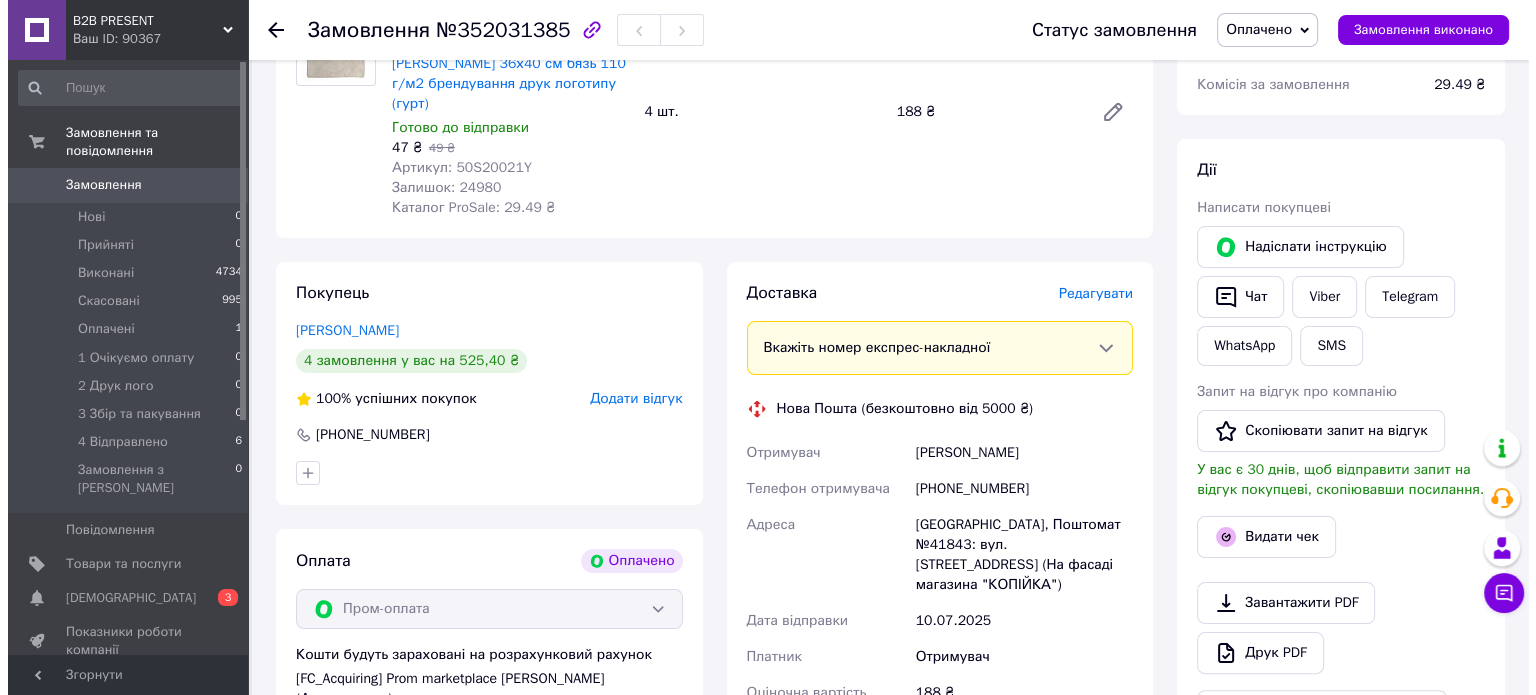 scroll, scrollTop: 300, scrollLeft: 0, axis: vertical 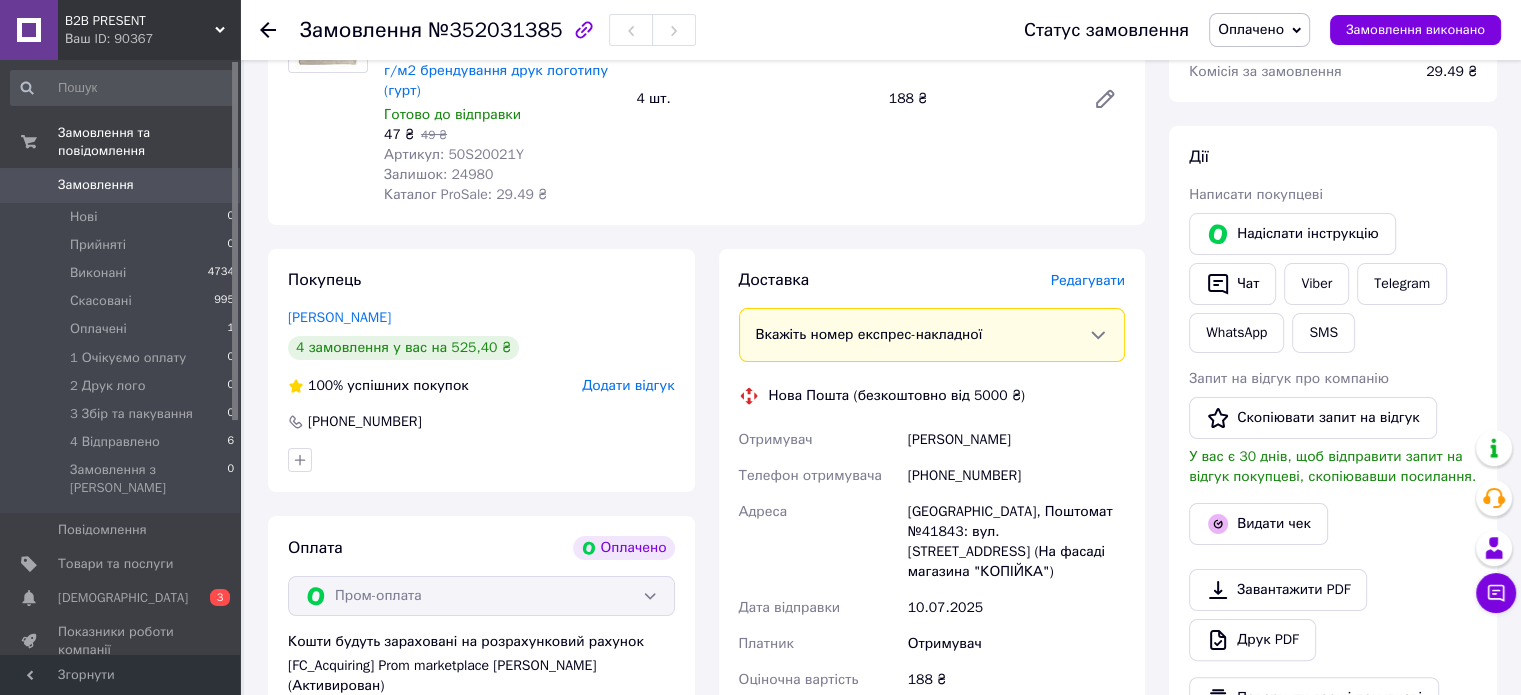 click on "Редагувати" at bounding box center (1088, 280) 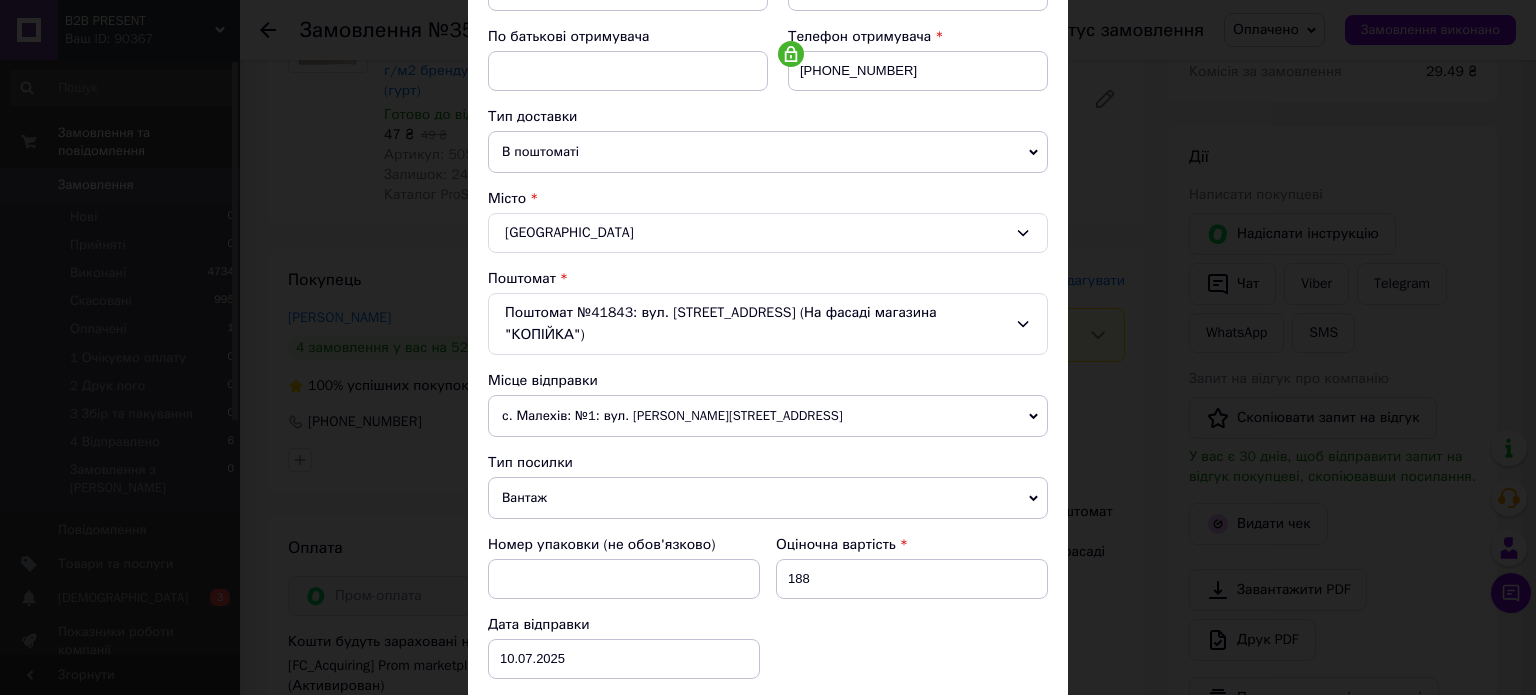 scroll, scrollTop: 400, scrollLeft: 0, axis: vertical 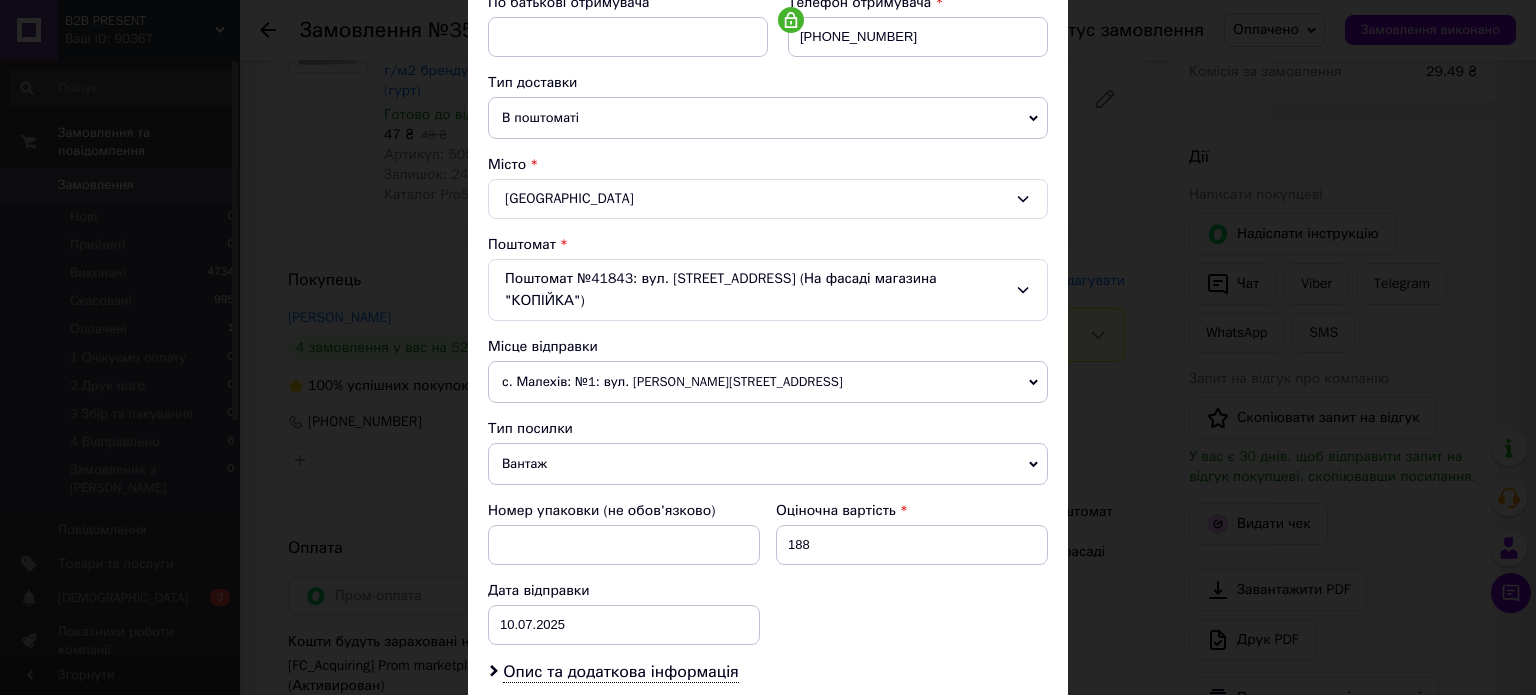 click on "с. Малехів: №1: вул. [PERSON_NAME][STREET_ADDRESS]" at bounding box center (768, 382) 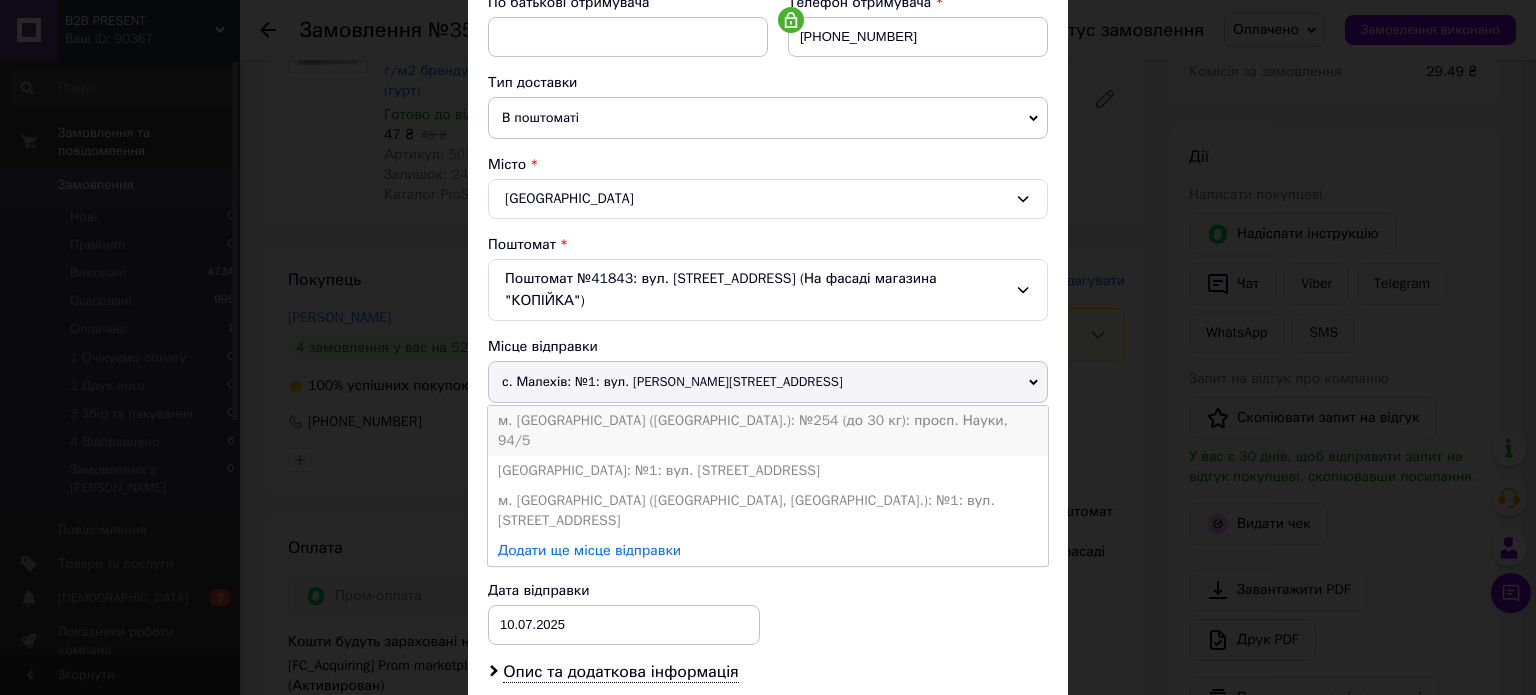 click on "м. [GEOGRAPHIC_DATA] ([GEOGRAPHIC_DATA].): №254 (до 30 кг): просп. Науки, 94/5" at bounding box center [768, 431] 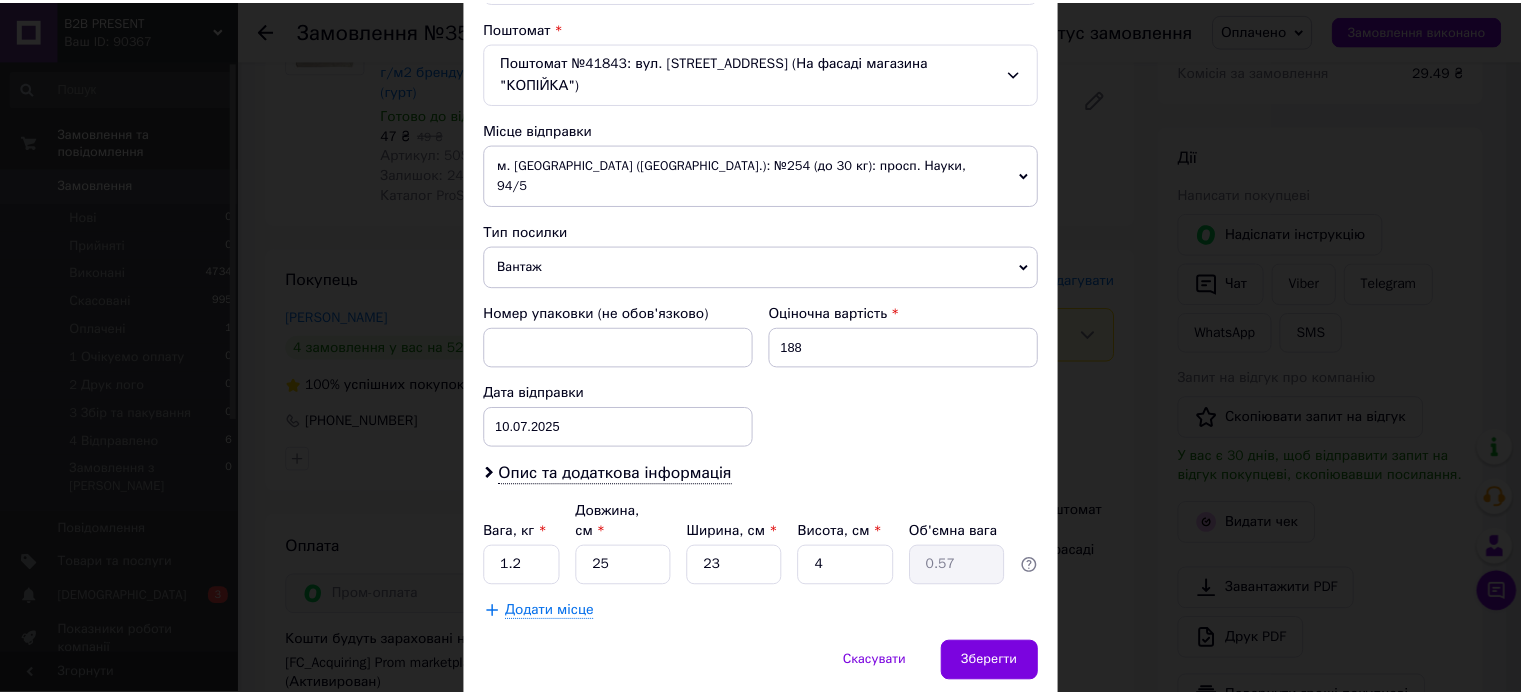 scroll, scrollTop: 627, scrollLeft: 0, axis: vertical 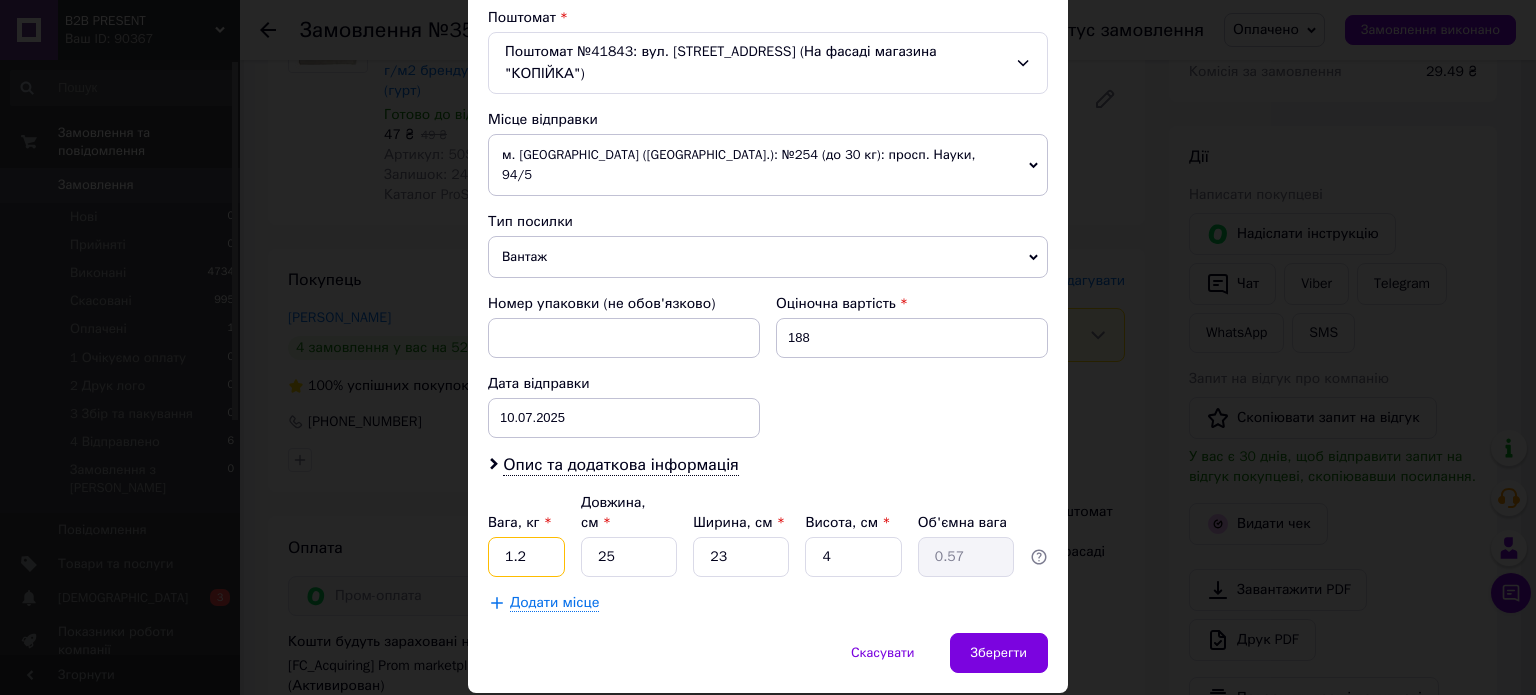 click on "1.2" at bounding box center [526, 557] 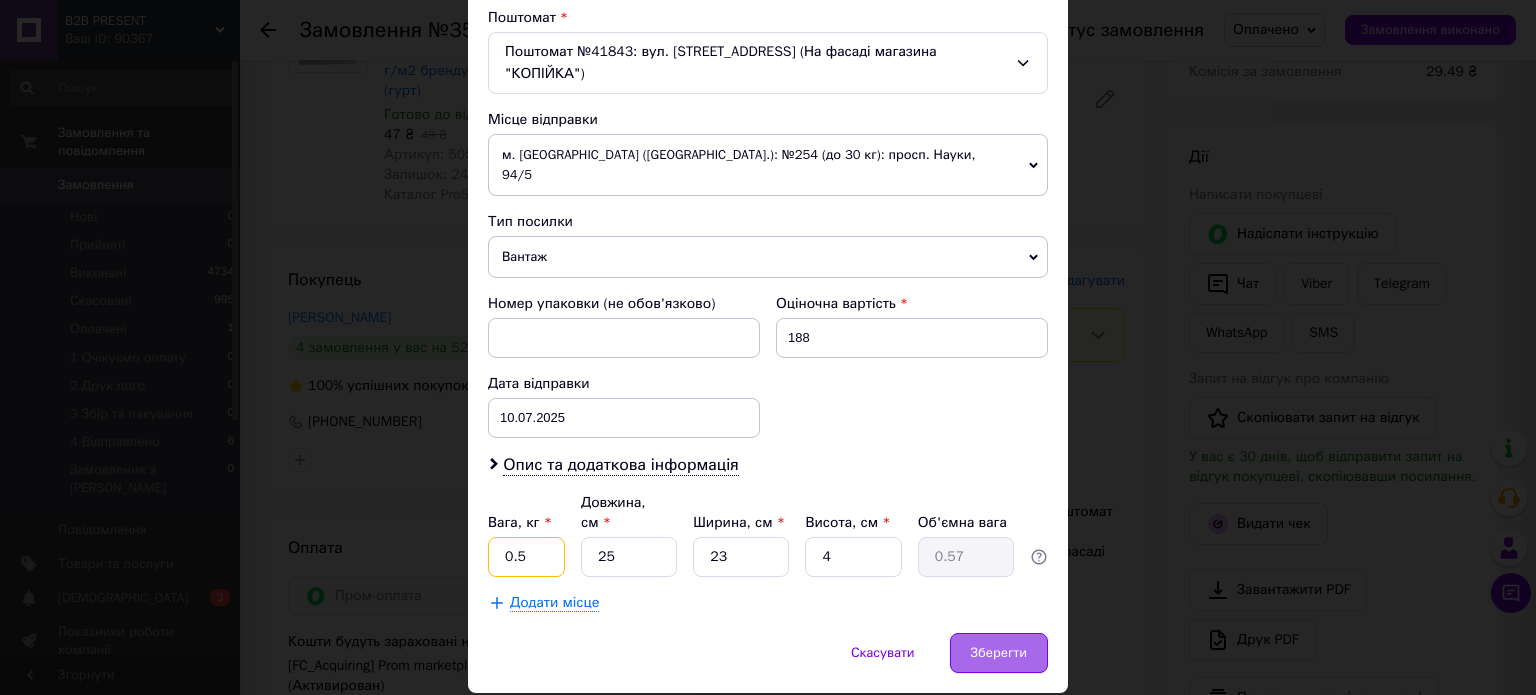 type on "0.5" 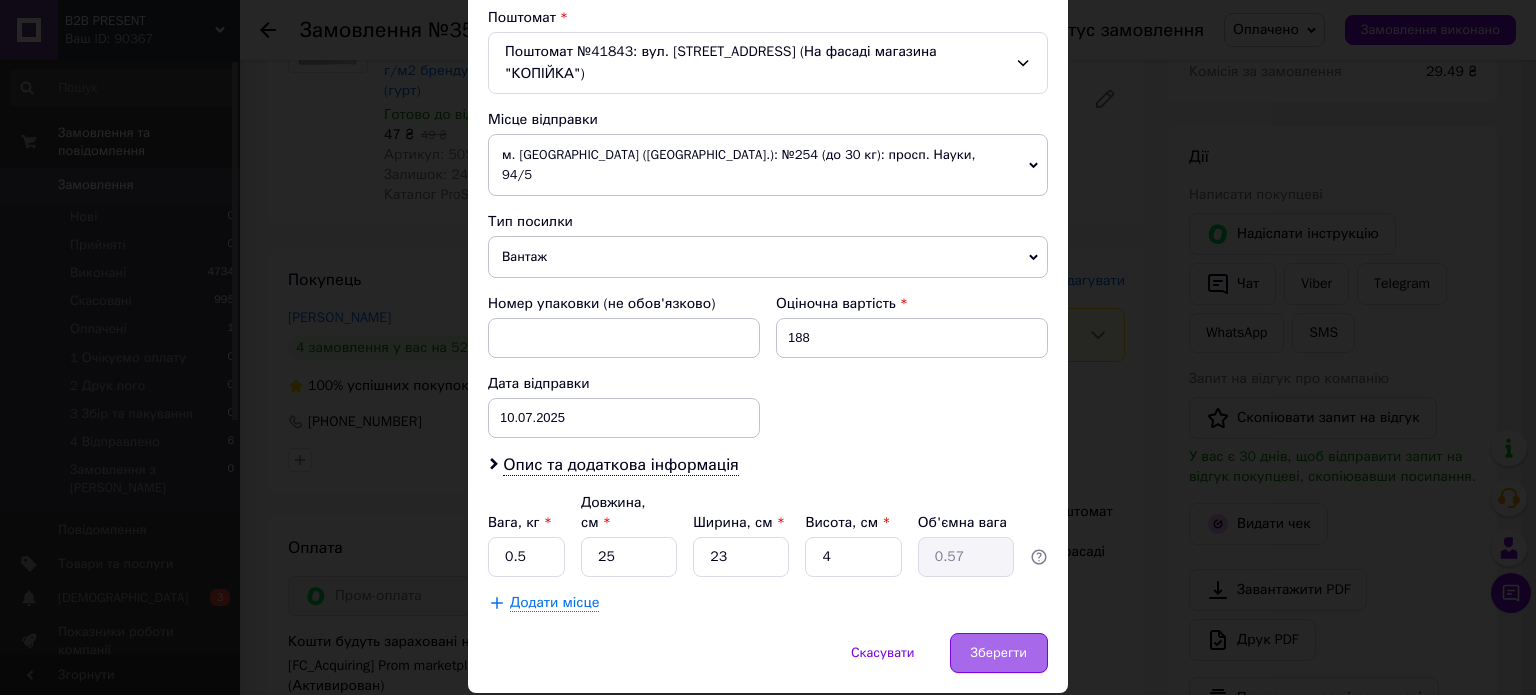 click on "Зберегти" at bounding box center [999, 653] 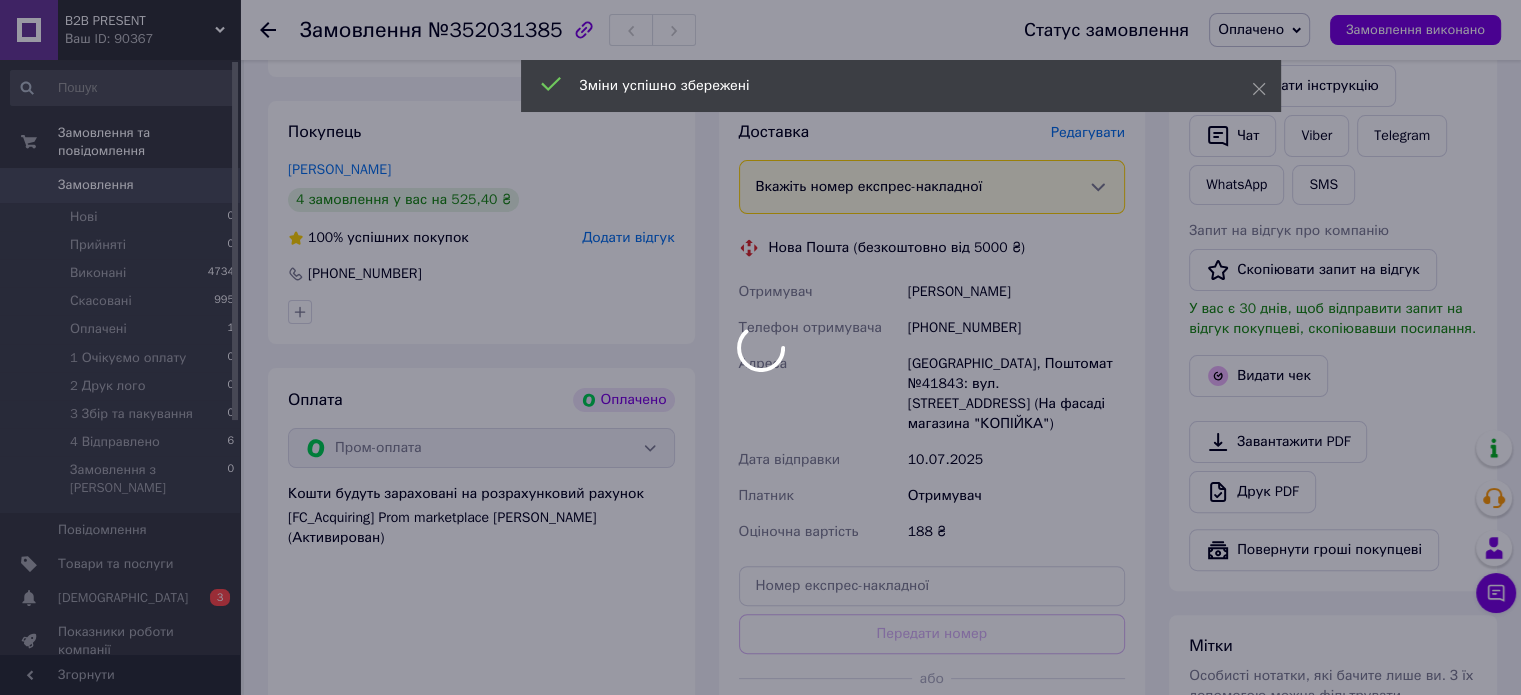 scroll, scrollTop: 500, scrollLeft: 0, axis: vertical 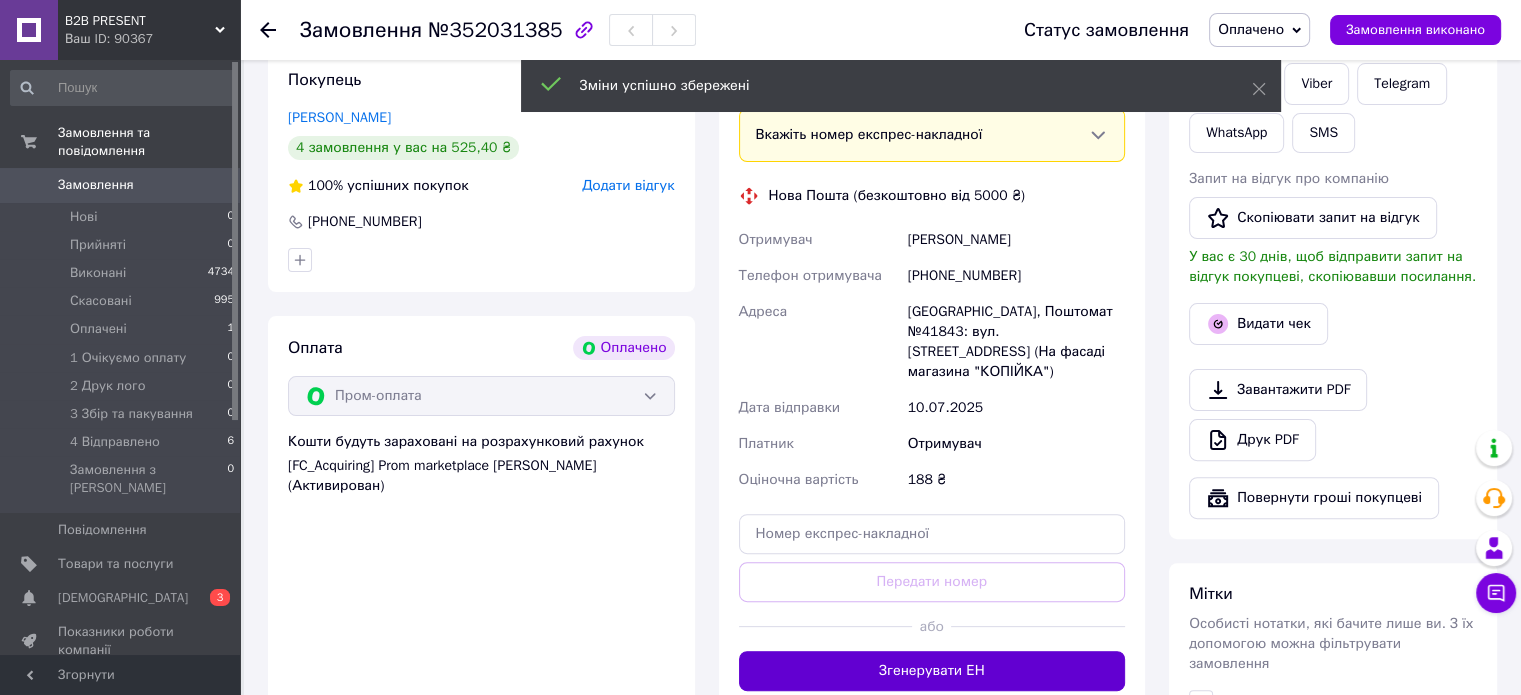 click on "Згенерувати ЕН" at bounding box center [932, 671] 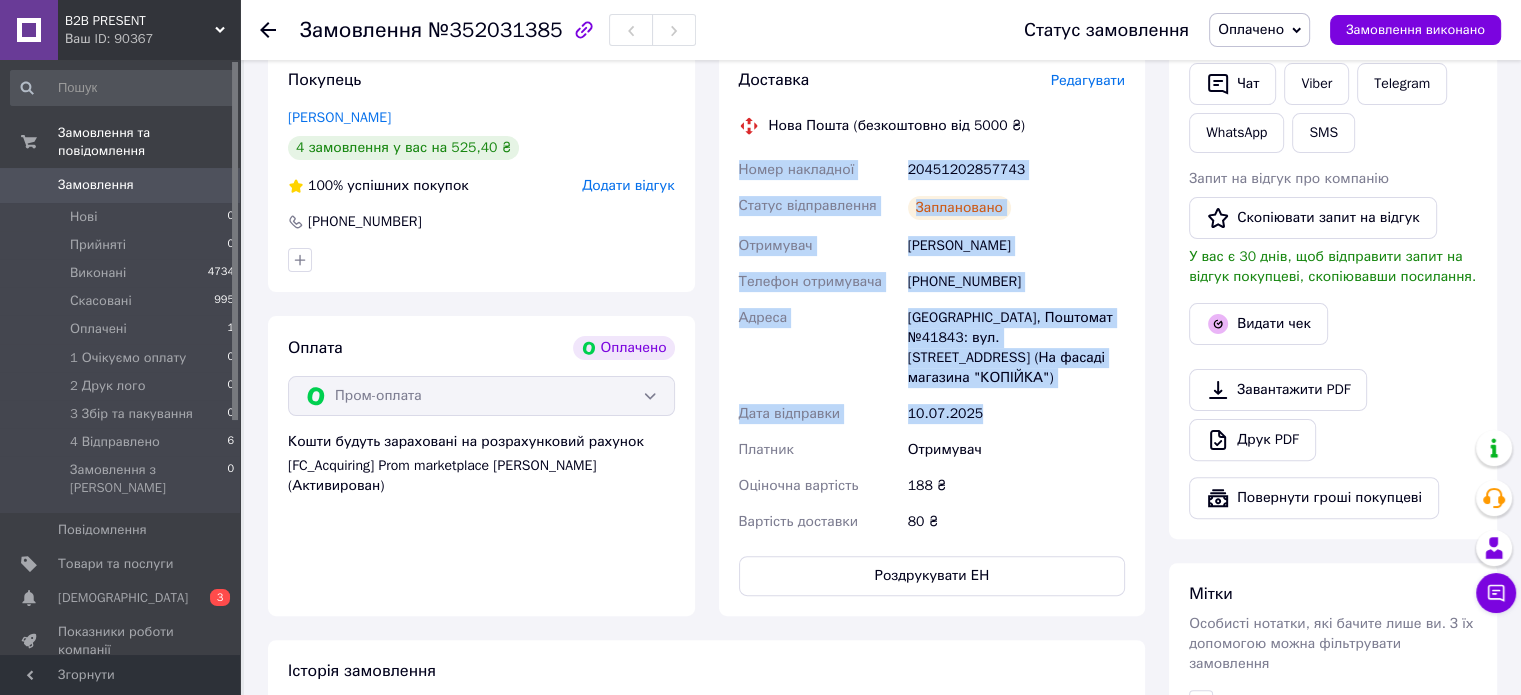 drag, startPoint x: 740, startPoint y: 151, endPoint x: 1018, endPoint y: 387, distance: 364.6642 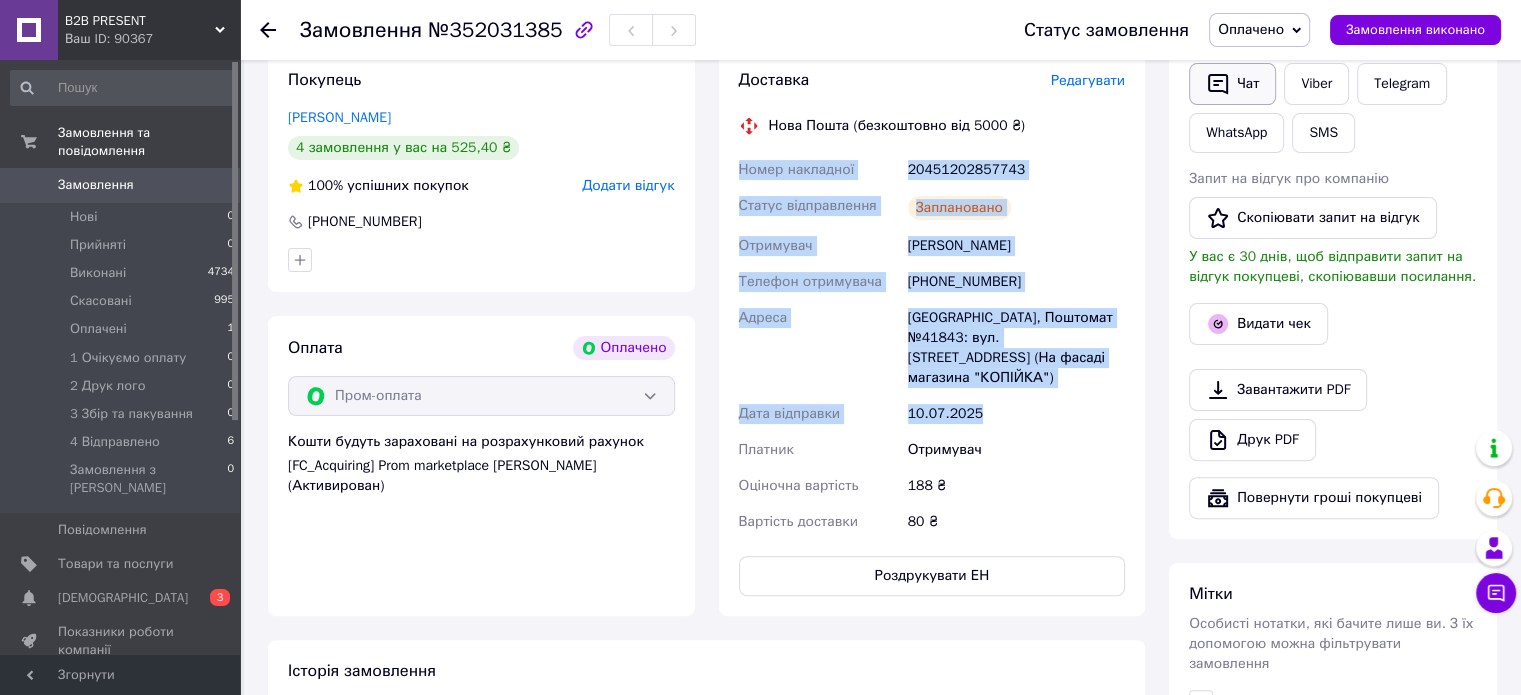 click 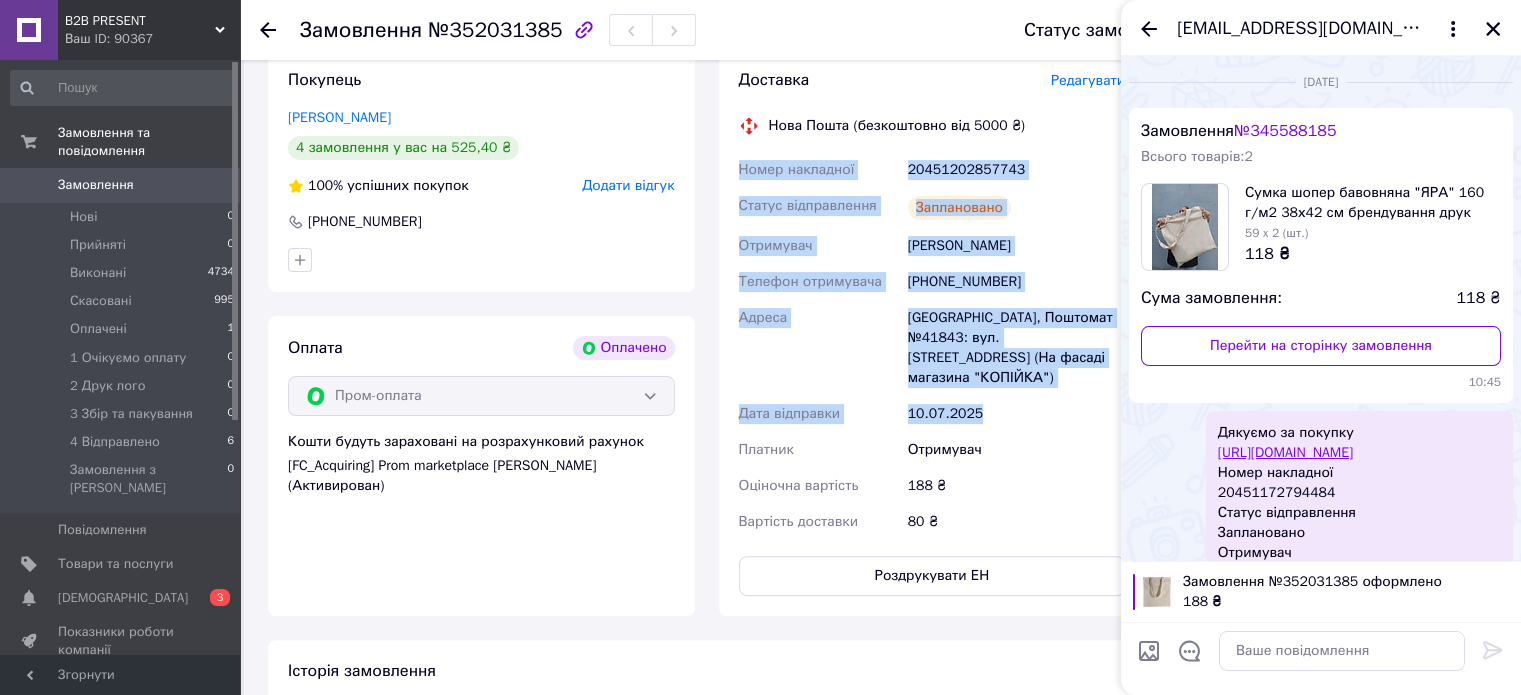 scroll, scrollTop: 241, scrollLeft: 0, axis: vertical 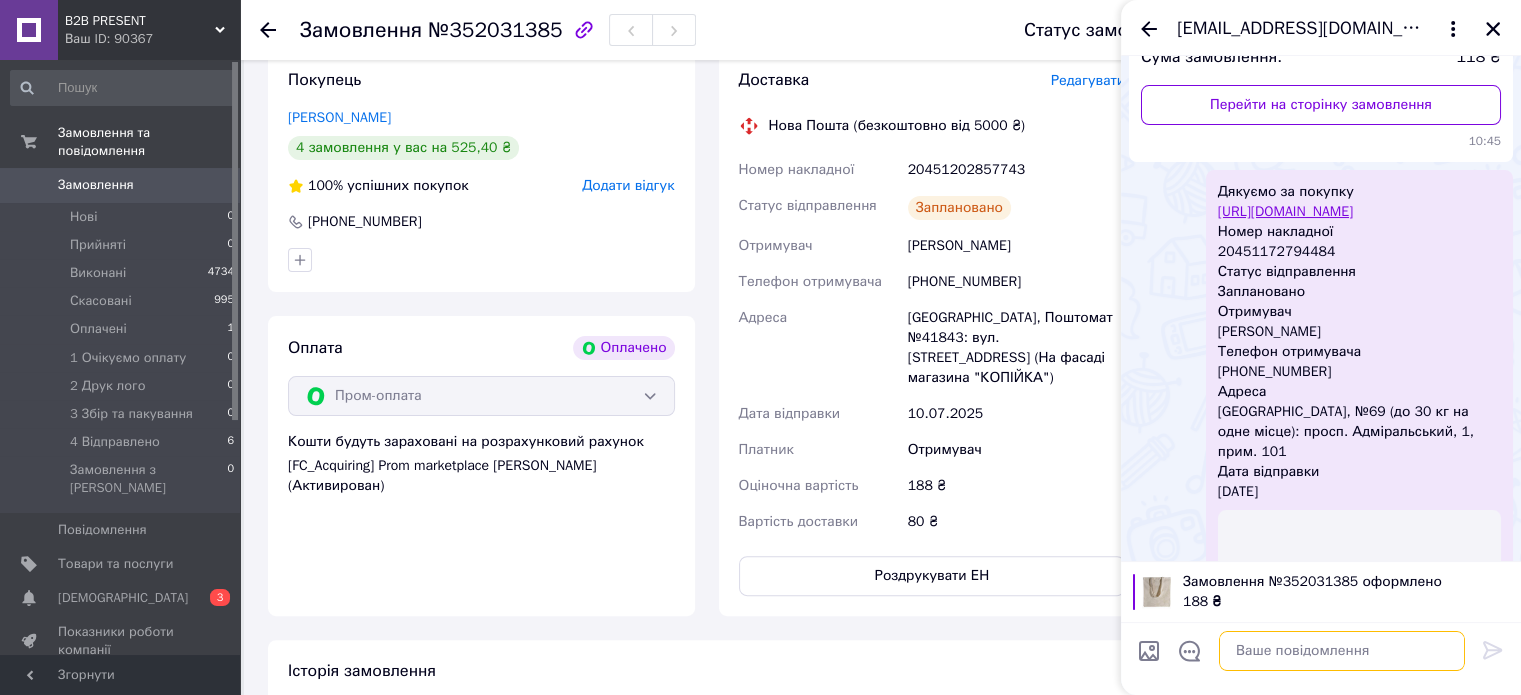 click at bounding box center (1342, 651) 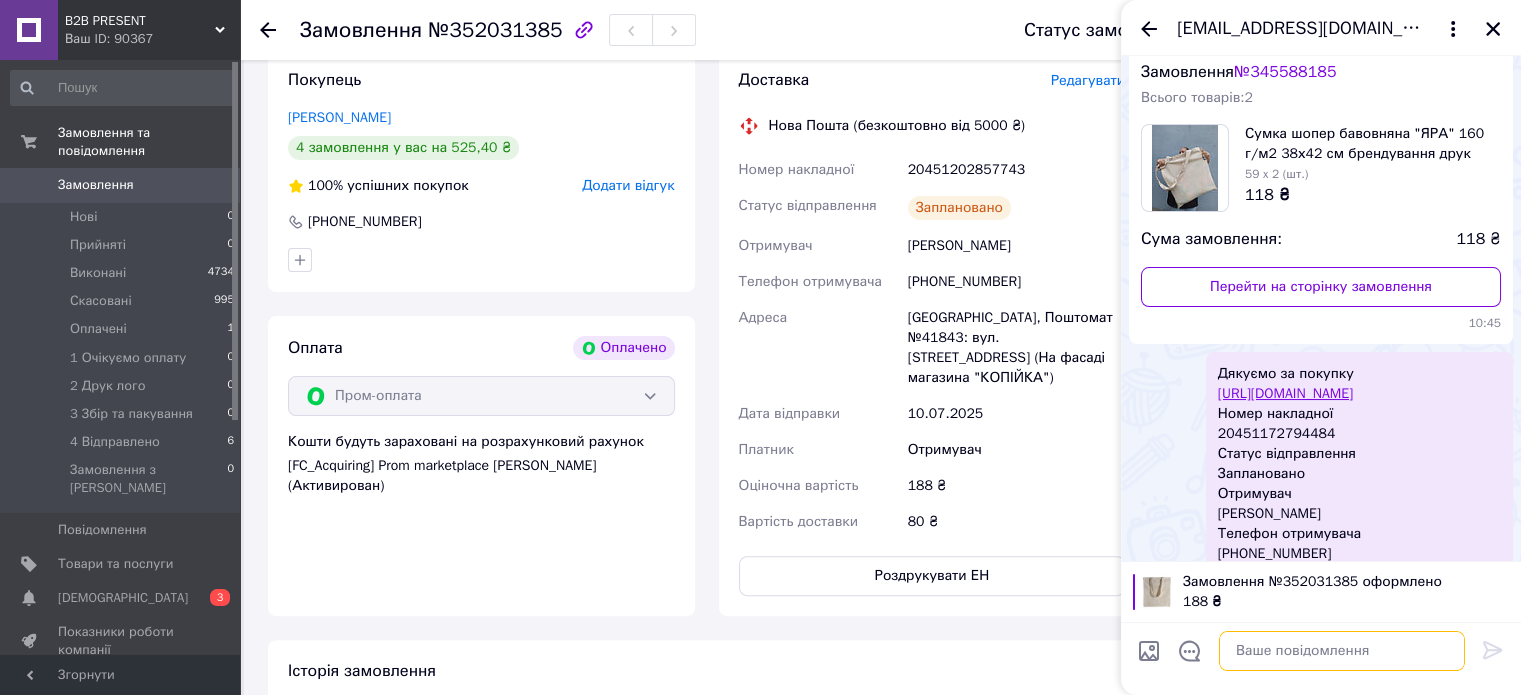 scroll, scrollTop: 41, scrollLeft: 0, axis: vertical 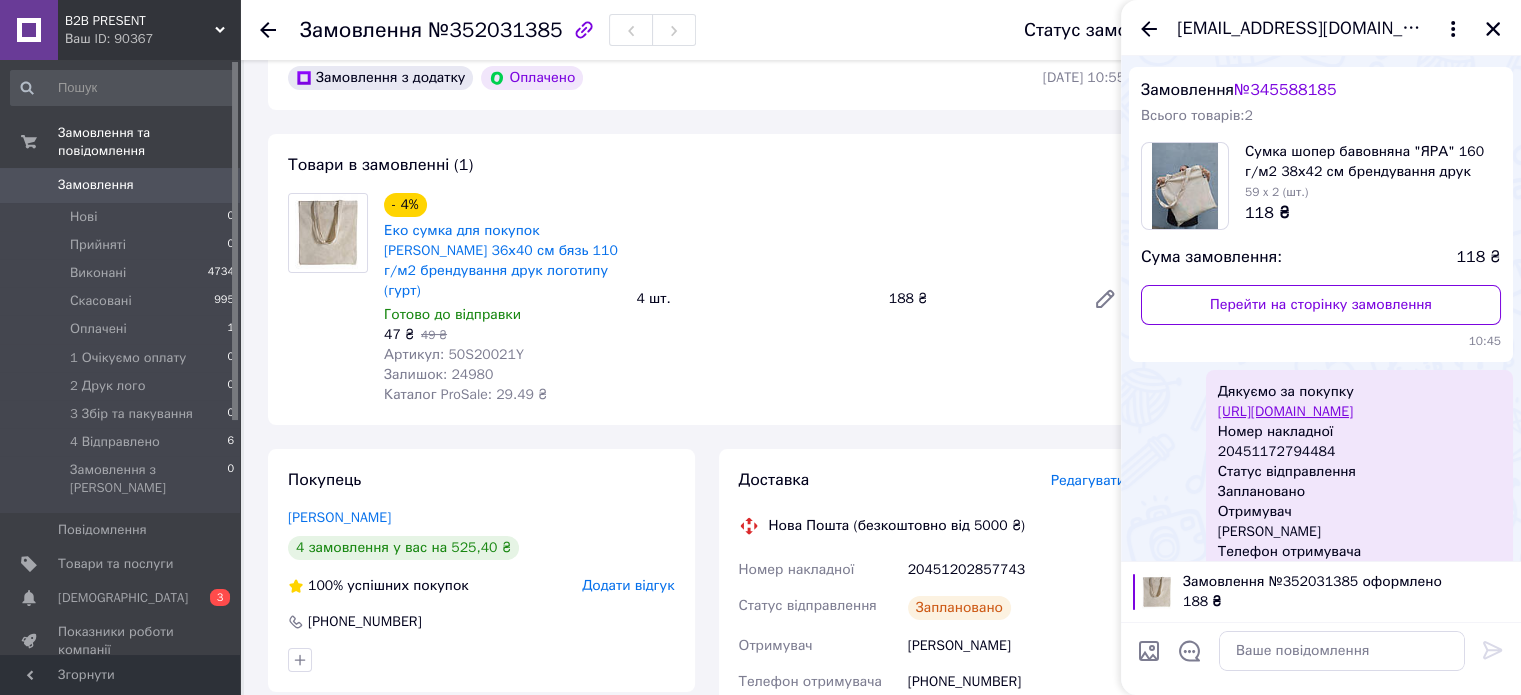 click on "Замовлення з додатку Оплачено 10.07.2025 | 10:55 Товари в замовленні (1) - 4% Еко сумка для покупок Ліна 36х40 см бязь 110 г/м2  брендування друк логотипу (гурт) Готово до відправки 47 ₴   49 ₴ Артикул: 50S20021Y Залишок: 24980 Каталог ProSale: 29.49 ₴  4 шт. 188 ₴ Покупець Стороженко Валерія 4 замовлення у вас на 525,40 ₴ 100%   успішних покупок Додати відгук +380955952048 Оплата Оплачено Пром-оплата Кошти будуть зараховані на розрахунковий рахунок [FC_Acquiring] Prom marketplace Солоденко Руслан Володимирович (Активирован) Доставка Редагувати Нова Пошта (безкоштовно від 5000 ₴) Номер накладної 20451202857743 Отримувач <" at bounding box center (706, 738) 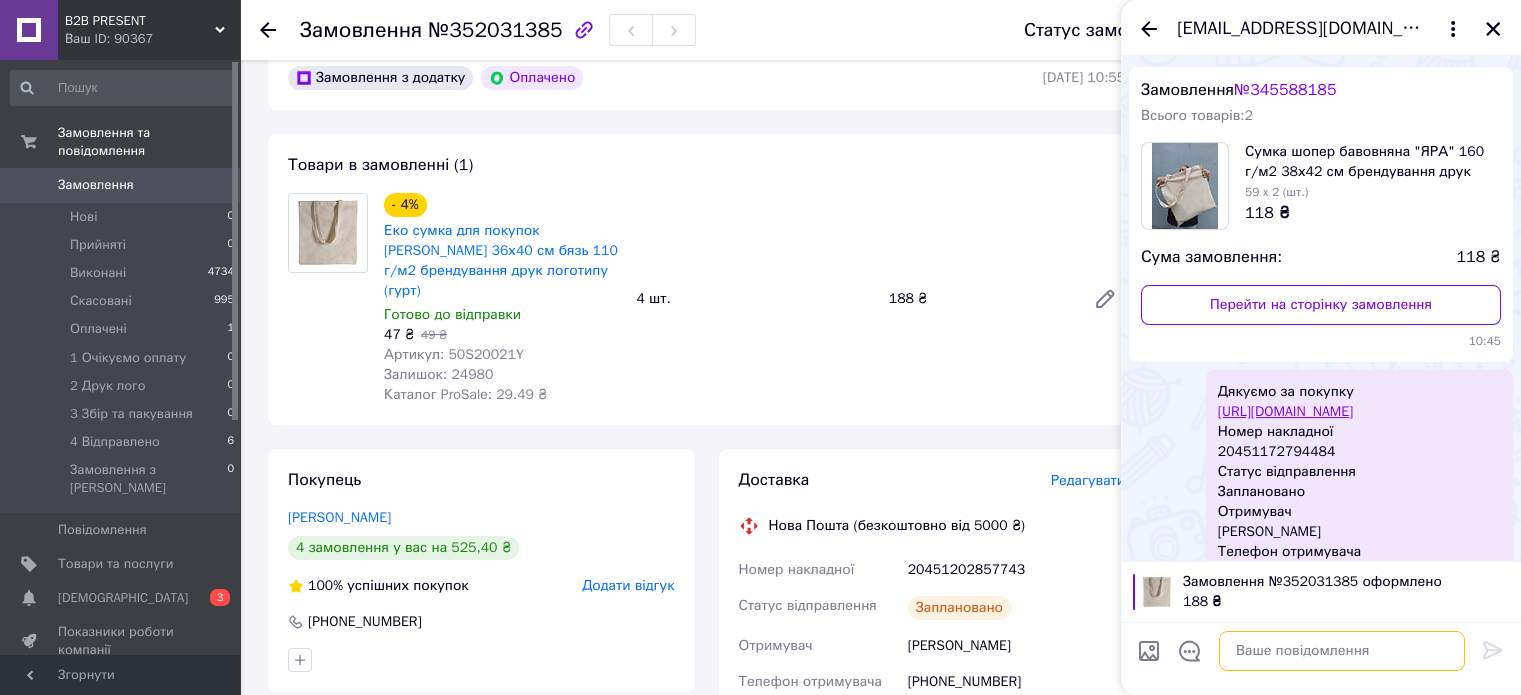 click at bounding box center [1342, 651] 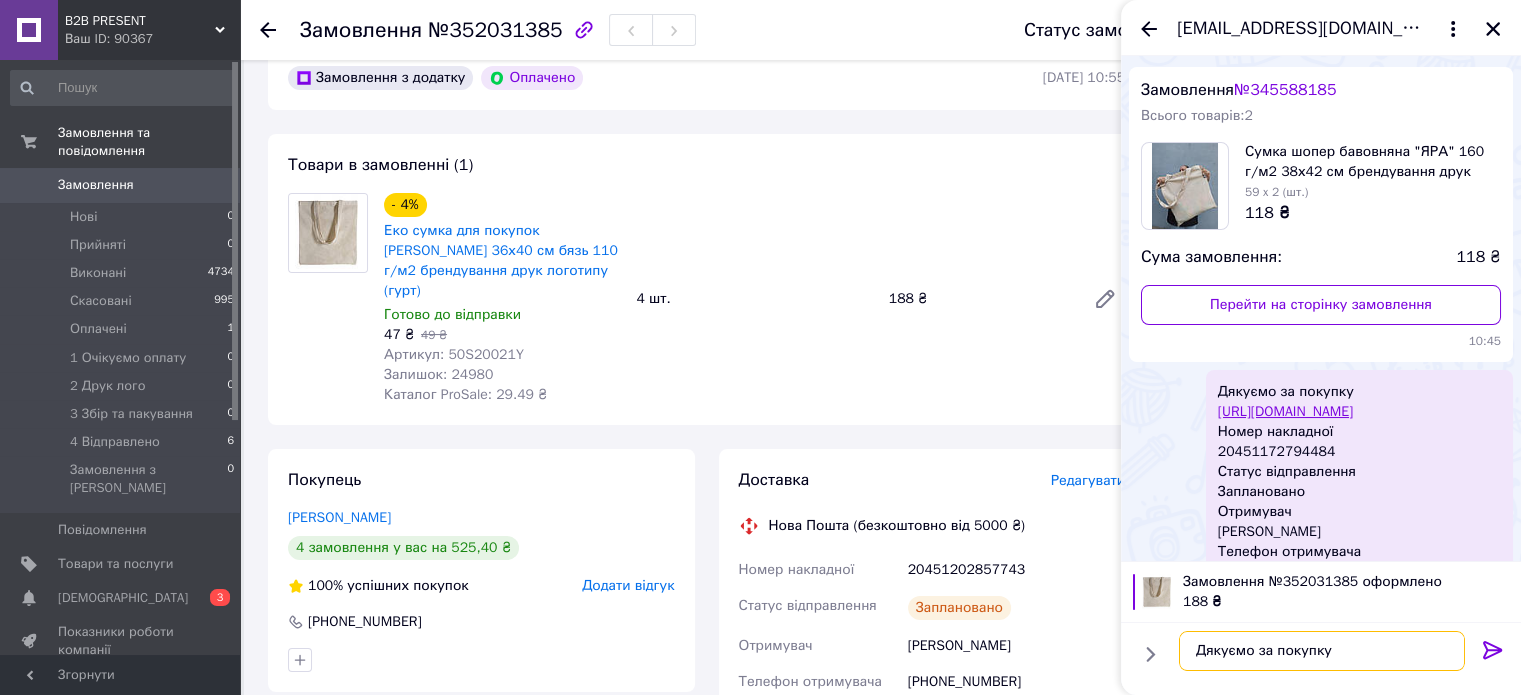 paste on "Номер накладної
20451202857743
Статус відправлення
Заплановано
Отримувач
Стороженко Валерія
Телефон отримувача
+380955952048
Адреса
Одеса, Поштомат №41843: вул. Академічна, 11 (На фасаді магазина "КОПІЙКА")
Дата відправки
10.07.2025" 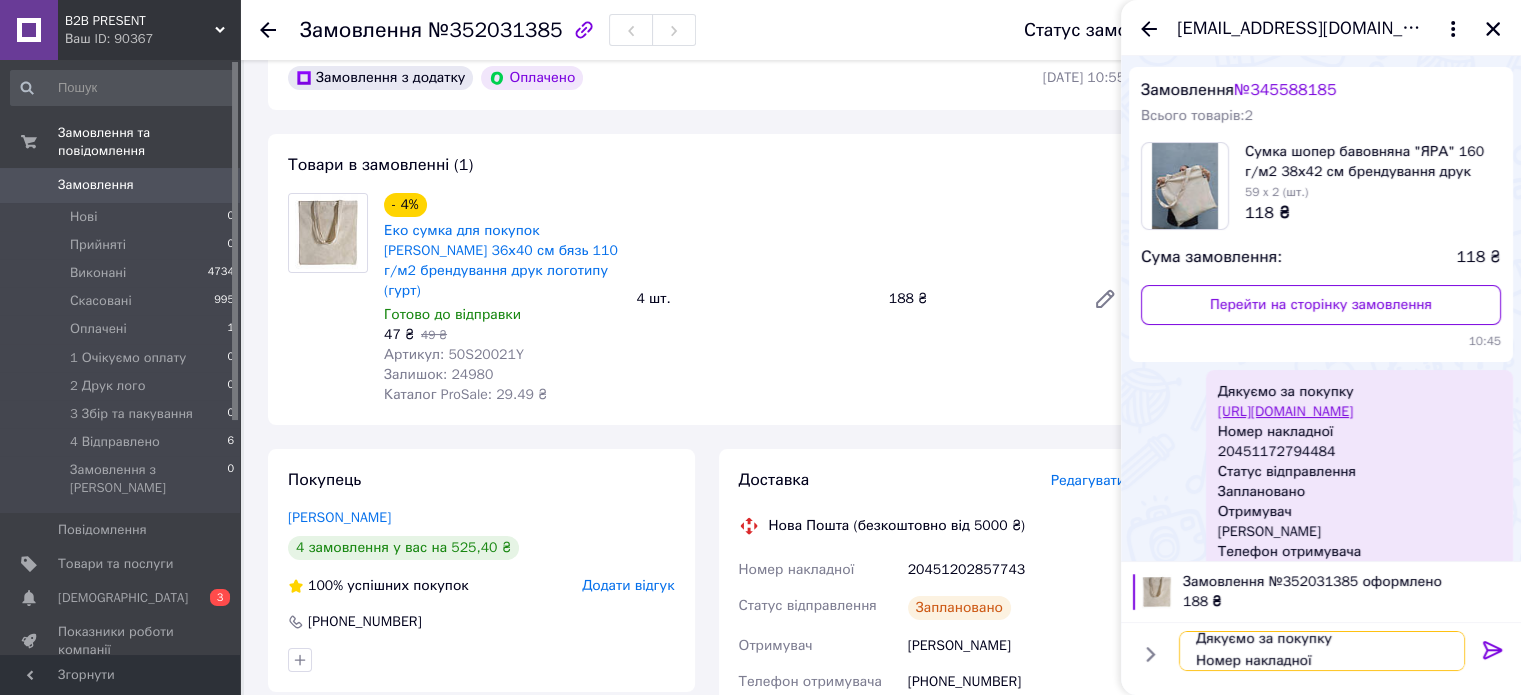 scroll, scrollTop: 145, scrollLeft: 0, axis: vertical 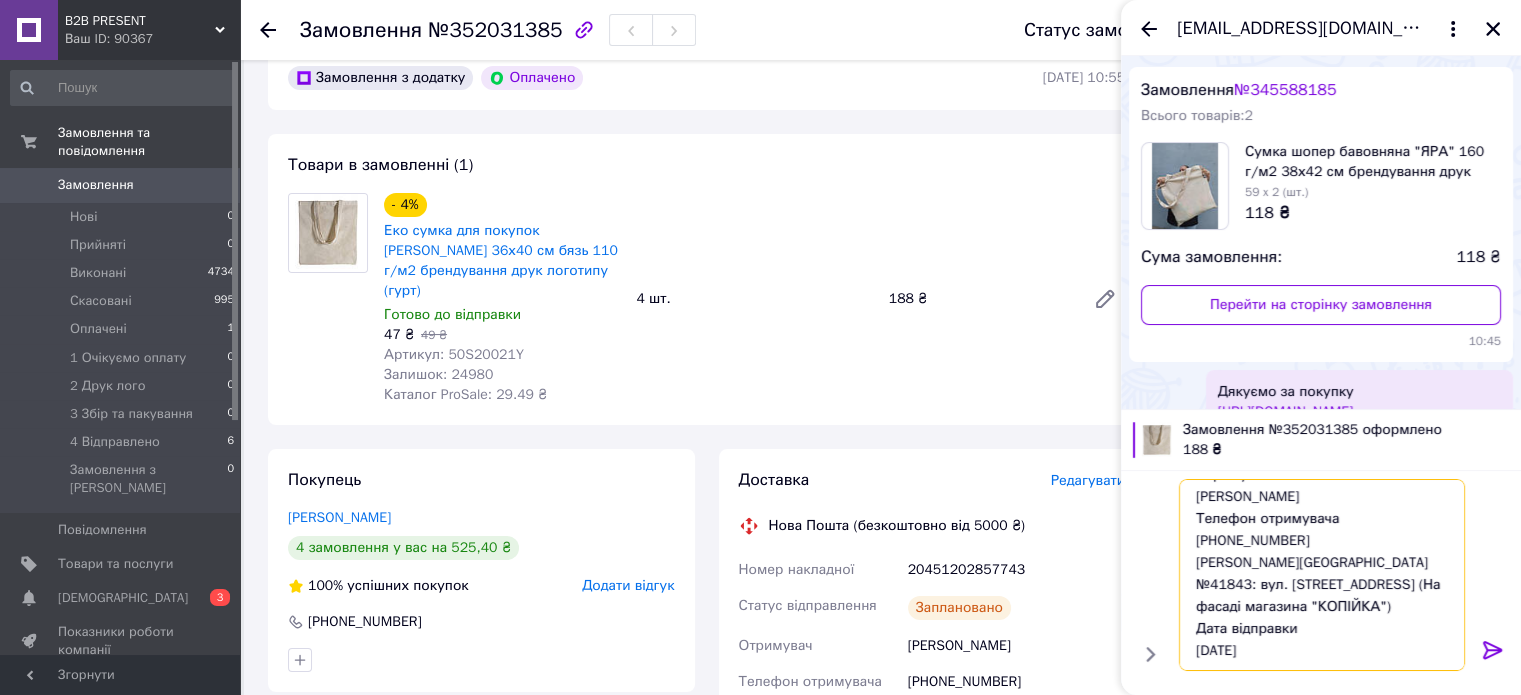 type 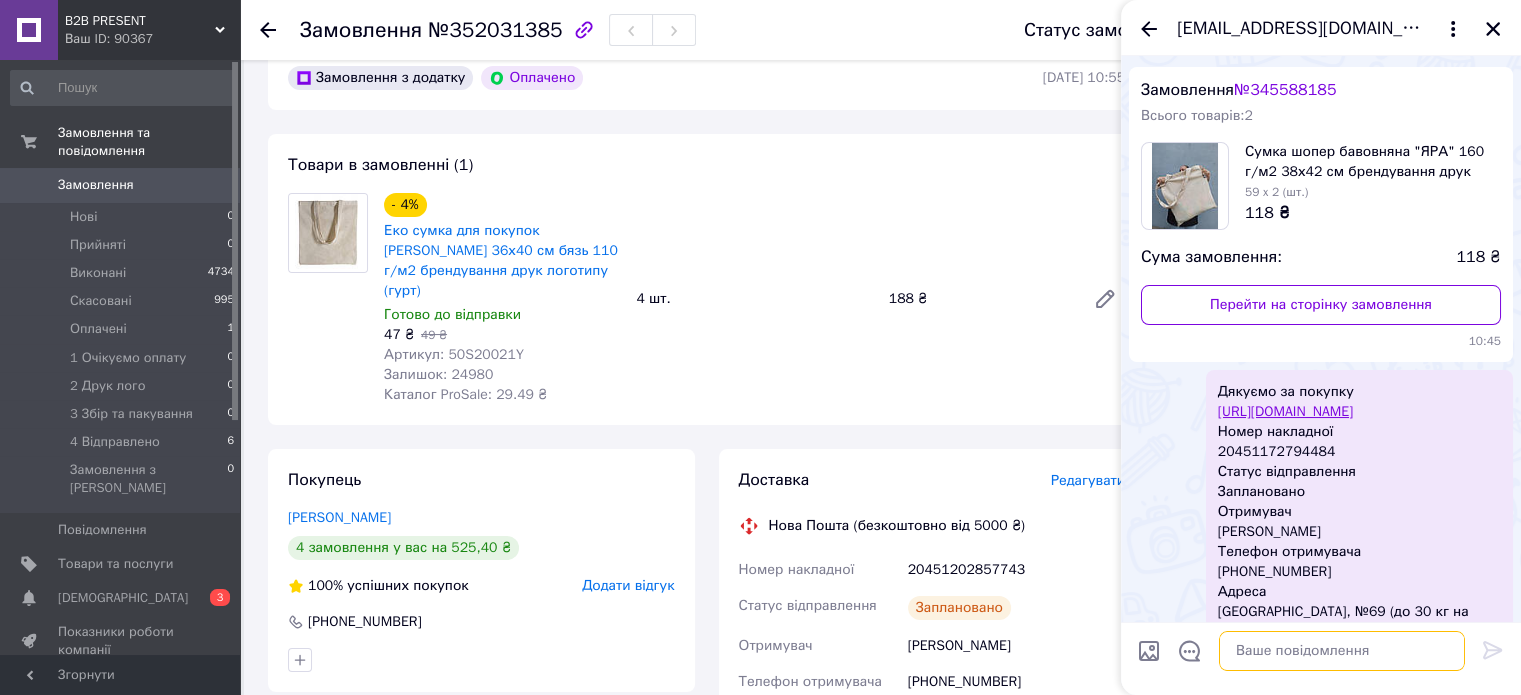 scroll, scrollTop: 0, scrollLeft: 0, axis: both 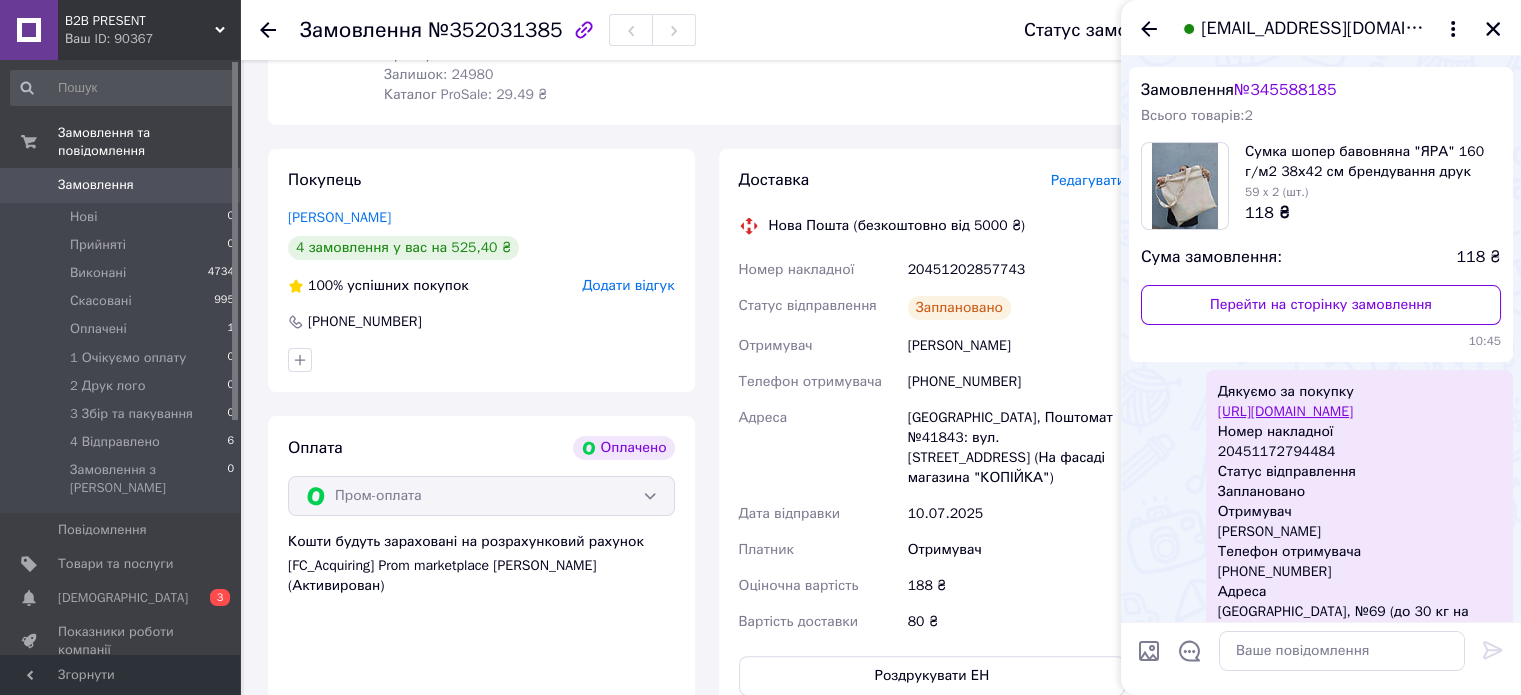 click on "20451202857743" at bounding box center [1016, 270] 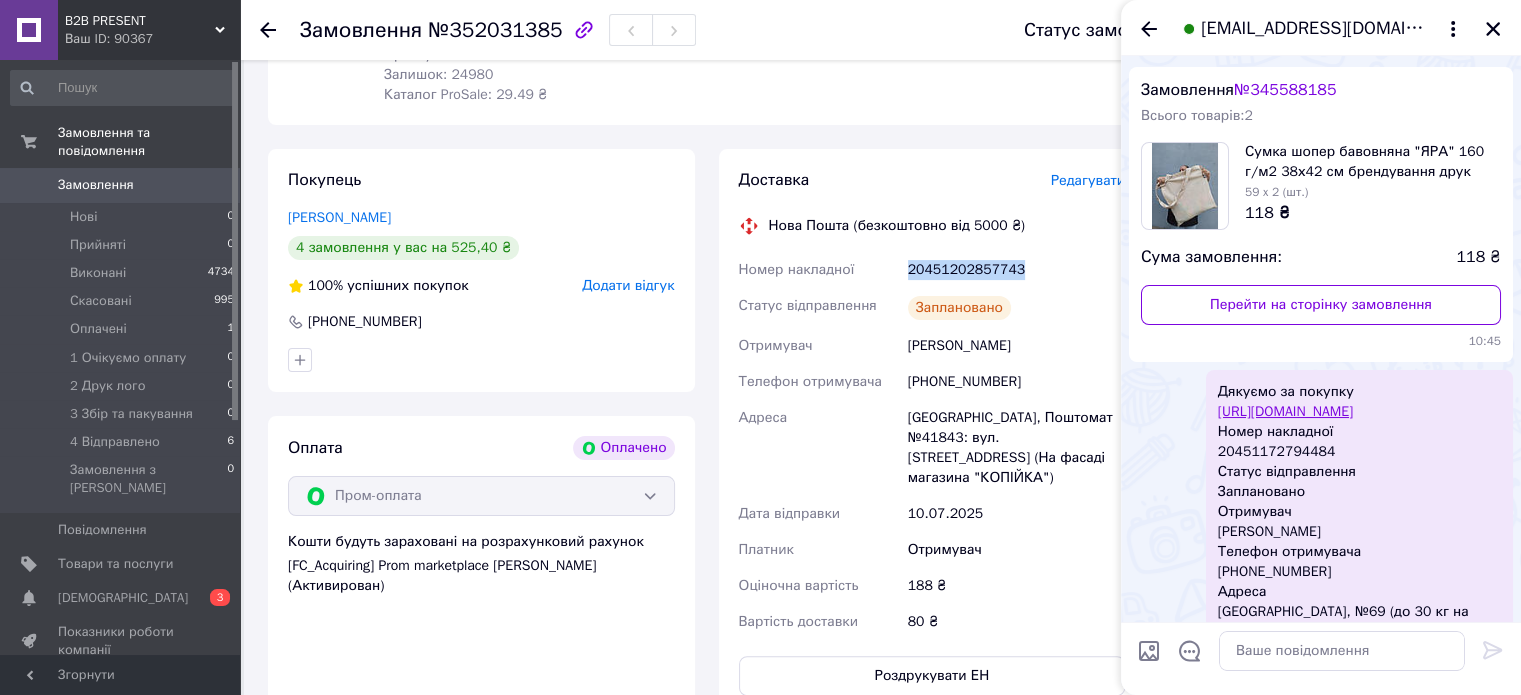 click on "20451202857743" at bounding box center [1016, 270] 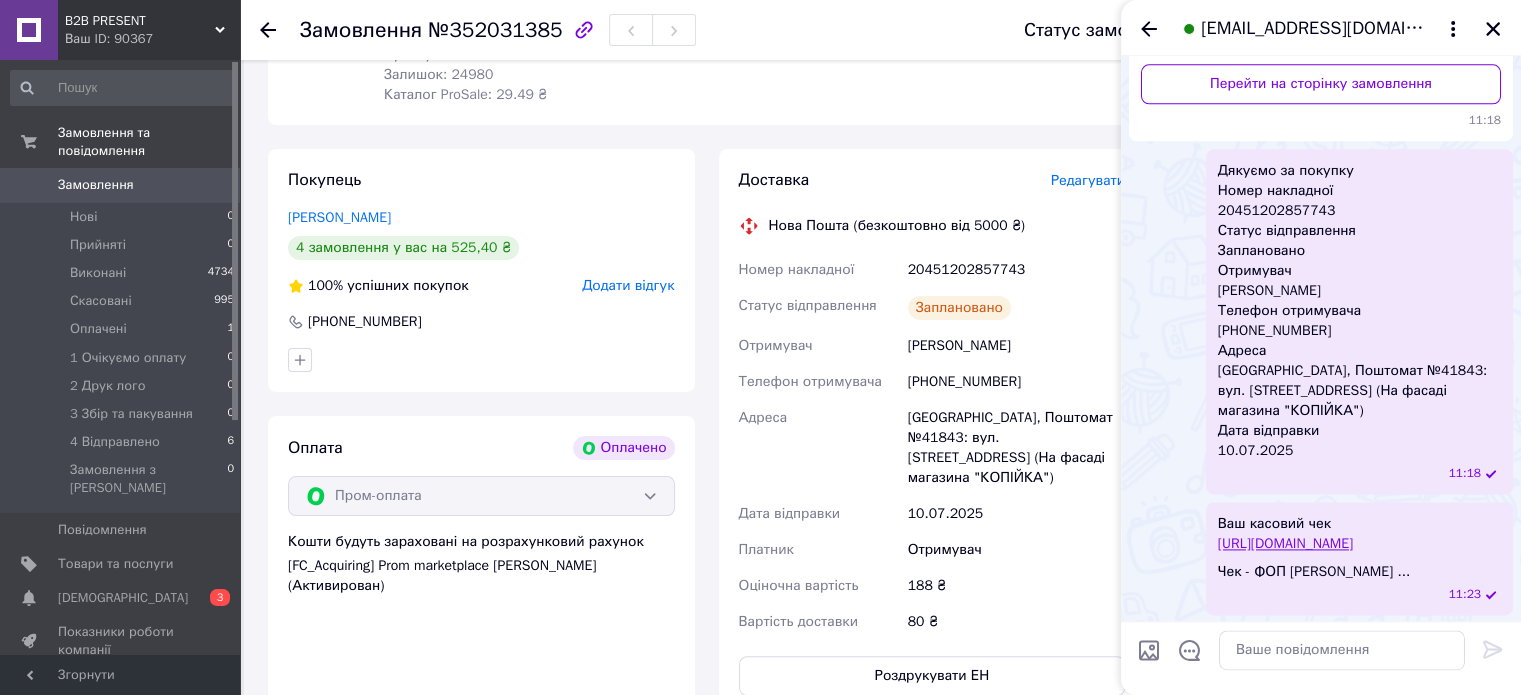 click on "Заплановано" at bounding box center (1016, 308) 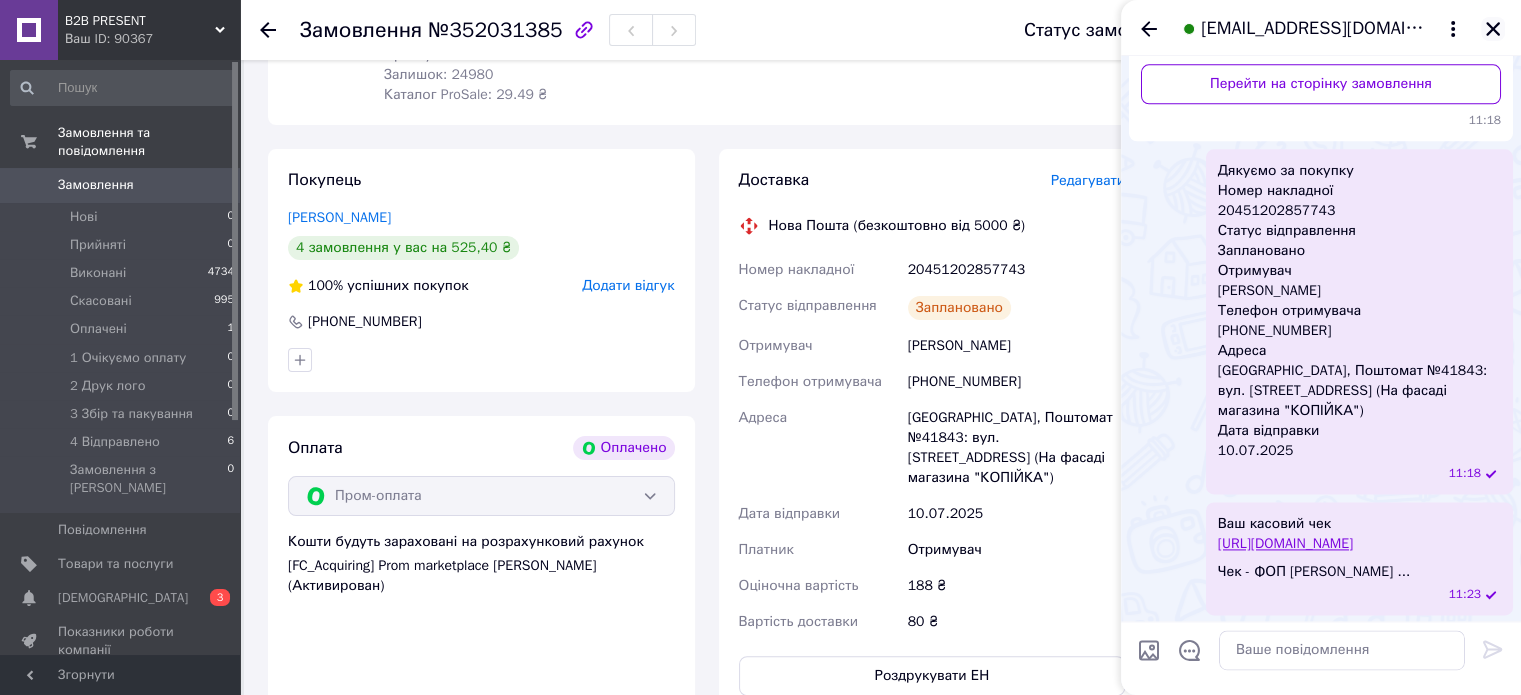 click 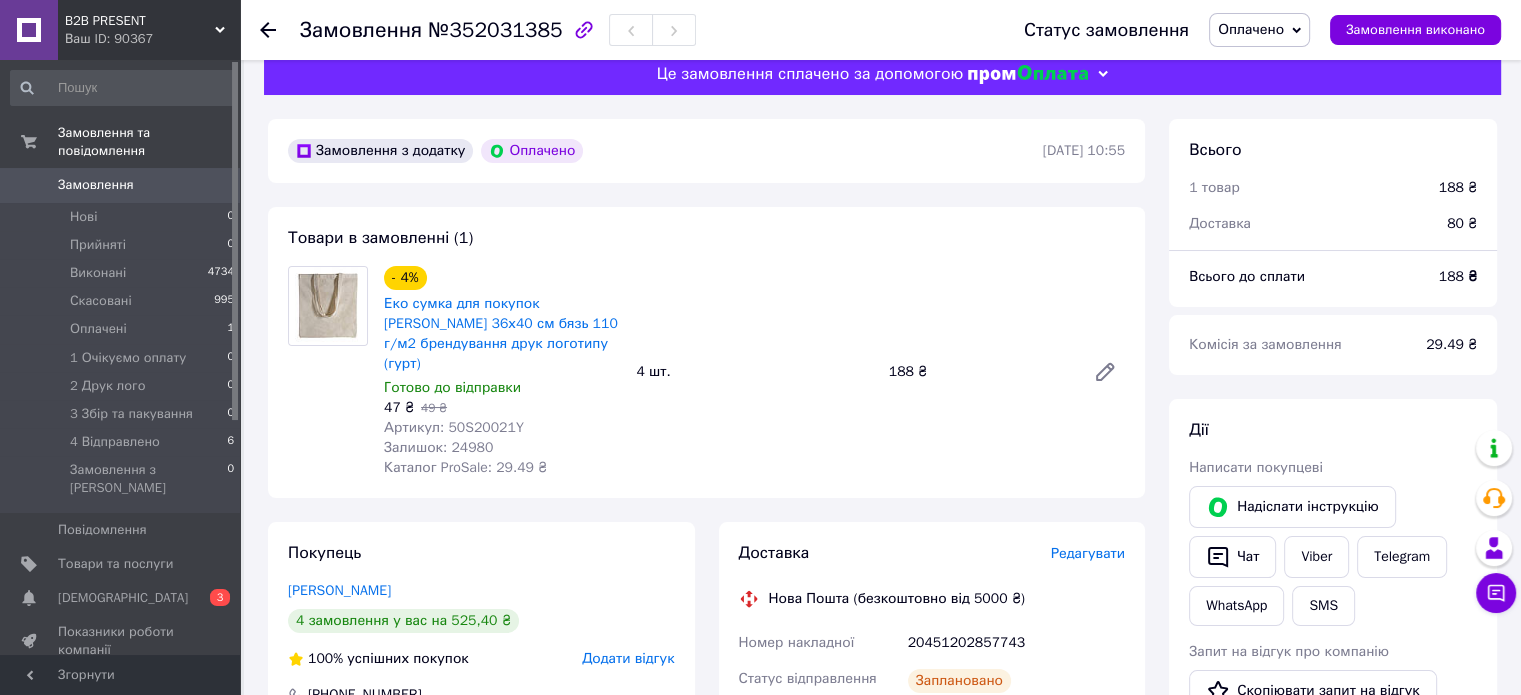 scroll, scrollTop: 0, scrollLeft: 0, axis: both 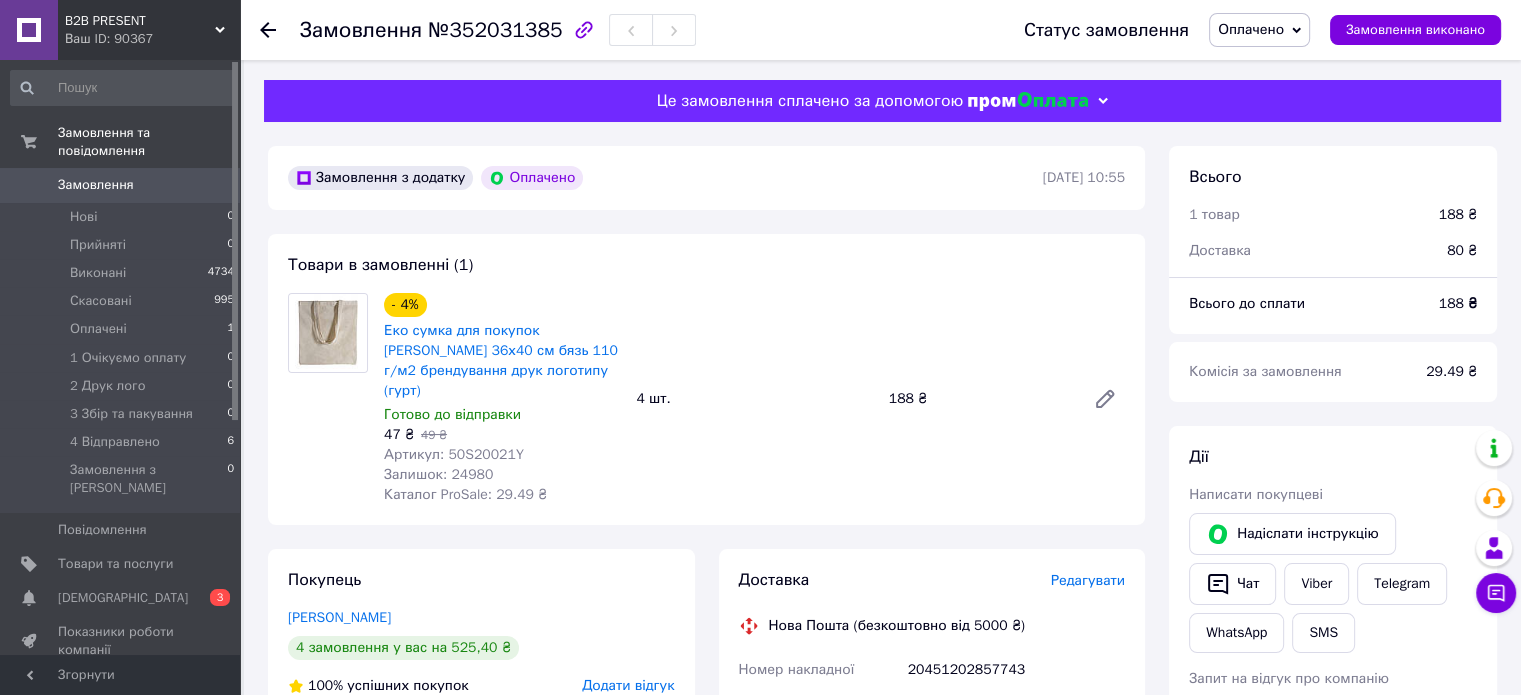 click on "Оплачено" at bounding box center [1251, 29] 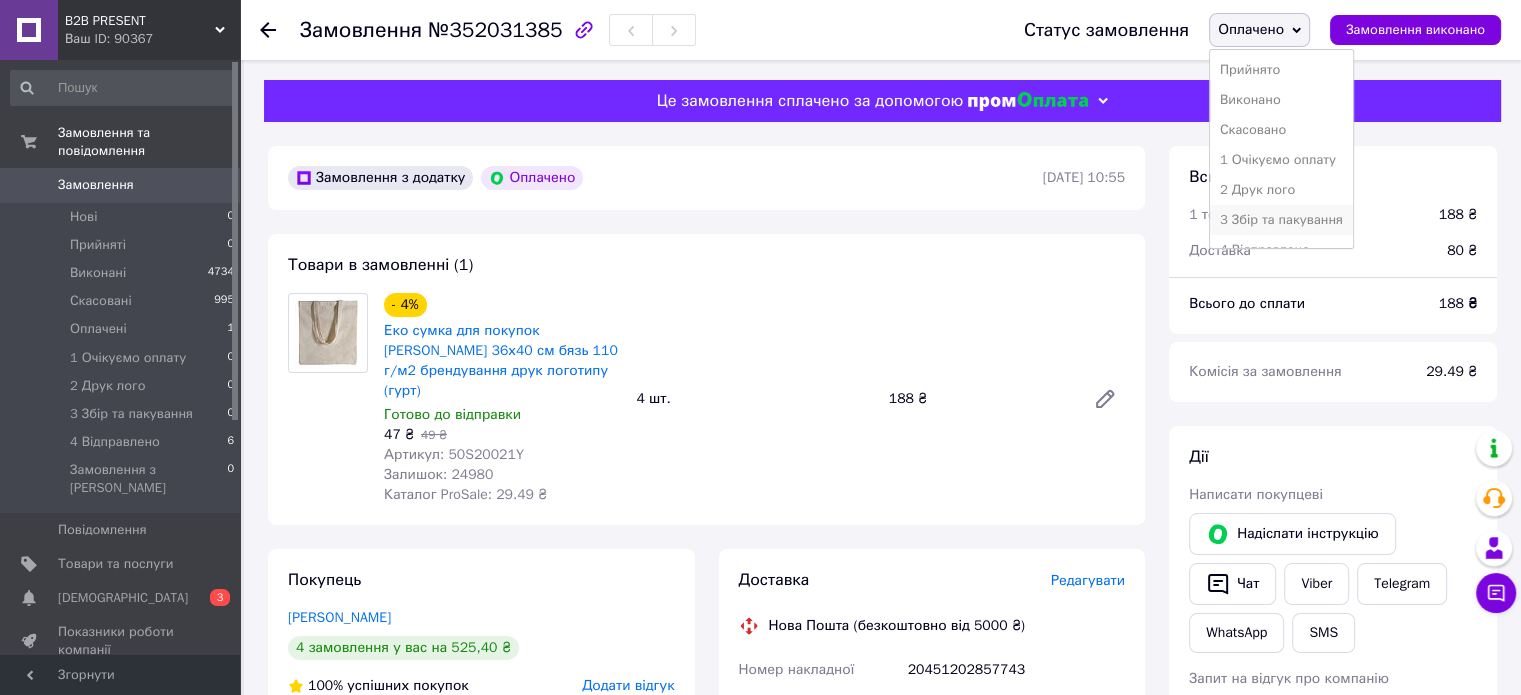 scroll, scrollTop: 21, scrollLeft: 0, axis: vertical 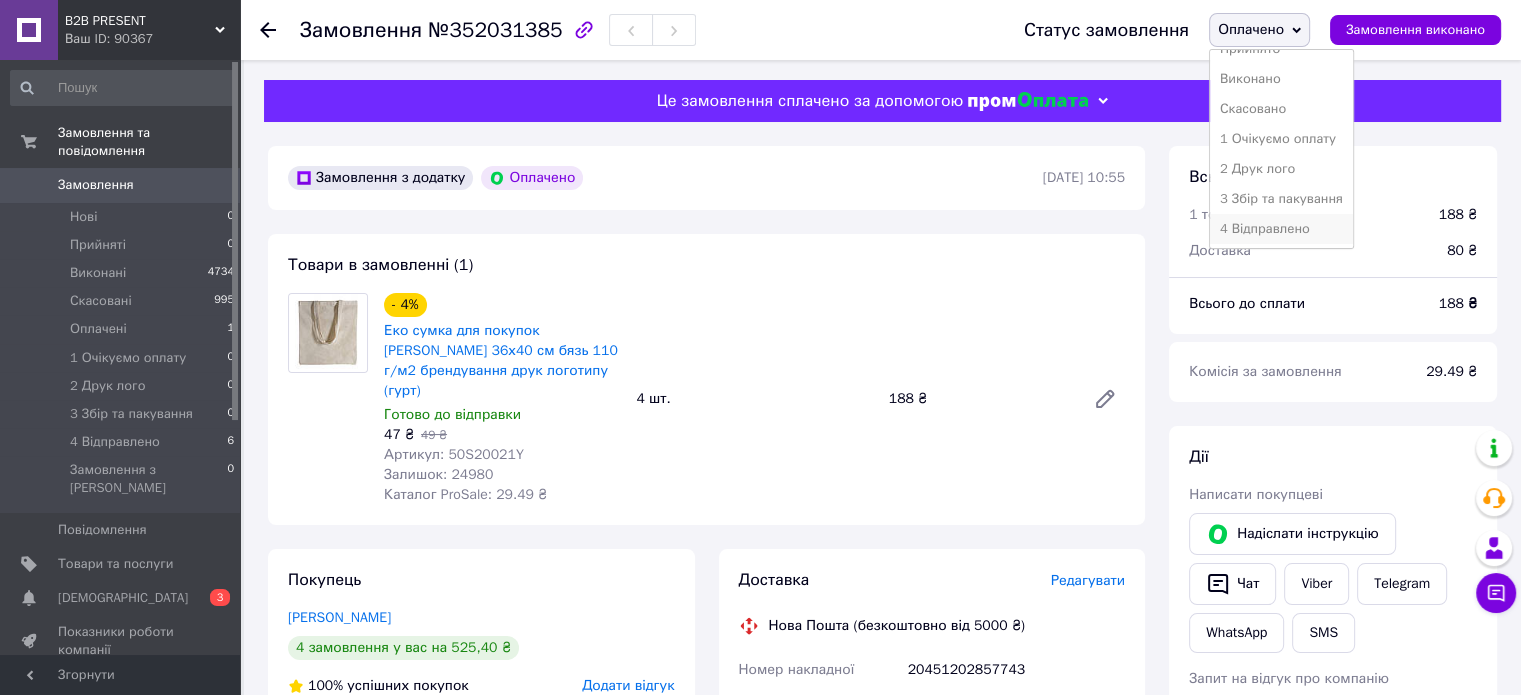 click on "4   Відправлено" at bounding box center (1281, 229) 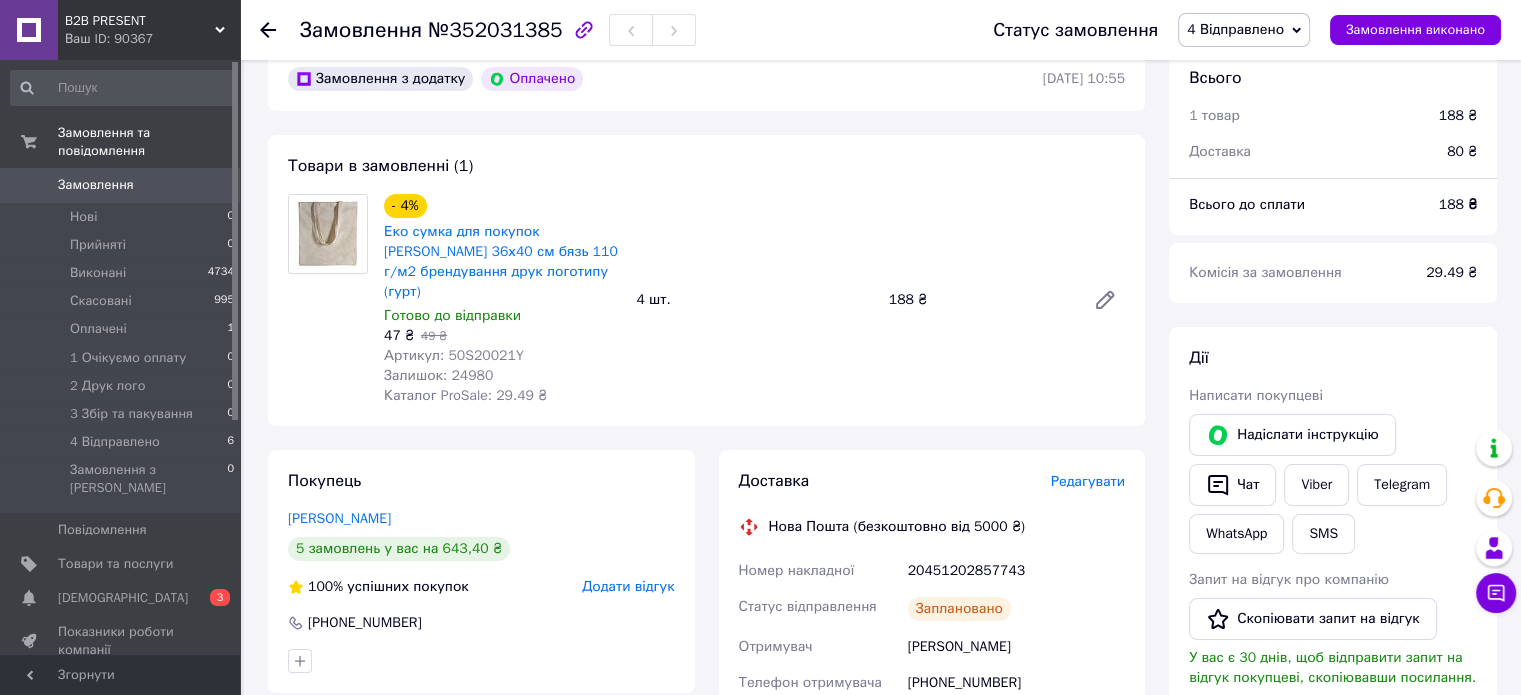 scroll, scrollTop: 100, scrollLeft: 0, axis: vertical 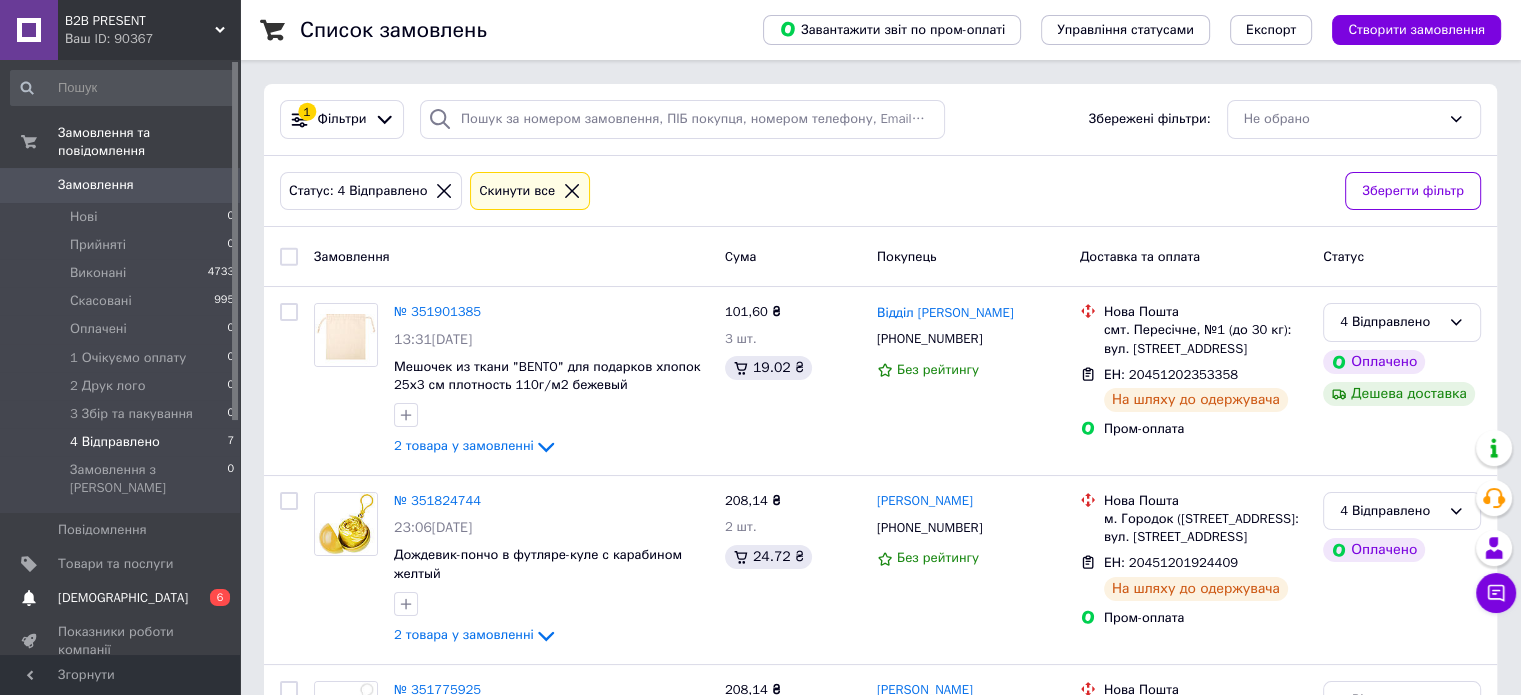 click on "[DEMOGRAPHIC_DATA]" at bounding box center [123, 598] 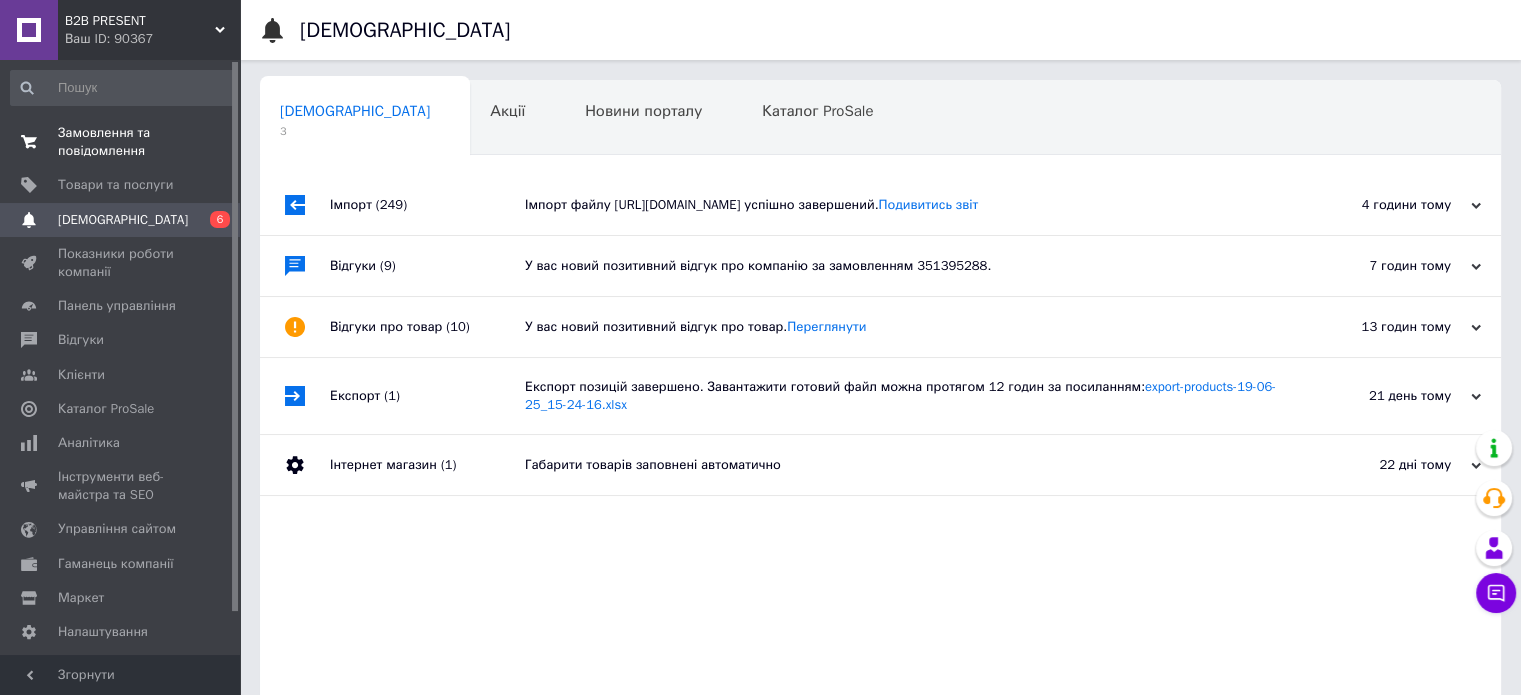 click on "Замовлення та повідомлення" at bounding box center [121, 142] 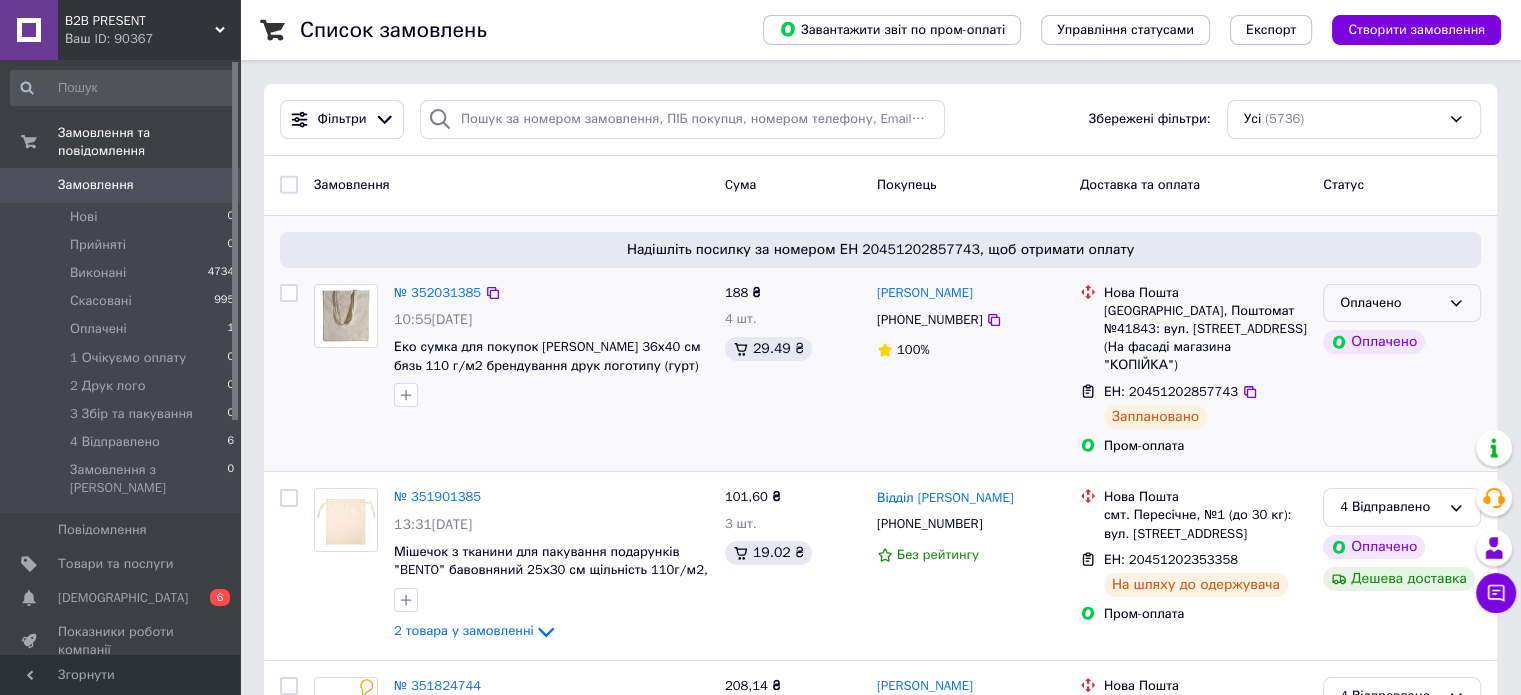 click on "Оплачено" at bounding box center (1390, 303) 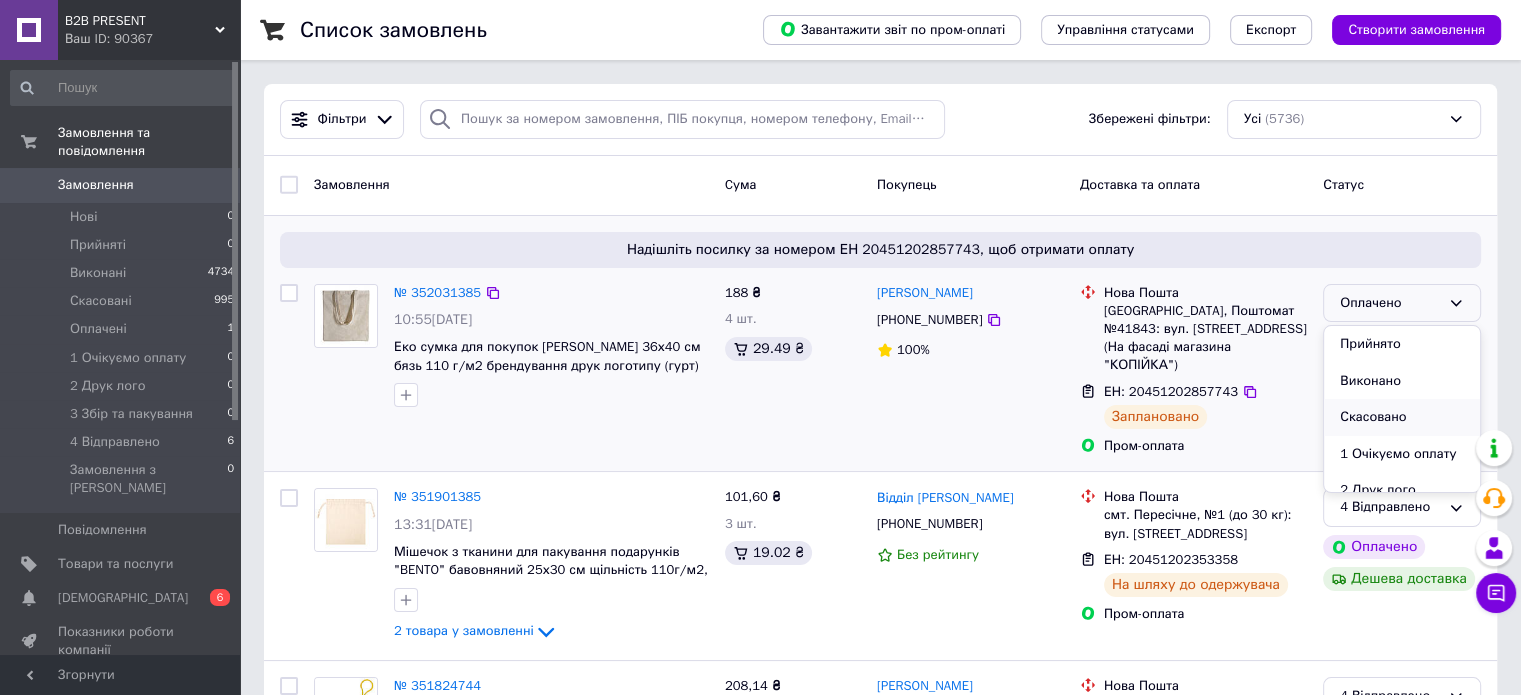 scroll, scrollTop: 89, scrollLeft: 0, axis: vertical 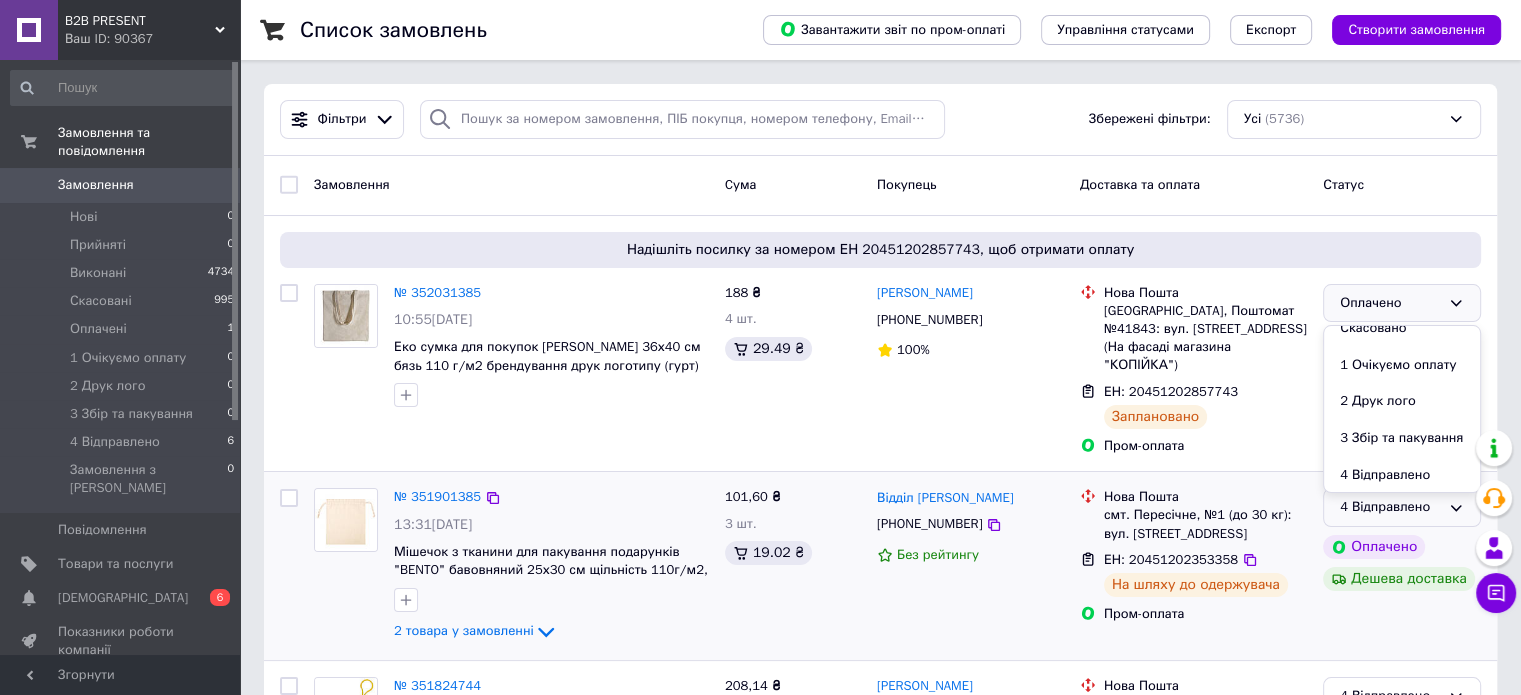 click on "4   Відправлено" at bounding box center (1402, 475) 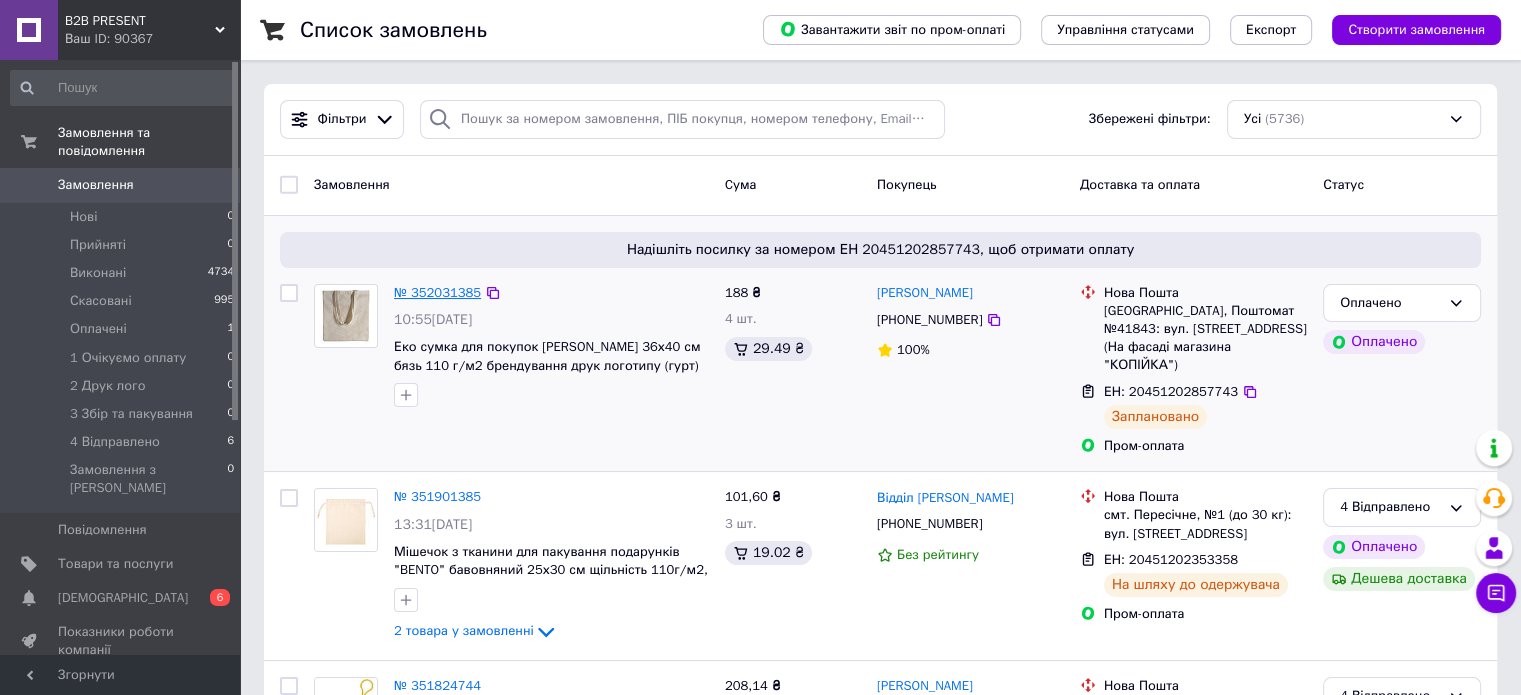 click on "№ 352031385" at bounding box center [437, 292] 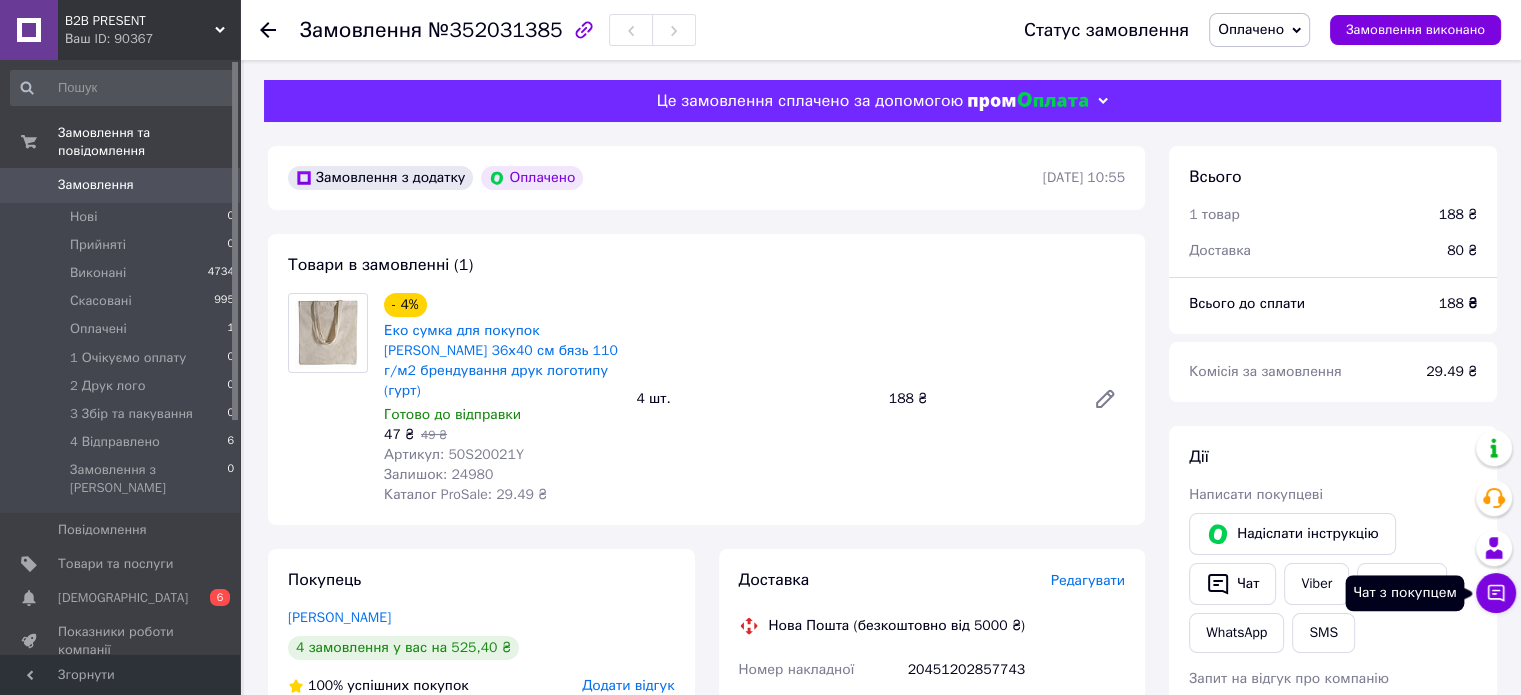 click 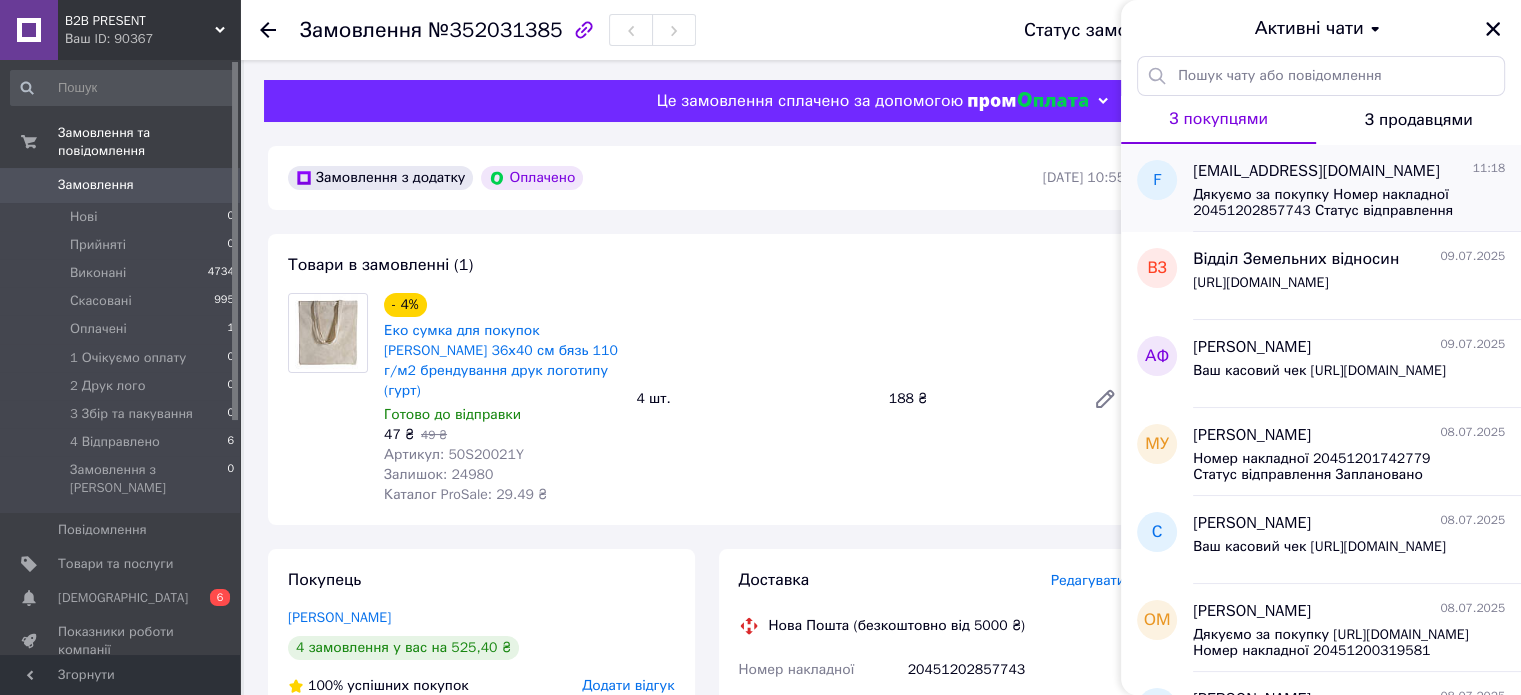 click on "Дякуємо за покупку
Номер накладної
20451202857743
Статус відправлення
Заплановано
Отримувач
Стороженко Валерія
Телефон отримувача
+380955952048
Адреса
Одеса, Поштомат №41843: вул. Академічна, 11 (На фасаді магазина "КОПІЙКА")
Дата відправки
10.07.2025" at bounding box center (1335, 203) 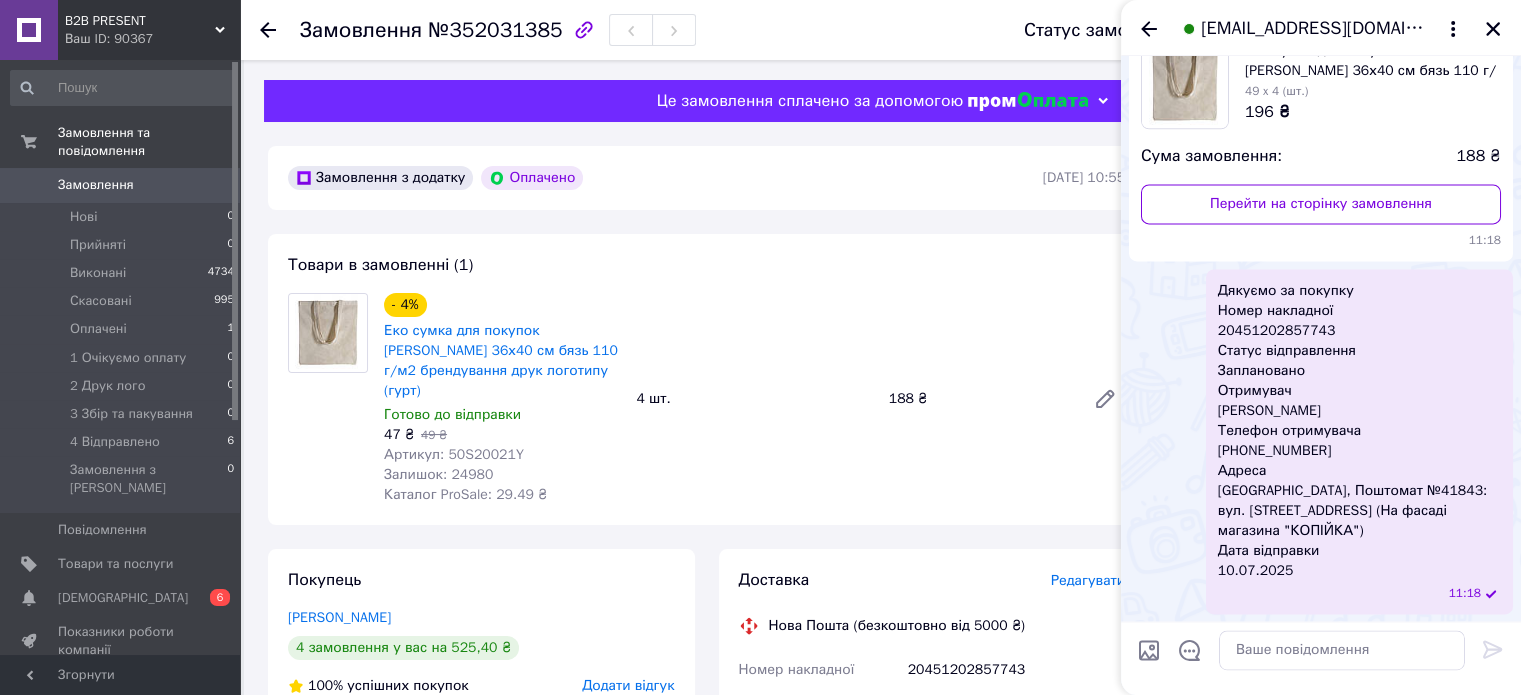 scroll, scrollTop: 2496, scrollLeft: 0, axis: vertical 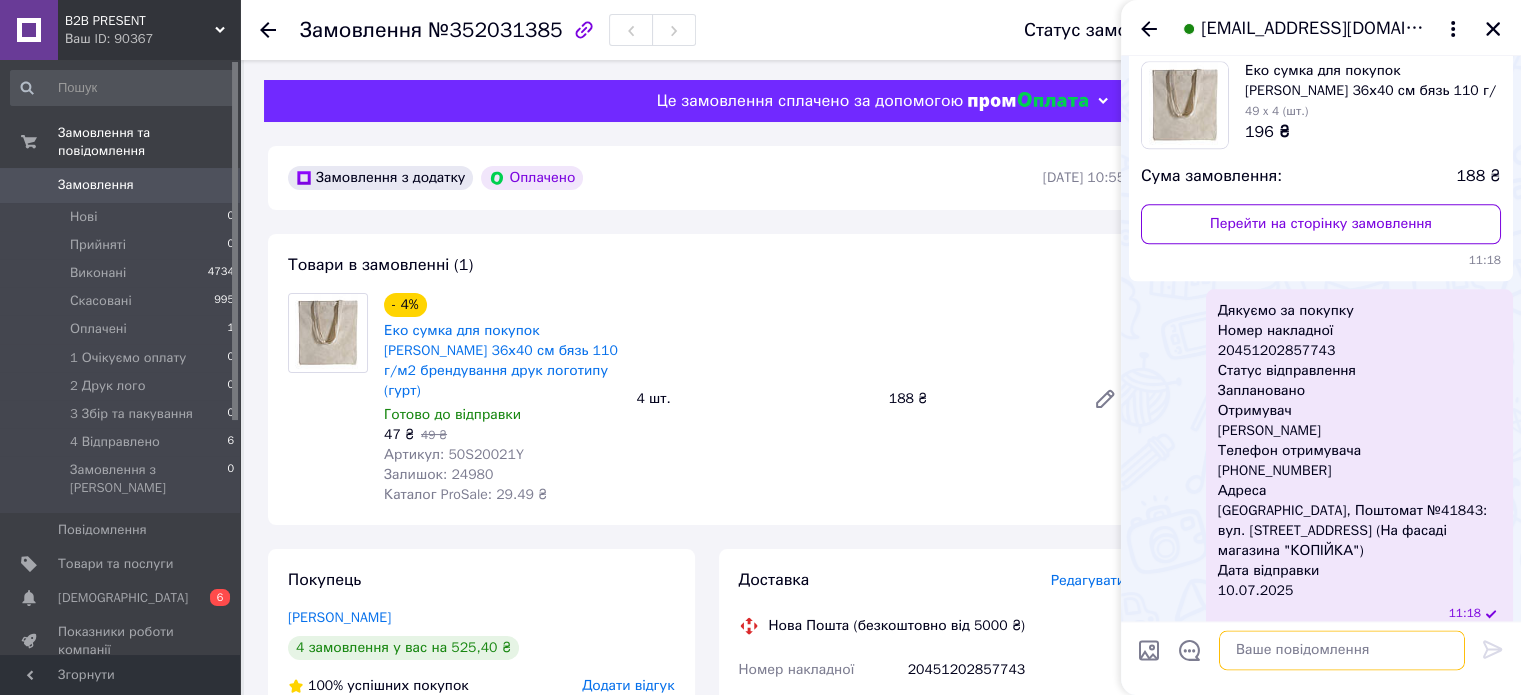 click at bounding box center [1342, 651] 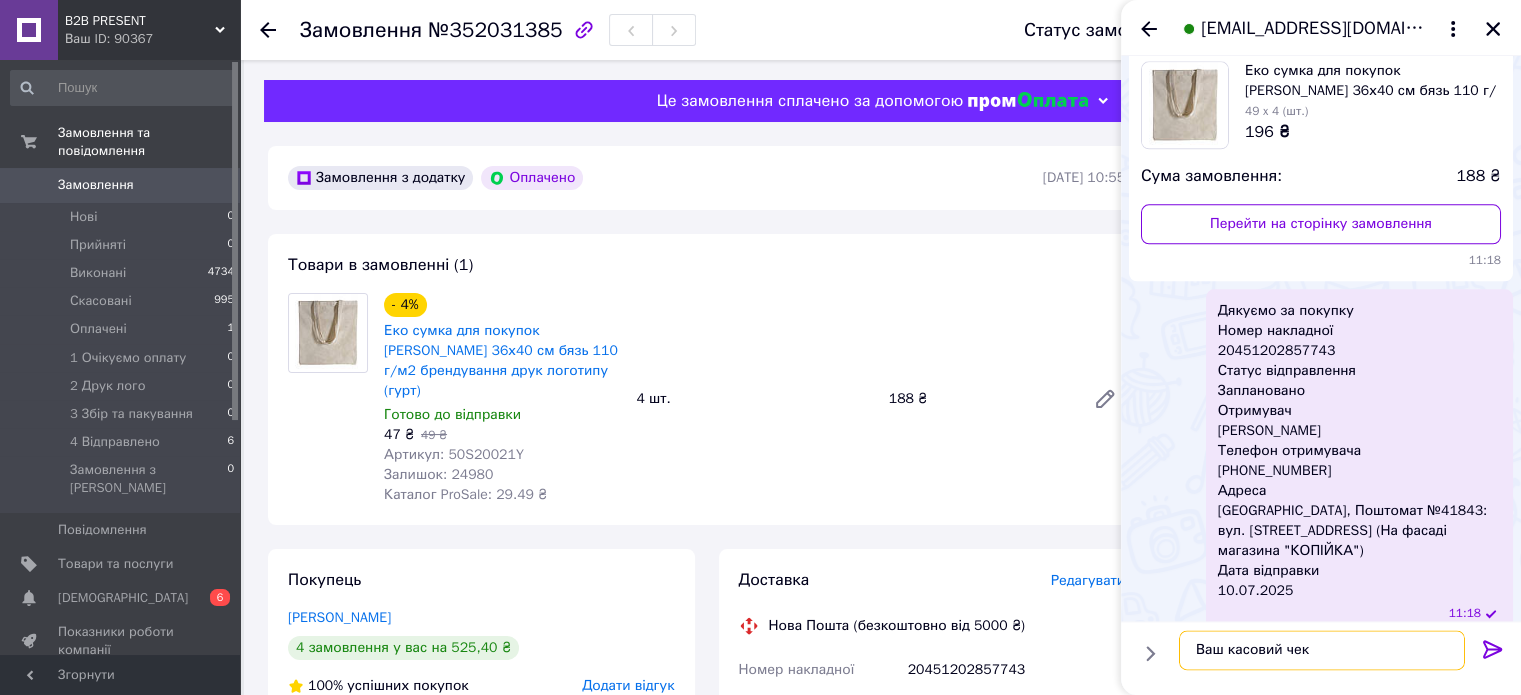 paste on "[URL][DOMAIN_NAME]" 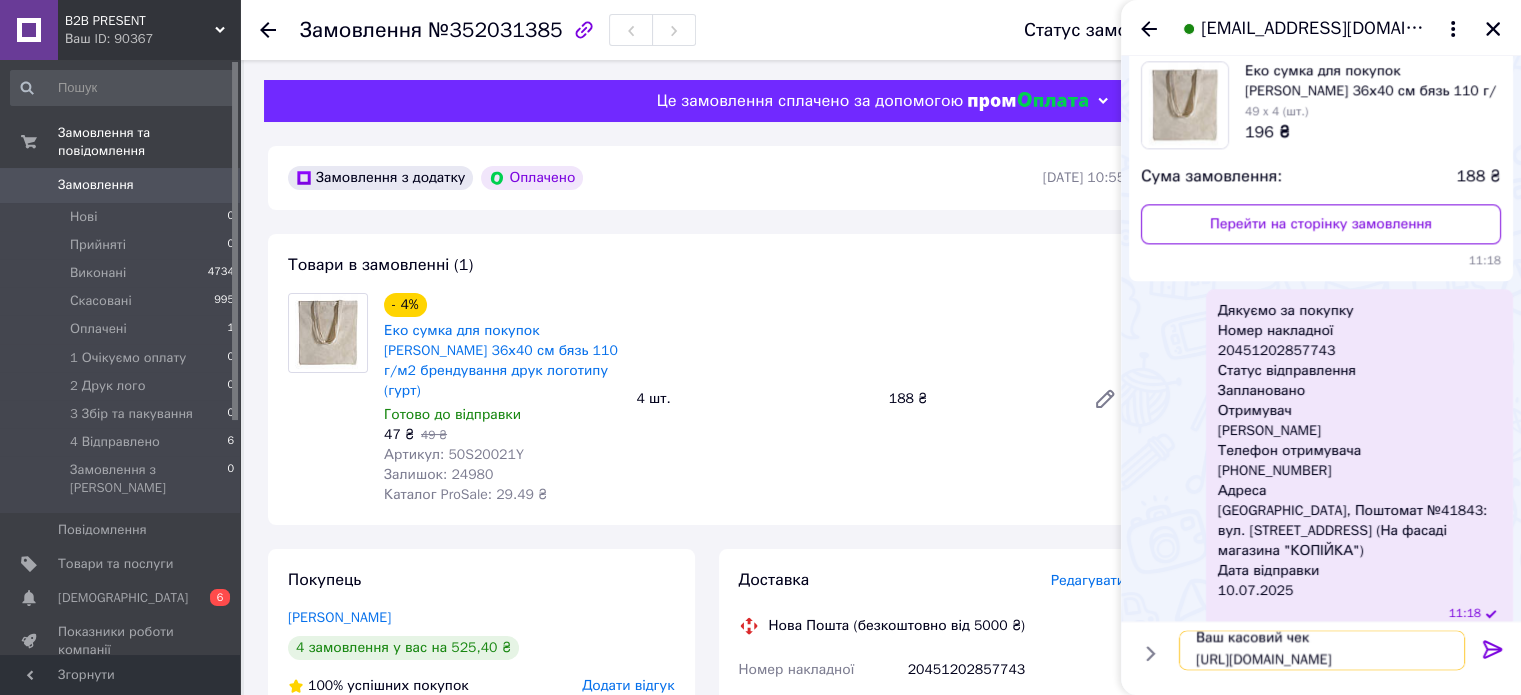 scroll, scrollTop: 1, scrollLeft: 0, axis: vertical 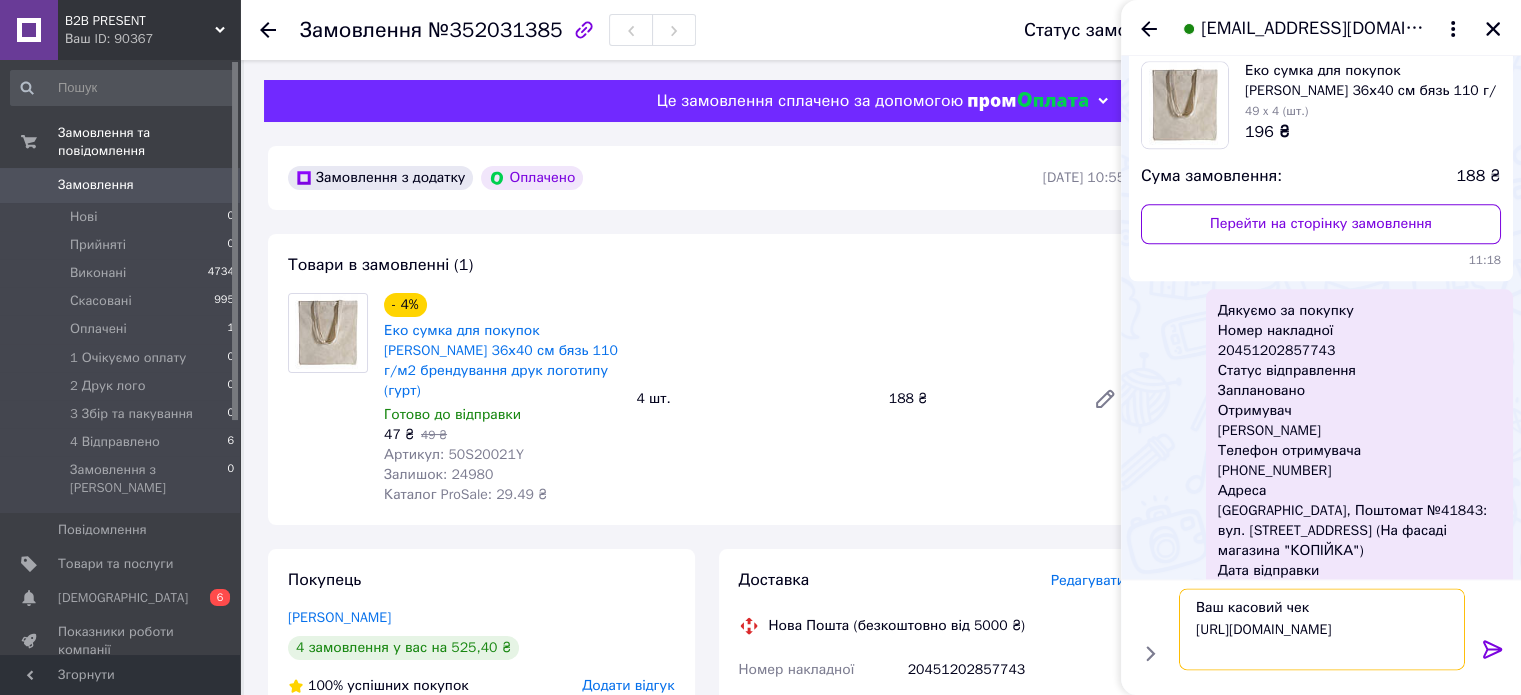 type 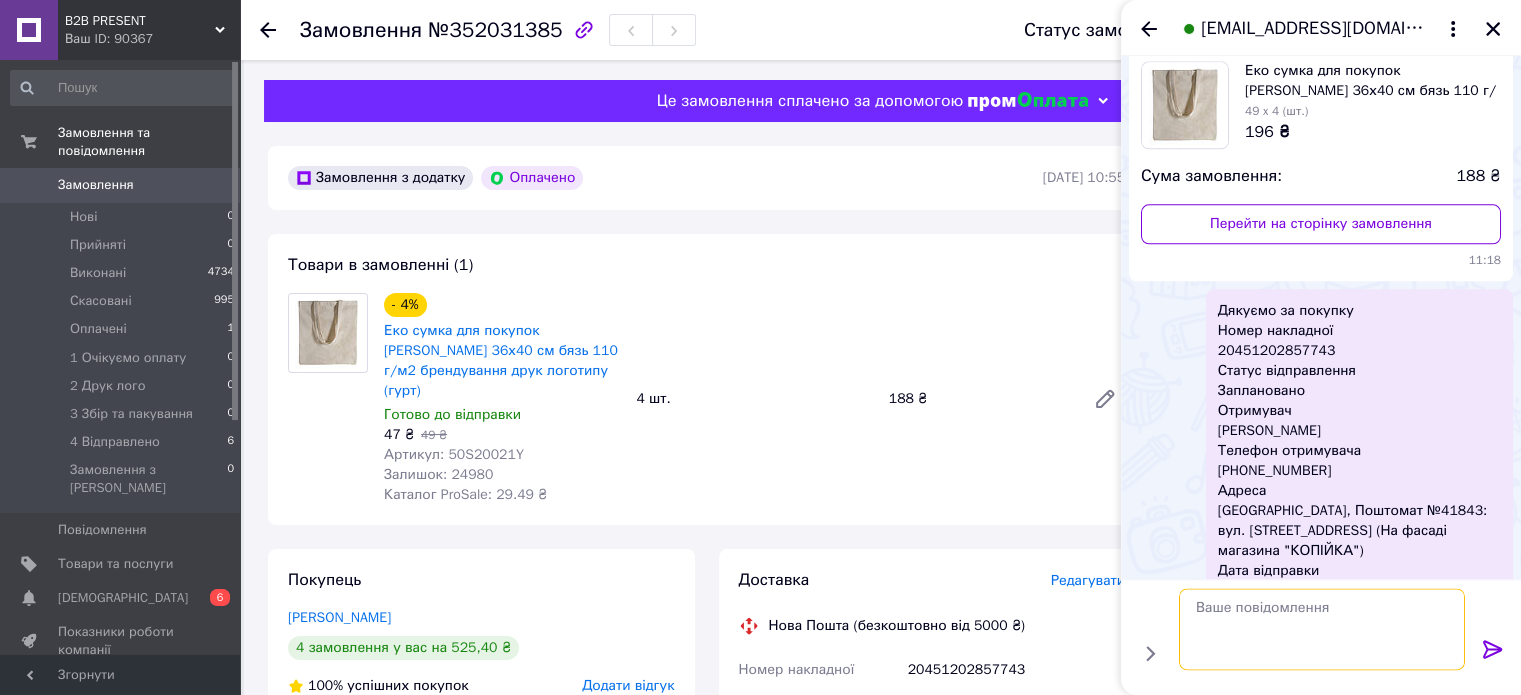 scroll, scrollTop: 0, scrollLeft: 0, axis: both 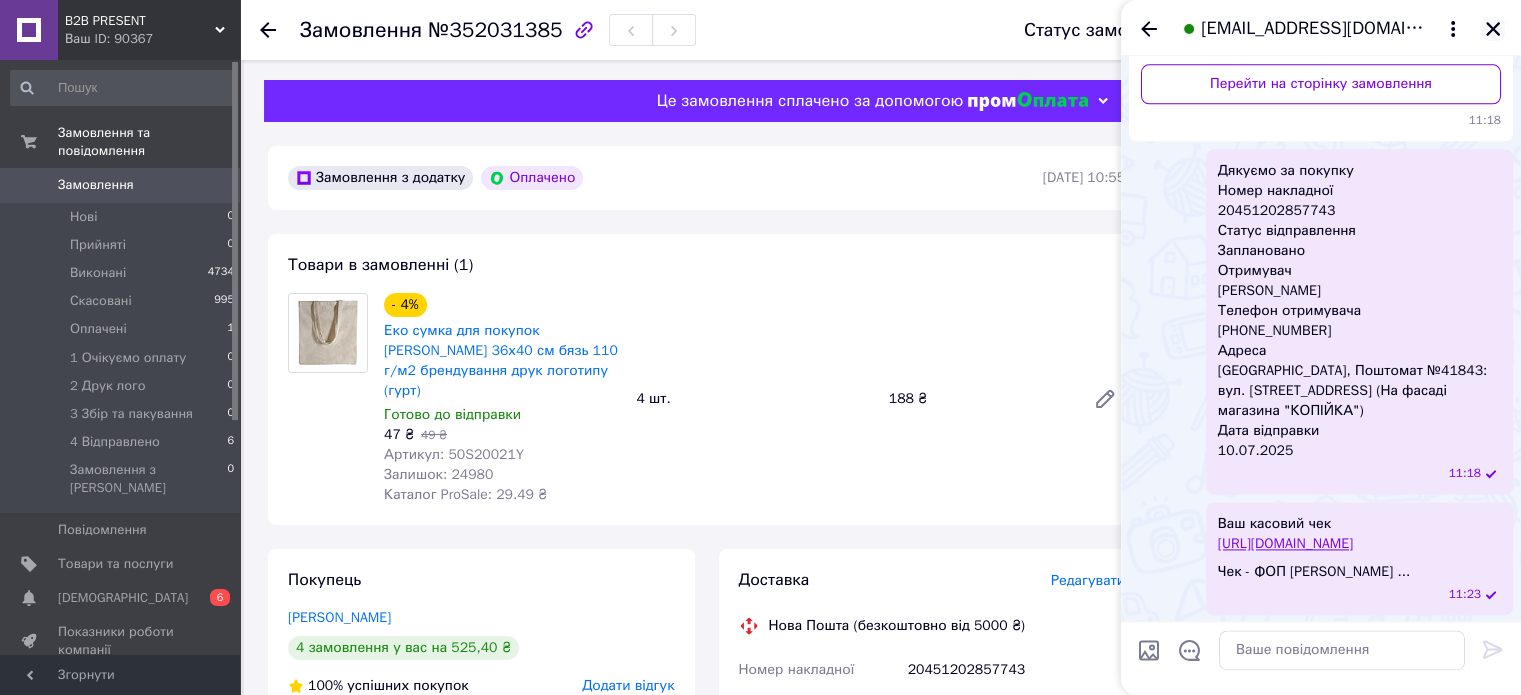 click 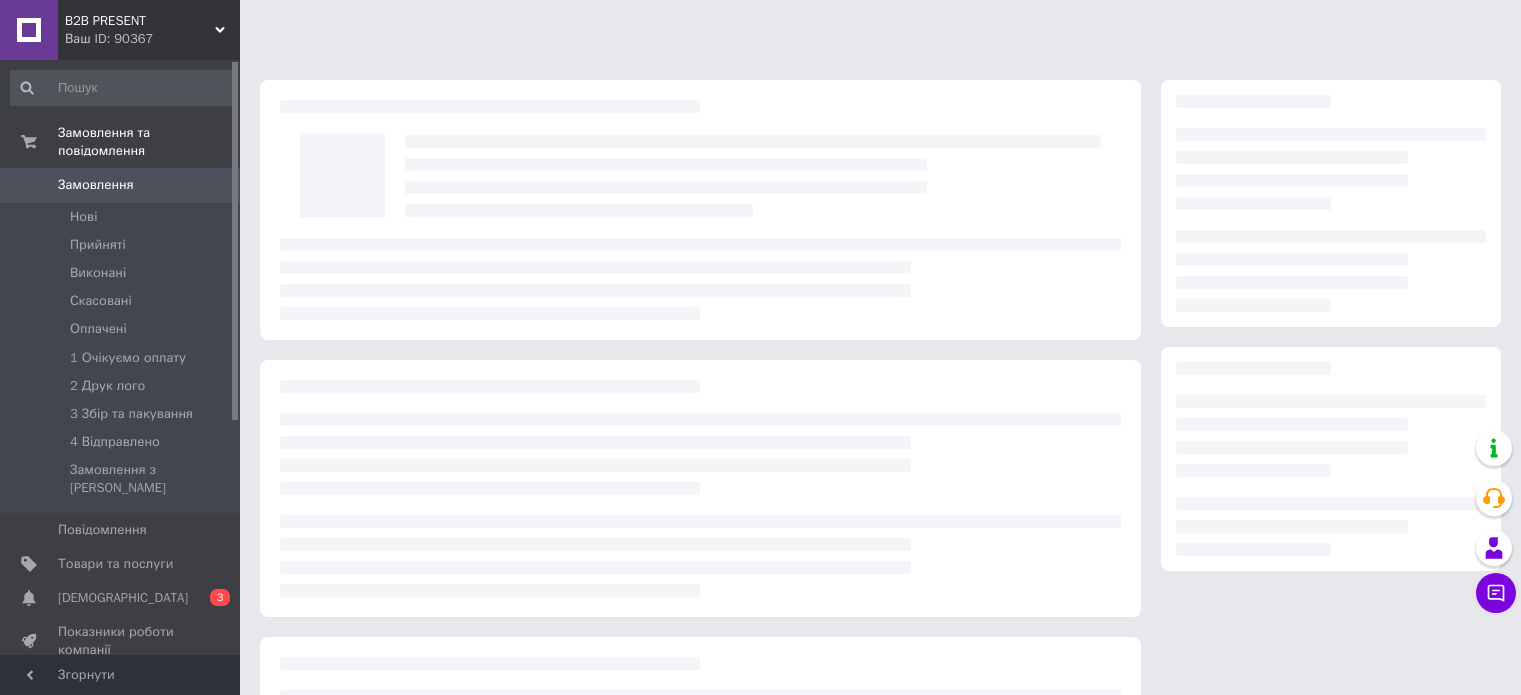 scroll, scrollTop: 0, scrollLeft: 0, axis: both 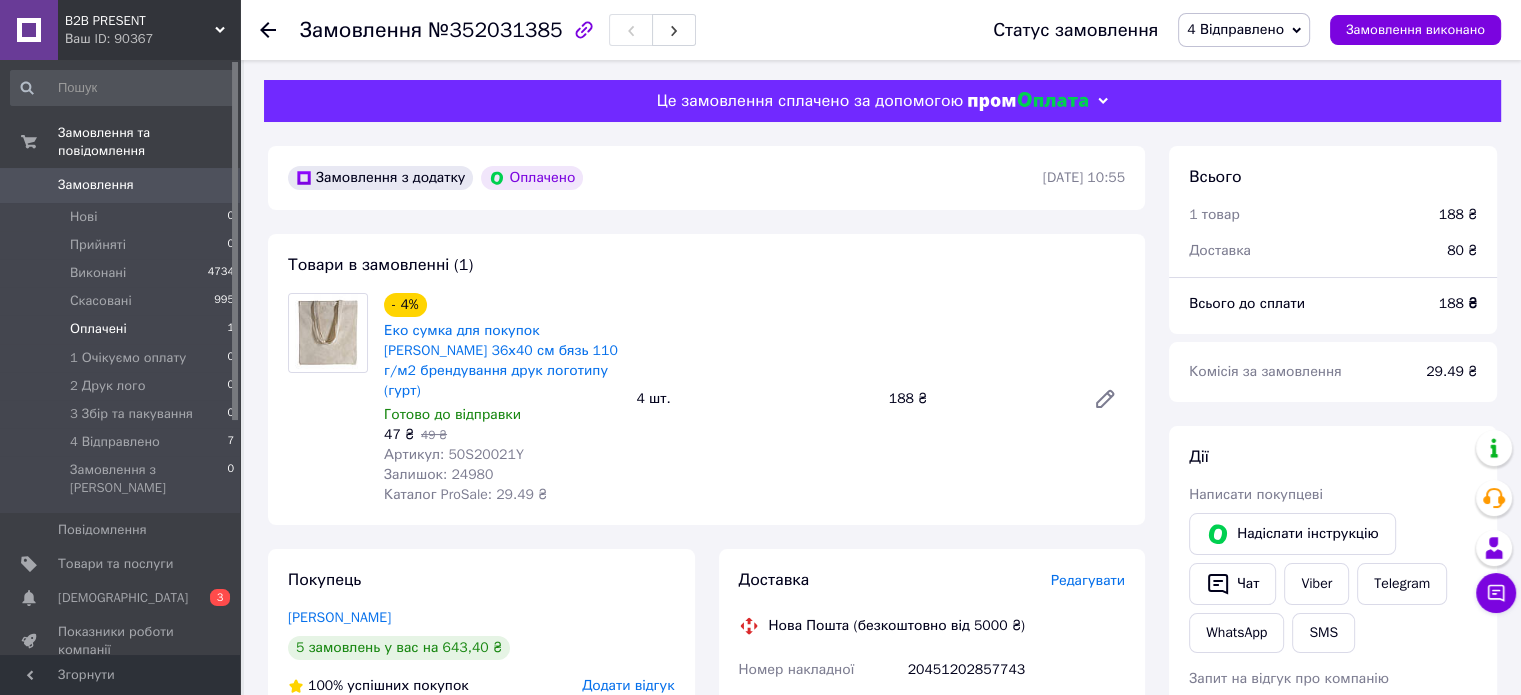 click on "Оплачені" at bounding box center (98, 329) 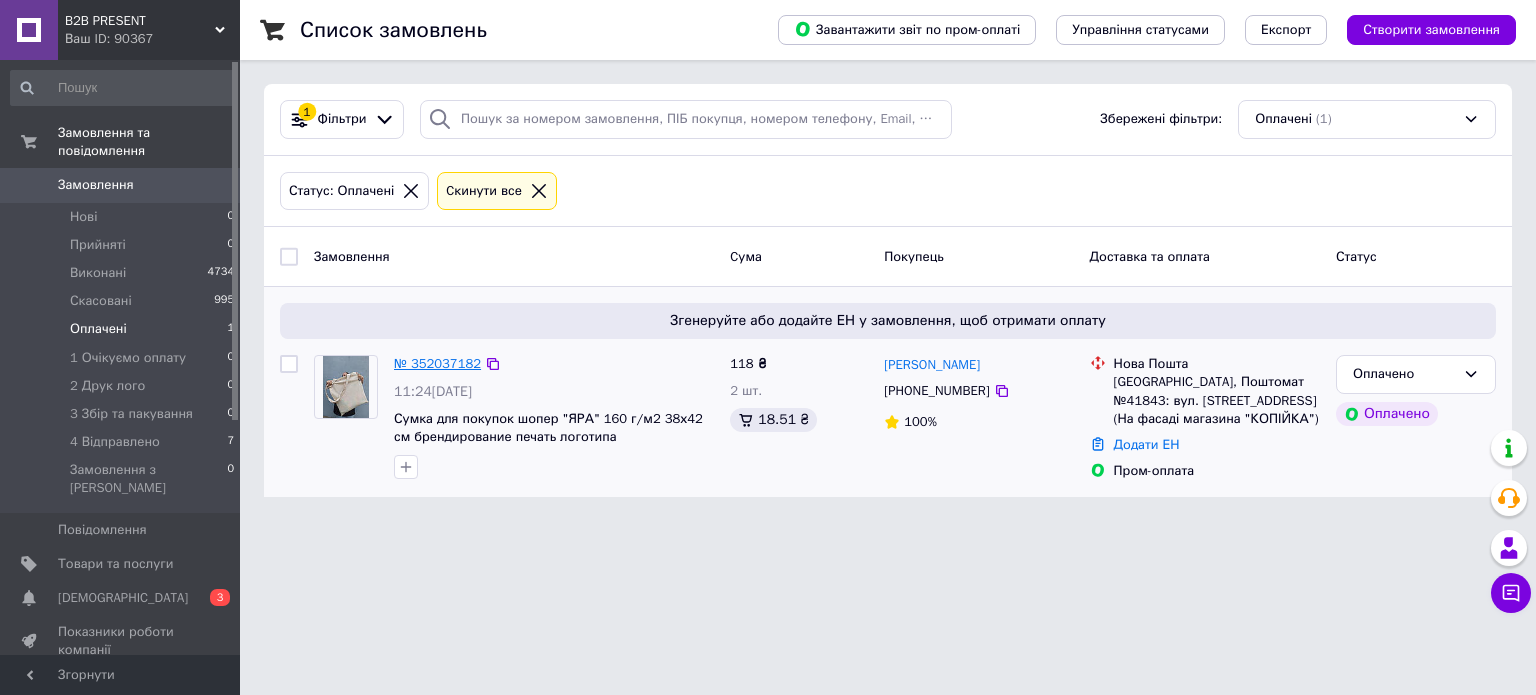 click on "№ 352037182" at bounding box center [437, 363] 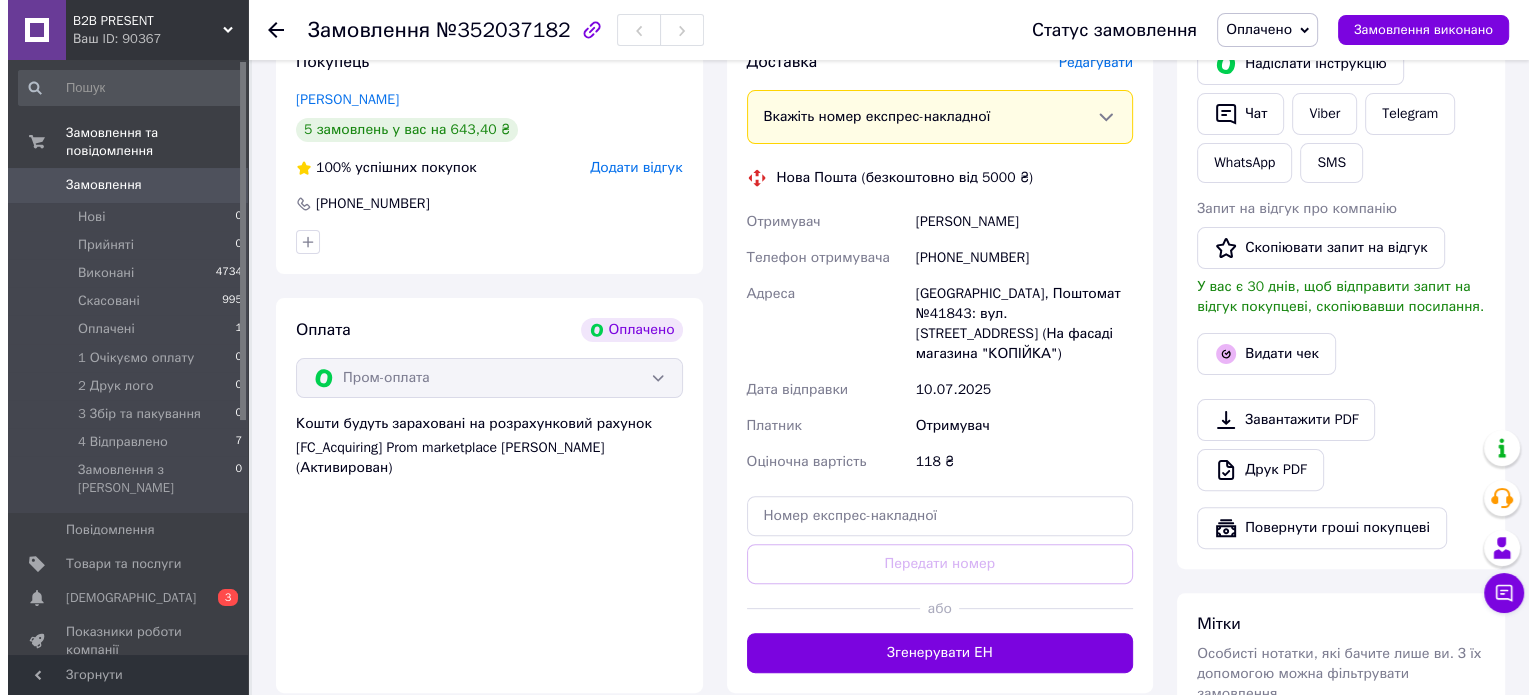 scroll, scrollTop: 400, scrollLeft: 0, axis: vertical 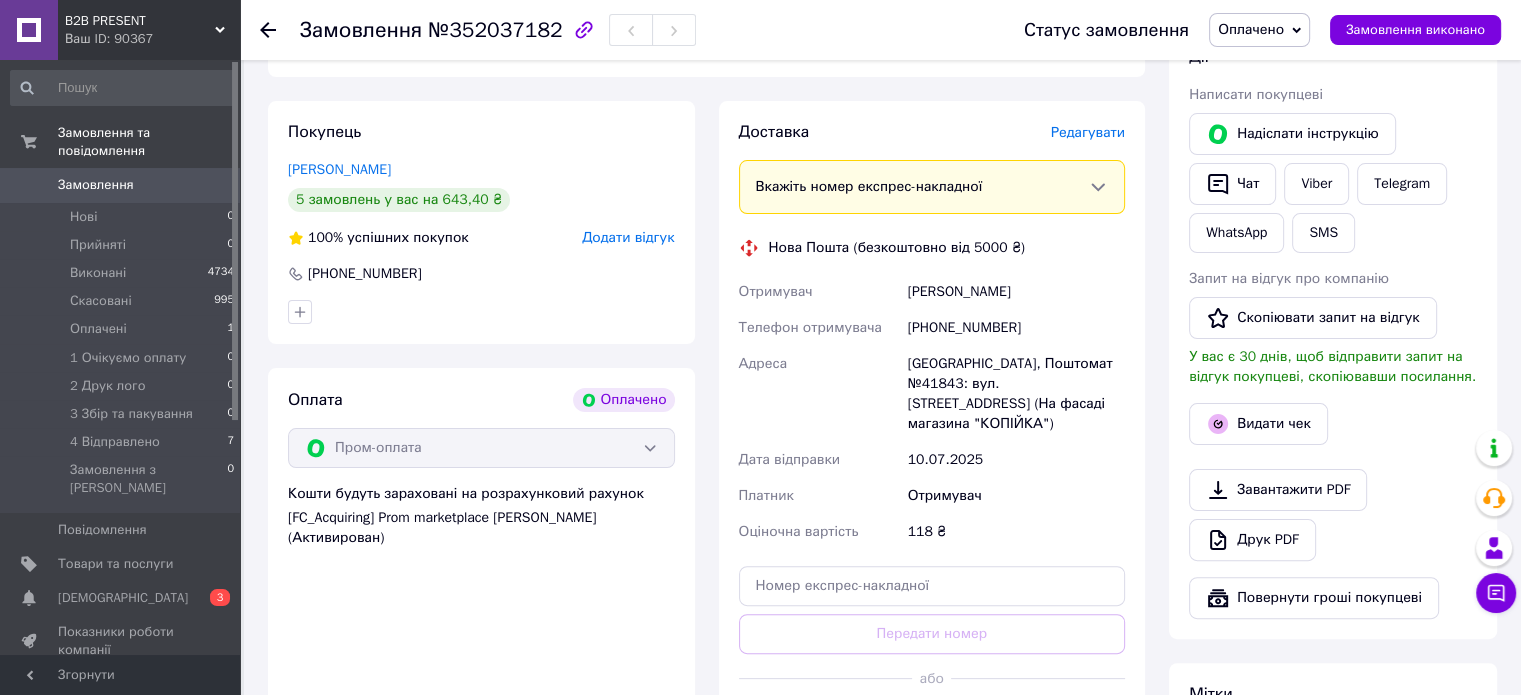 click on "Редагувати" at bounding box center [1088, 132] 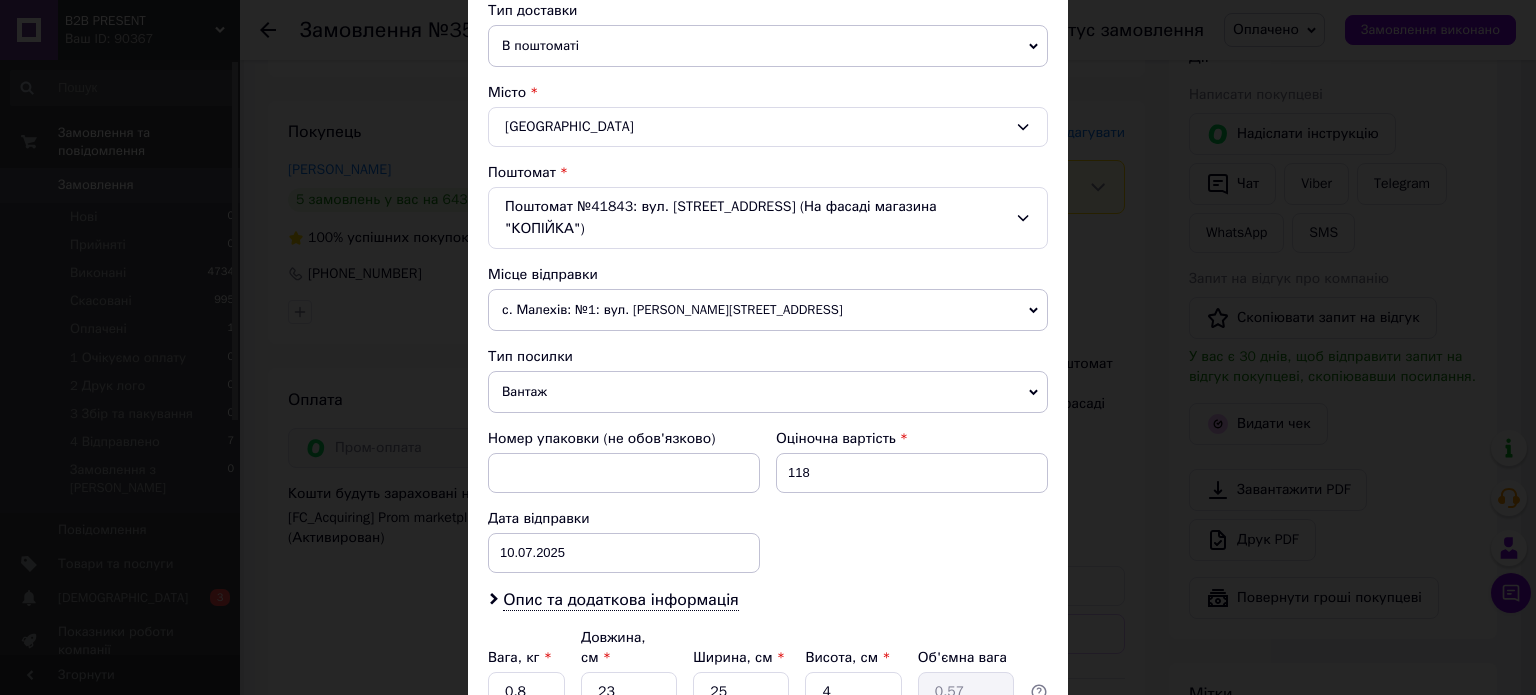 scroll, scrollTop: 500, scrollLeft: 0, axis: vertical 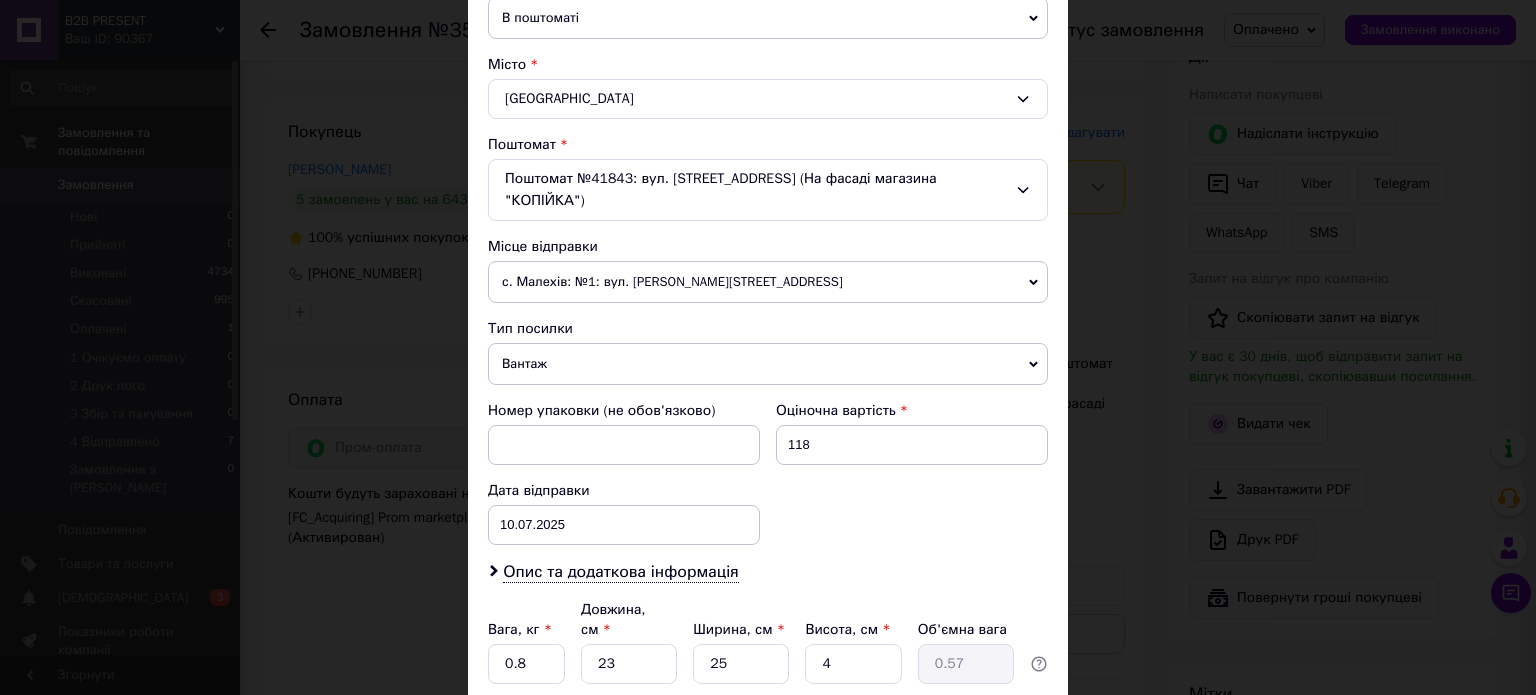 click on "с. Малехів: №1: вул. [PERSON_NAME][STREET_ADDRESS]" at bounding box center [768, 282] 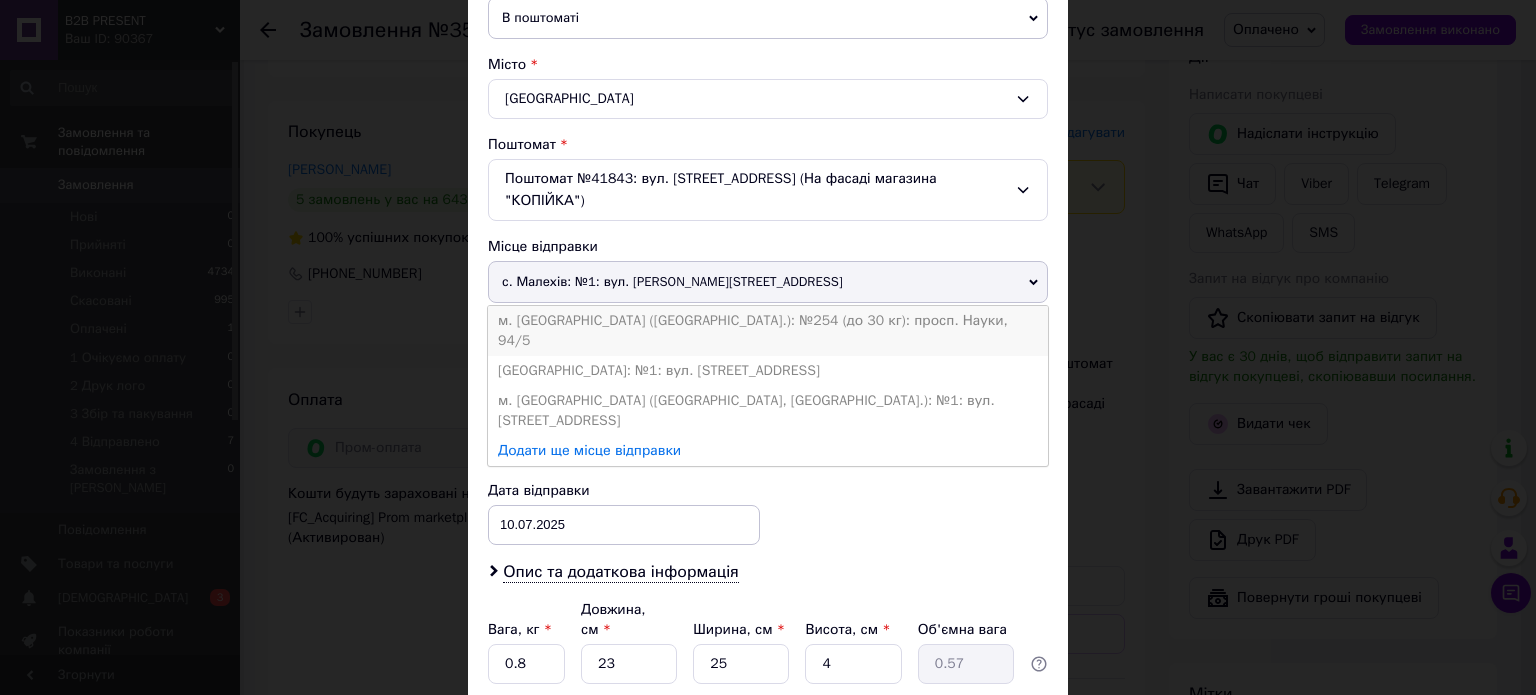 click on "м. [GEOGRAPHIC_DATA] ([GEOGRAPHIC_DATA].): №254 (до 30 кг): просп. Науки, 94/5" at bounding box center (768, 331) 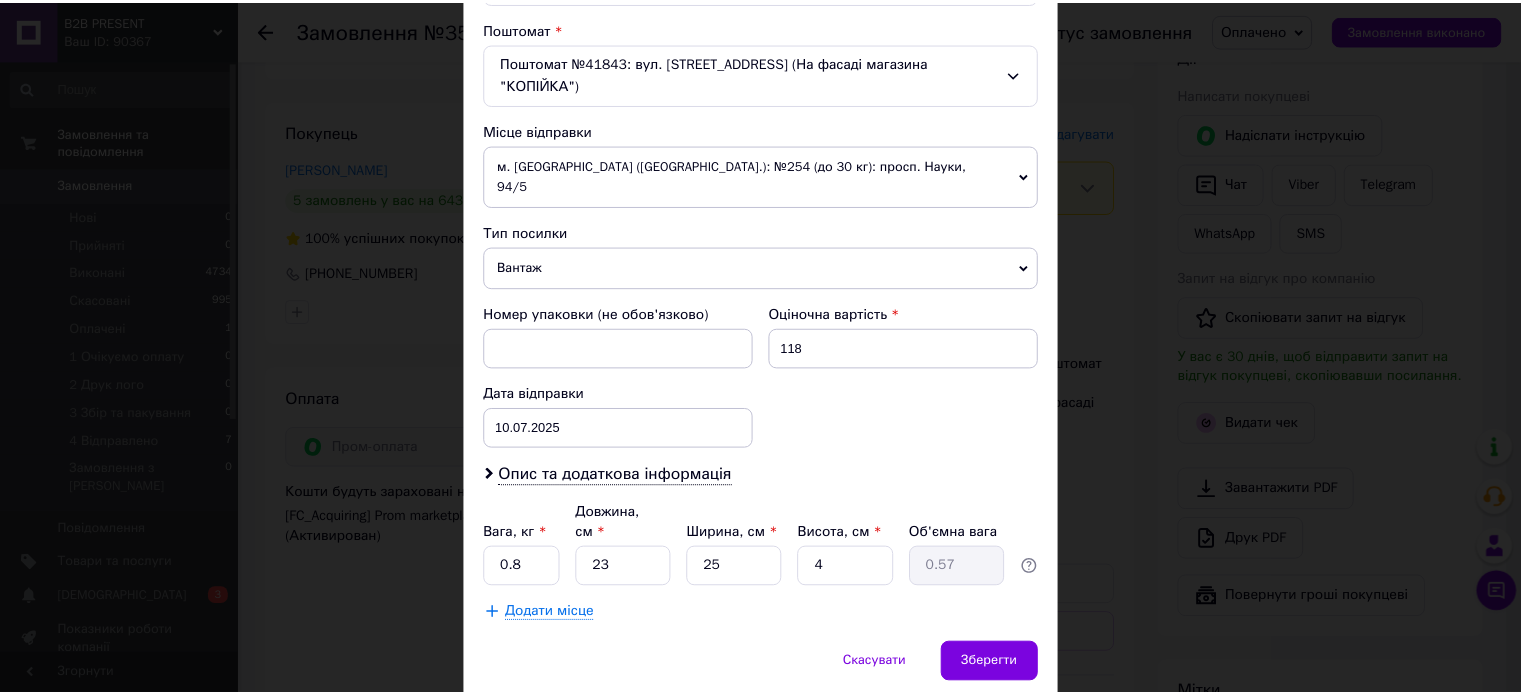 scroll, scrollTop: 627, scrollLeft: 0, axis: vertical 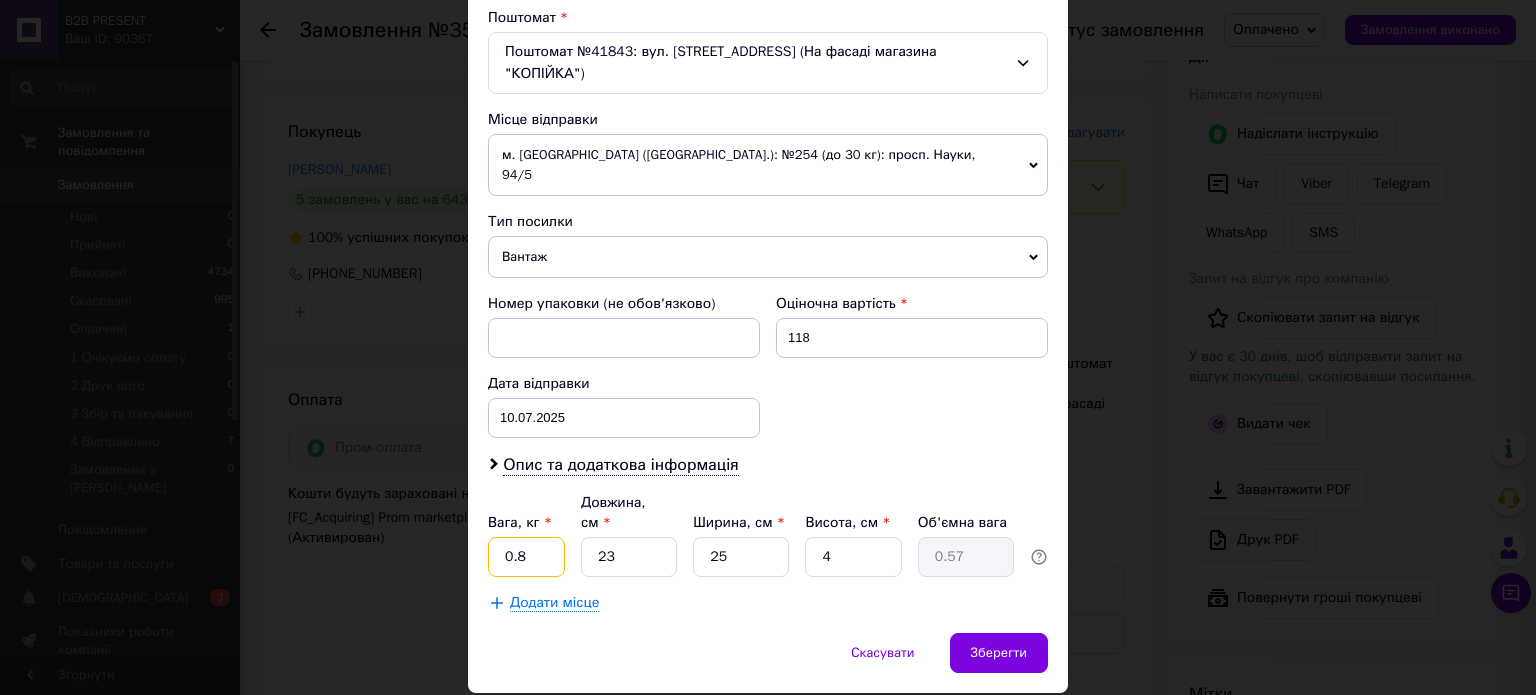 click on "0.8" at bounding box center [526, 557] 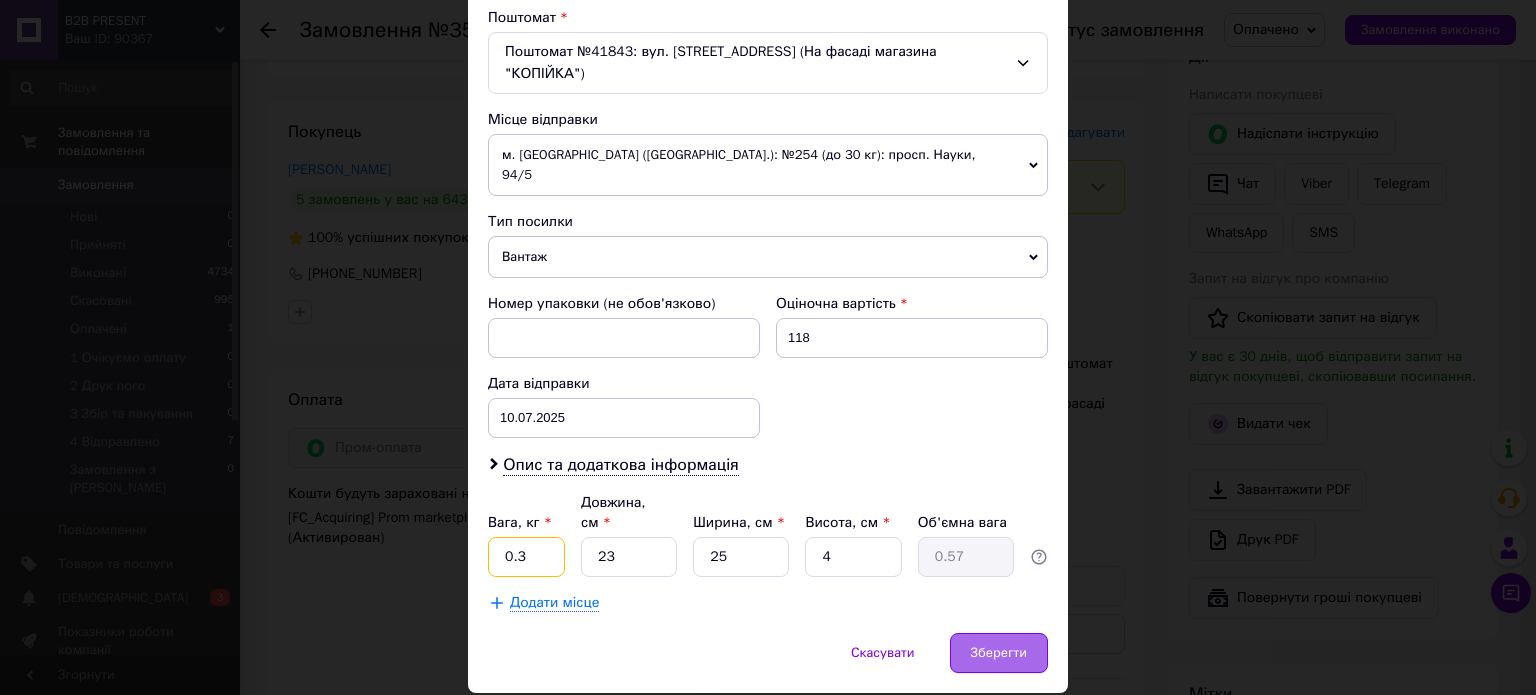 type on "0.3" 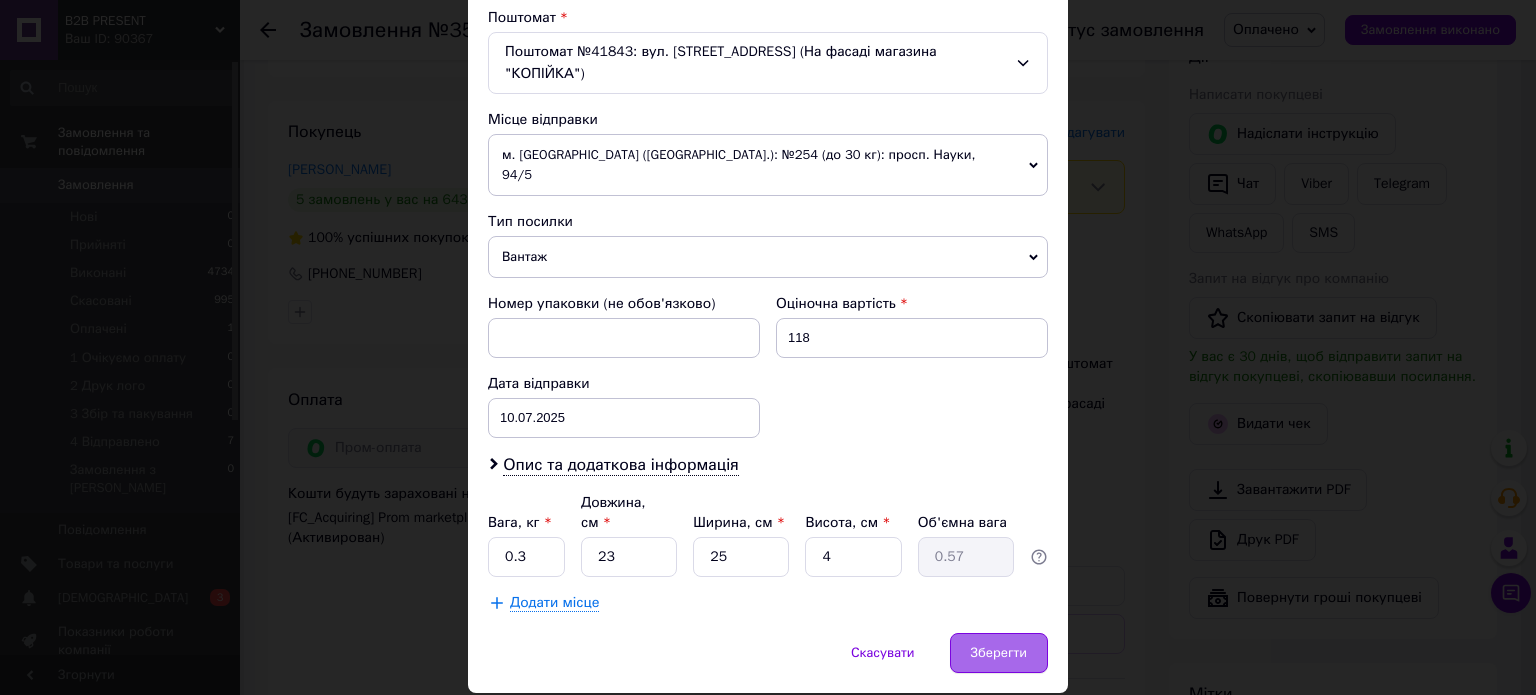 click on "Зберегти" at bounding box center [999, 653] 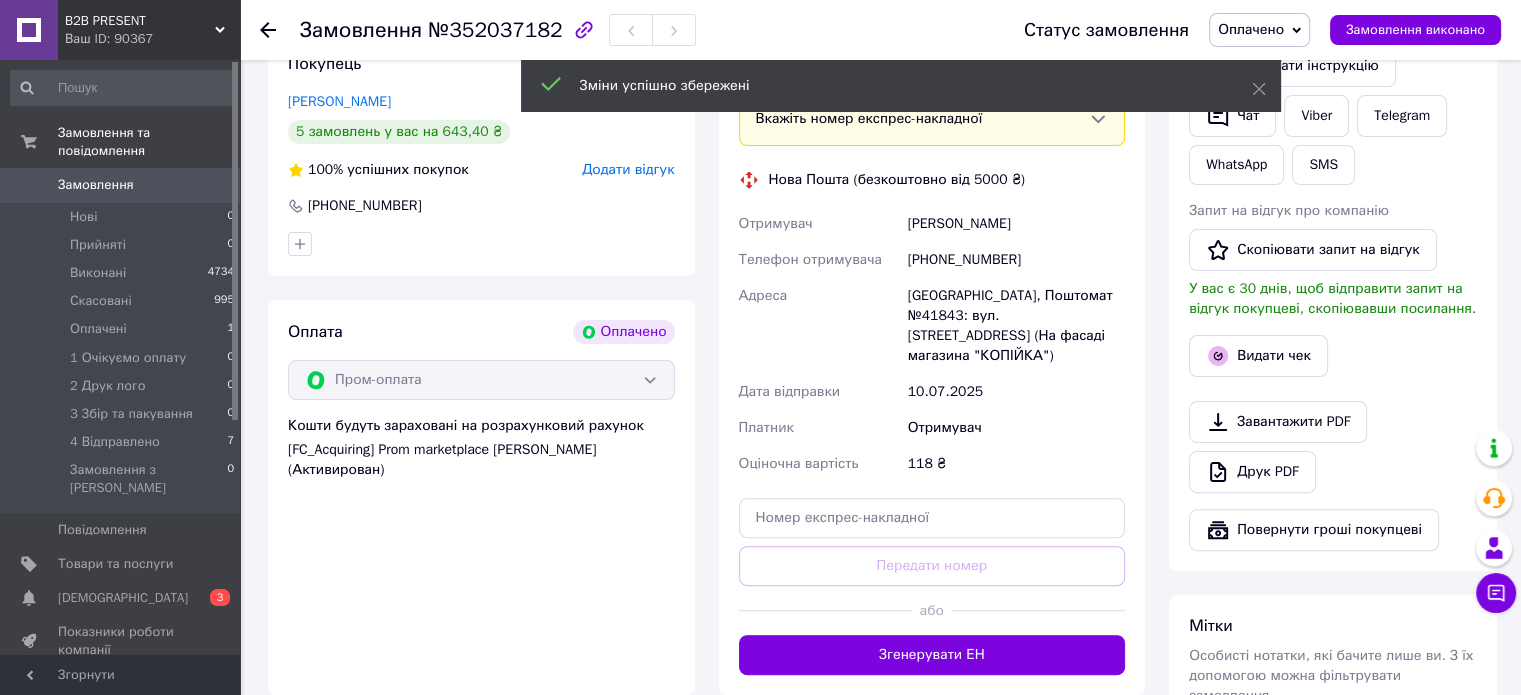 scroll, scrollTop: 500, scrollLeft: 0, axis: vertical 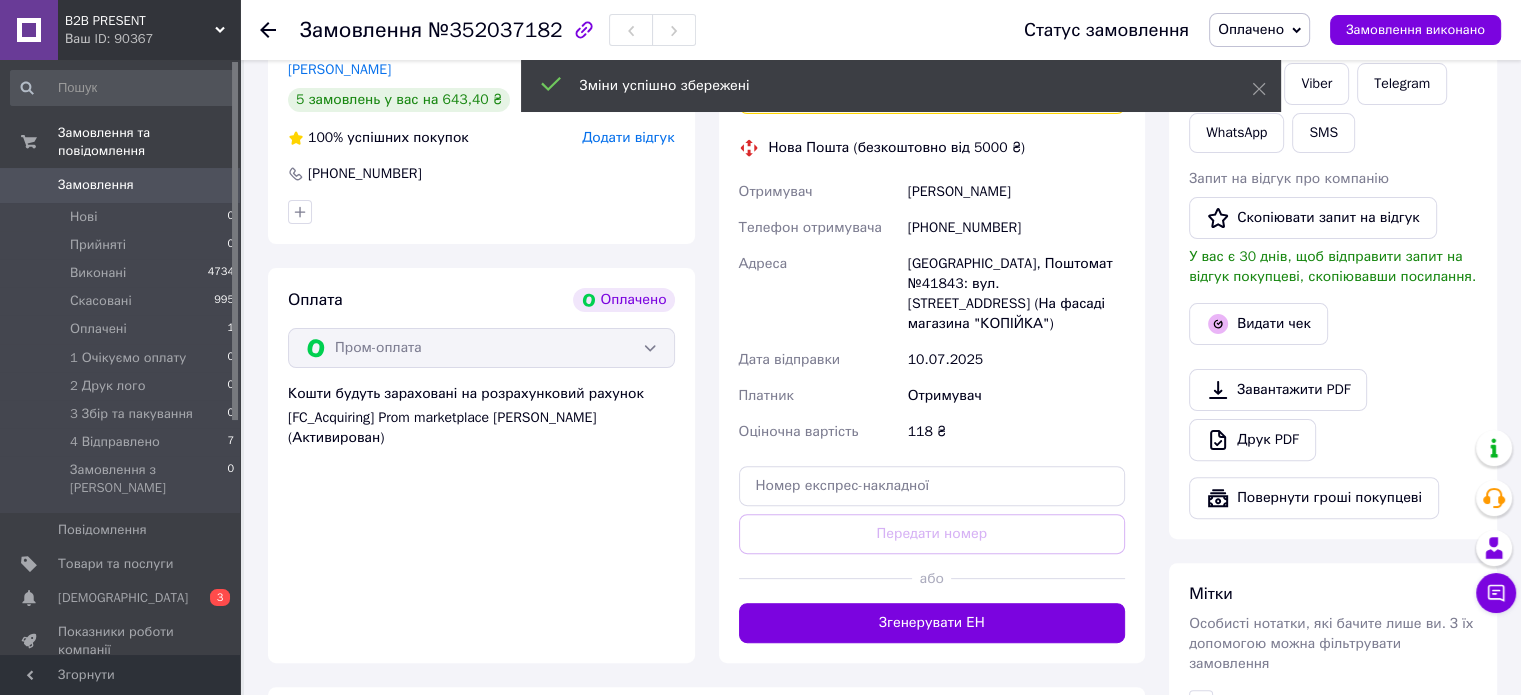 click on "Згенерувати ЕН" at bounding box center [932, 623] 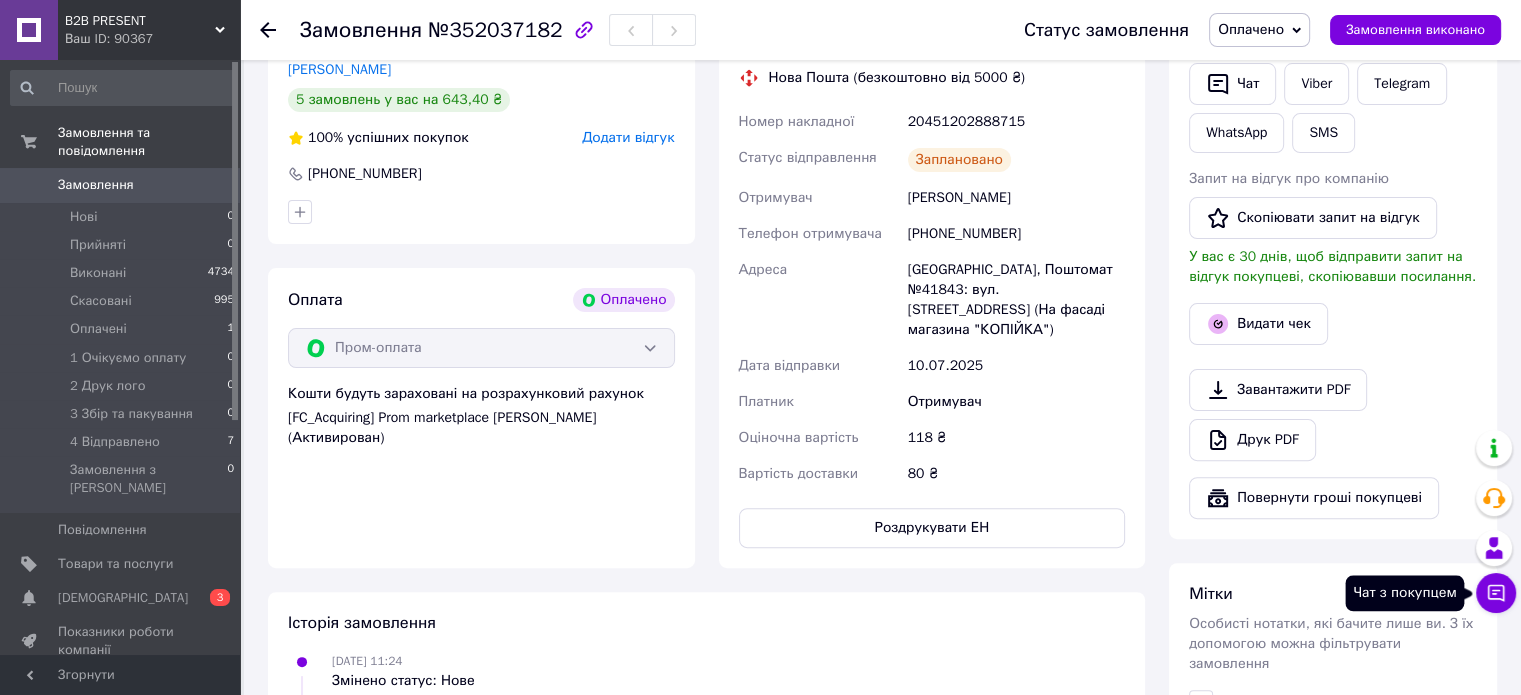 click 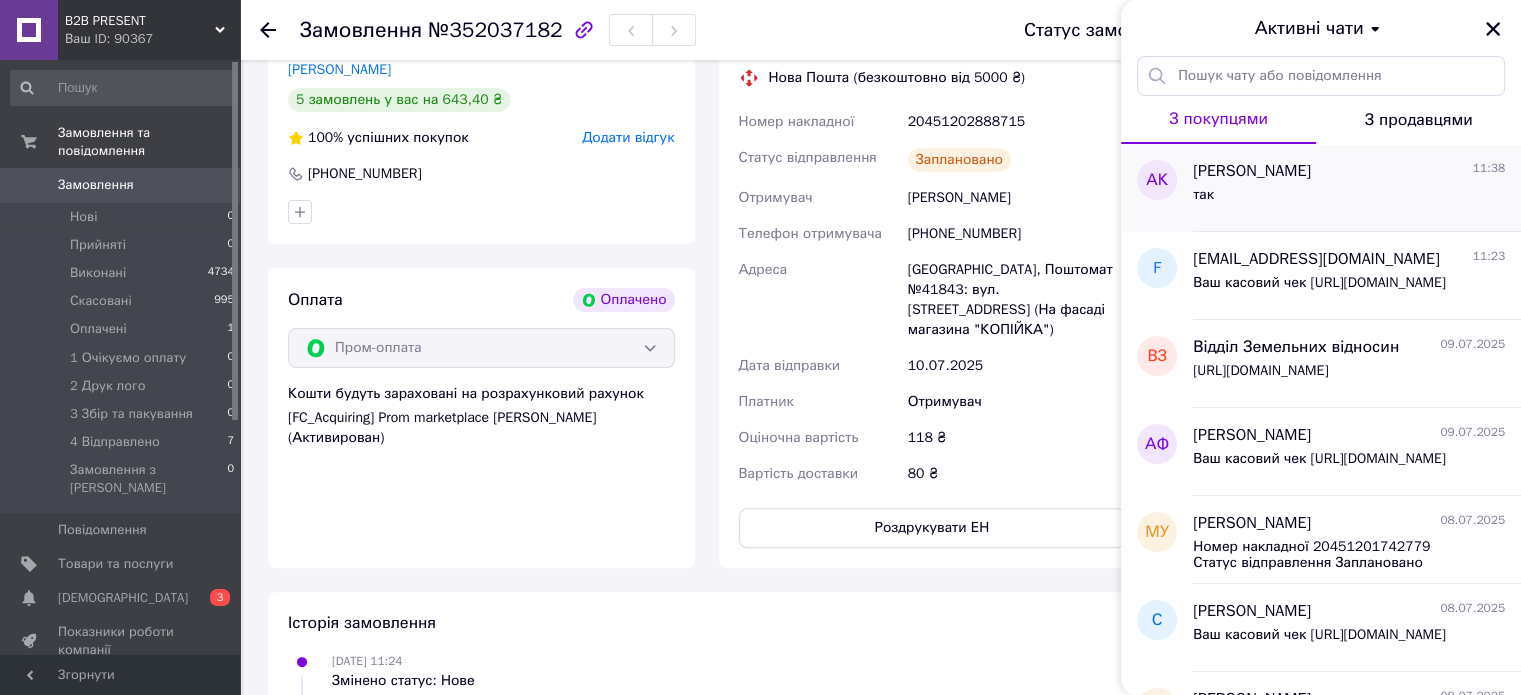 click on "так" at bounding box center (1349, 199) 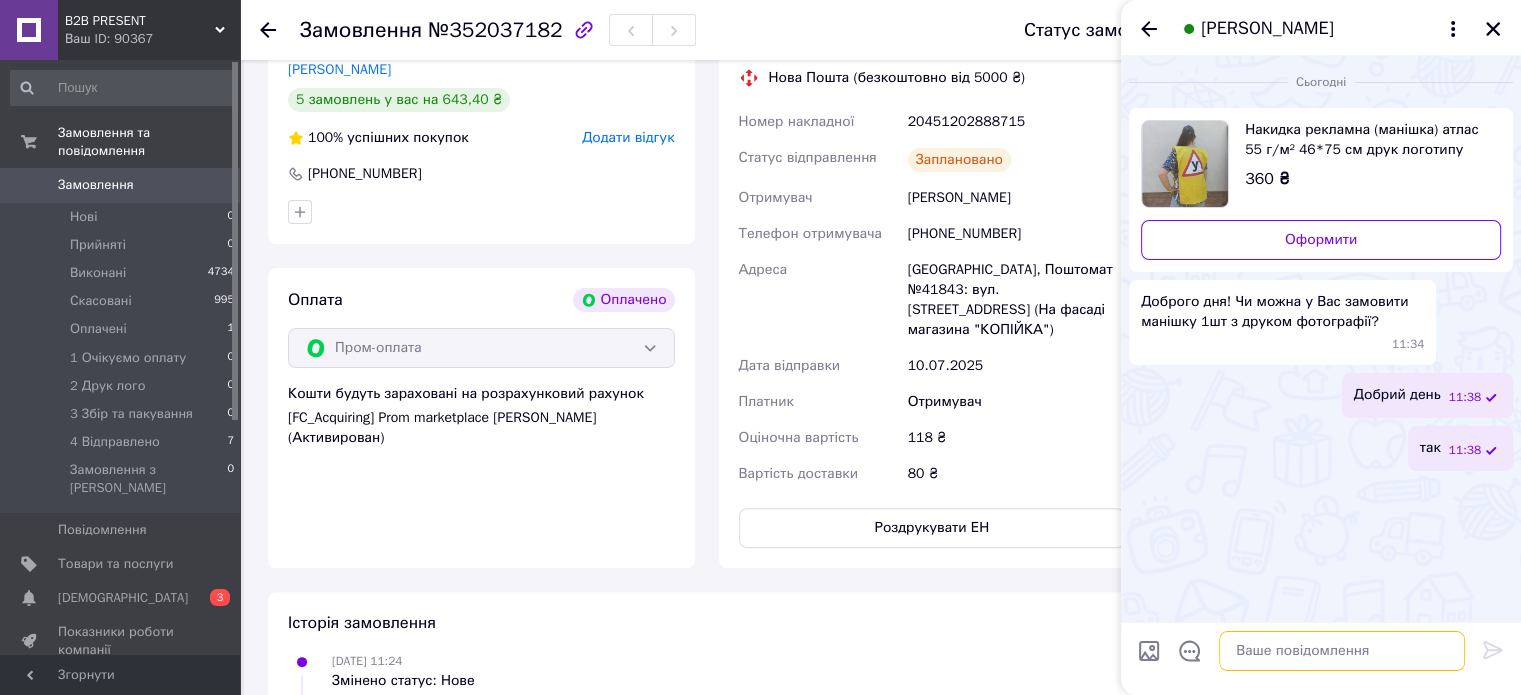 click at bounding box center (1342, 651) 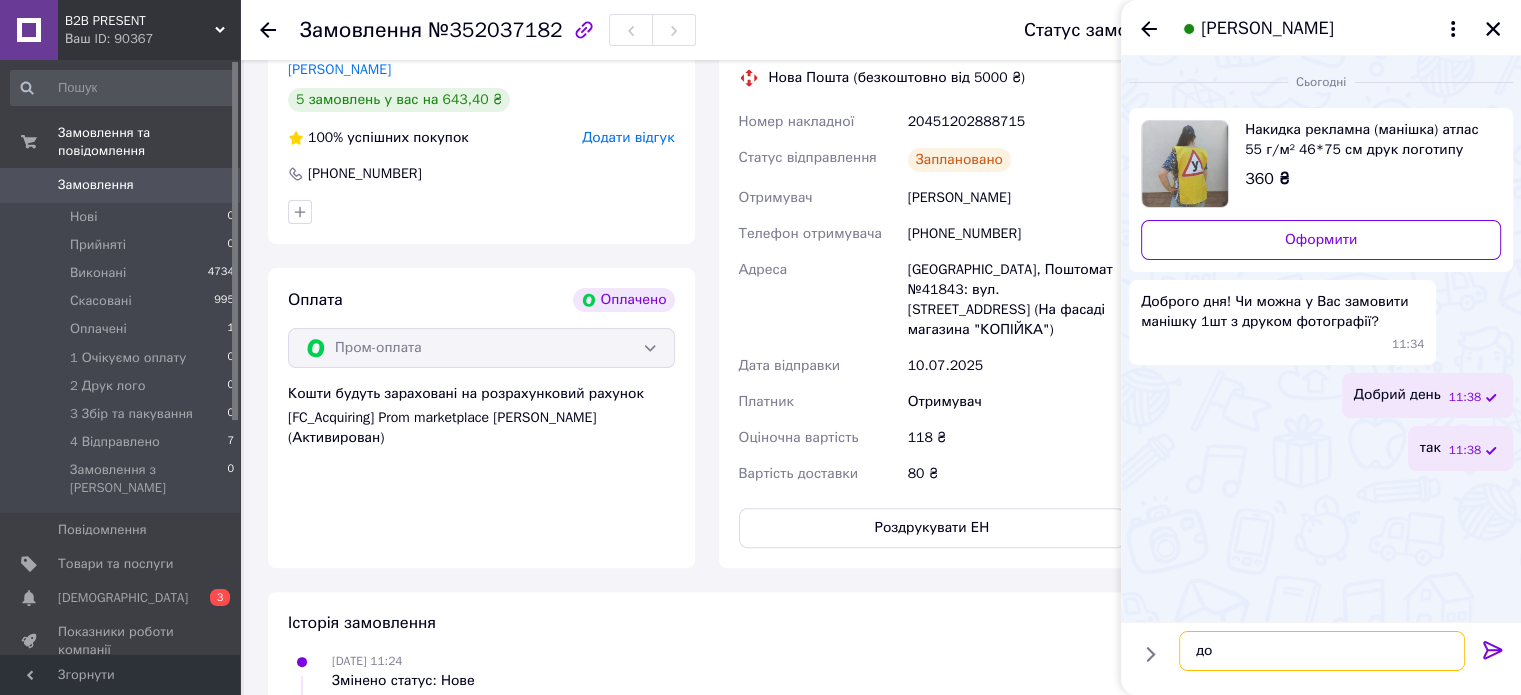 type on "д" 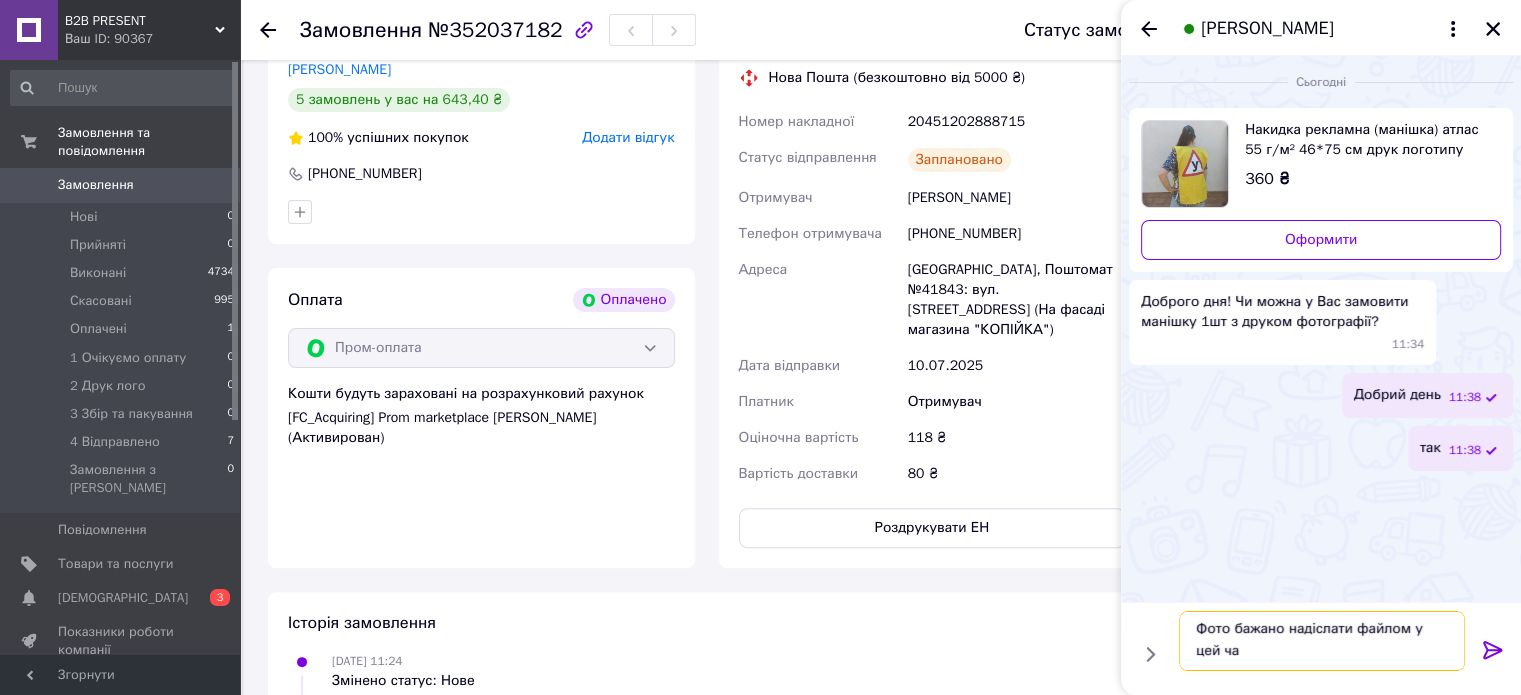 scroll, scrollTop: 1, scrollLeft: 0, axis: vertical 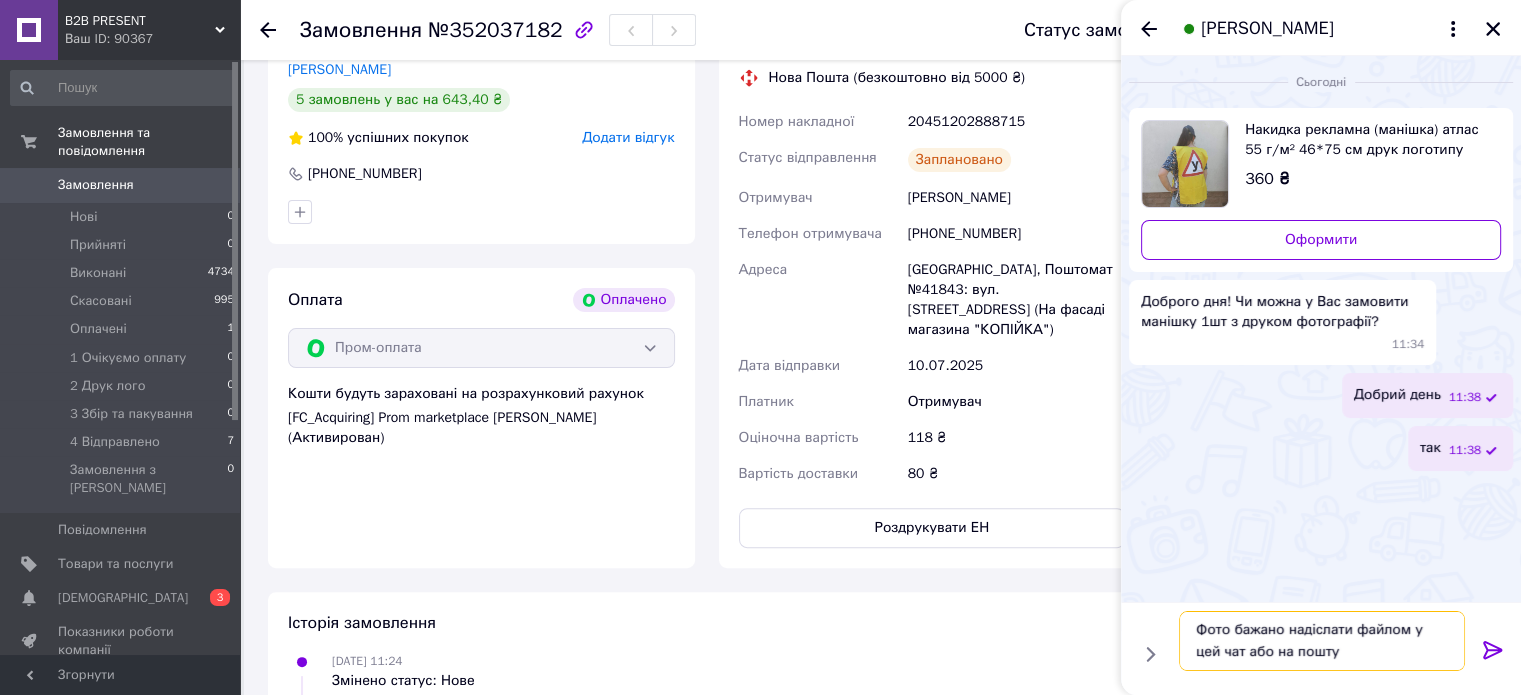 type on "Фото бажано надіслати файлом у цей чат або на пошту" 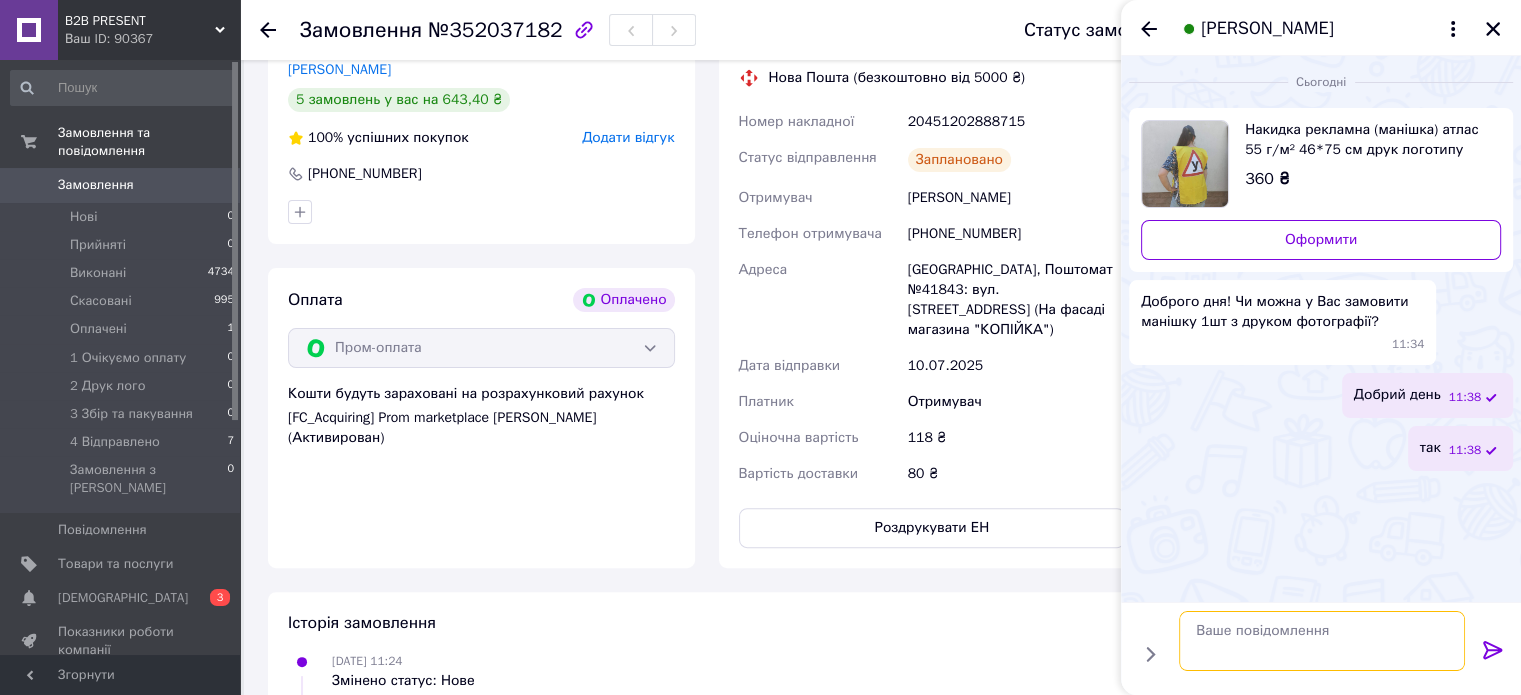 scroll, scrollTop: 0, scrollLeft: 0, axis: both 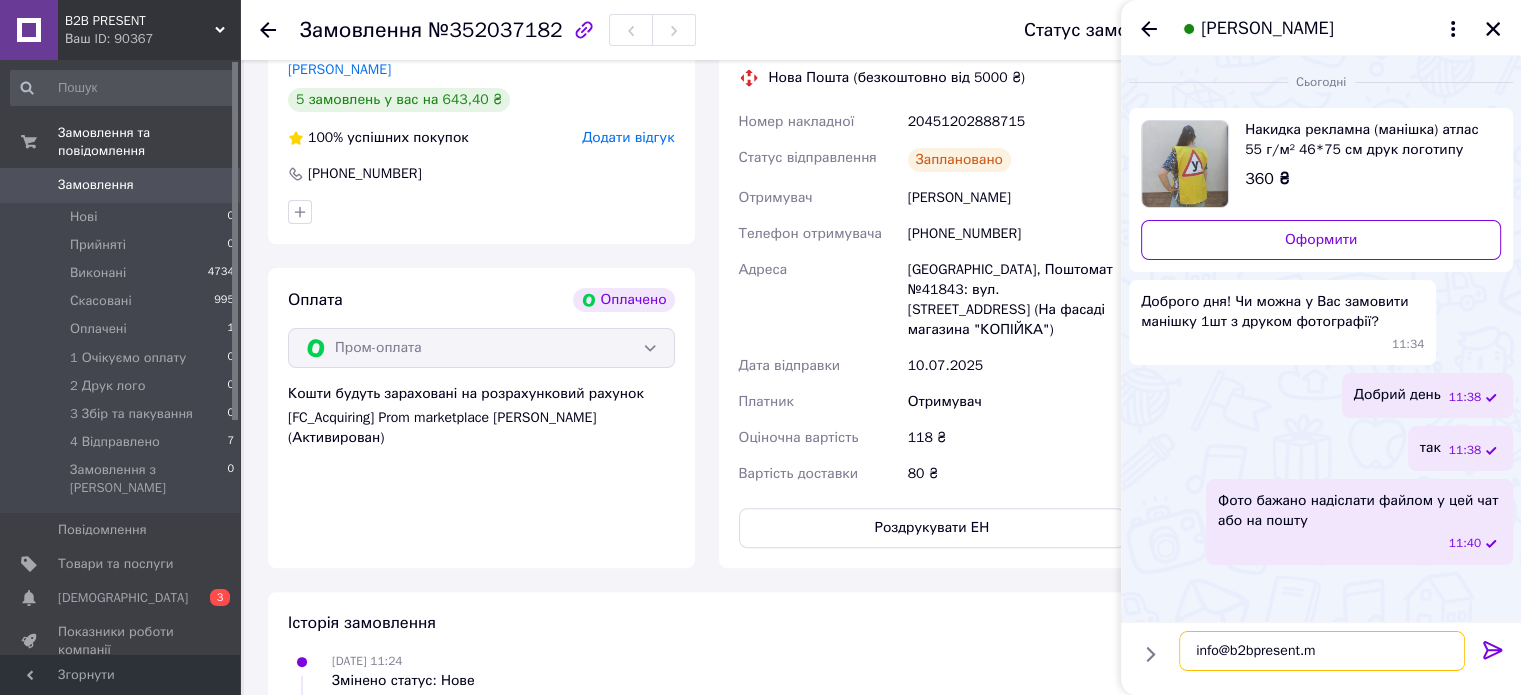 type on "[EMAIL_ADDRESS][DOMAIN_NAME]" 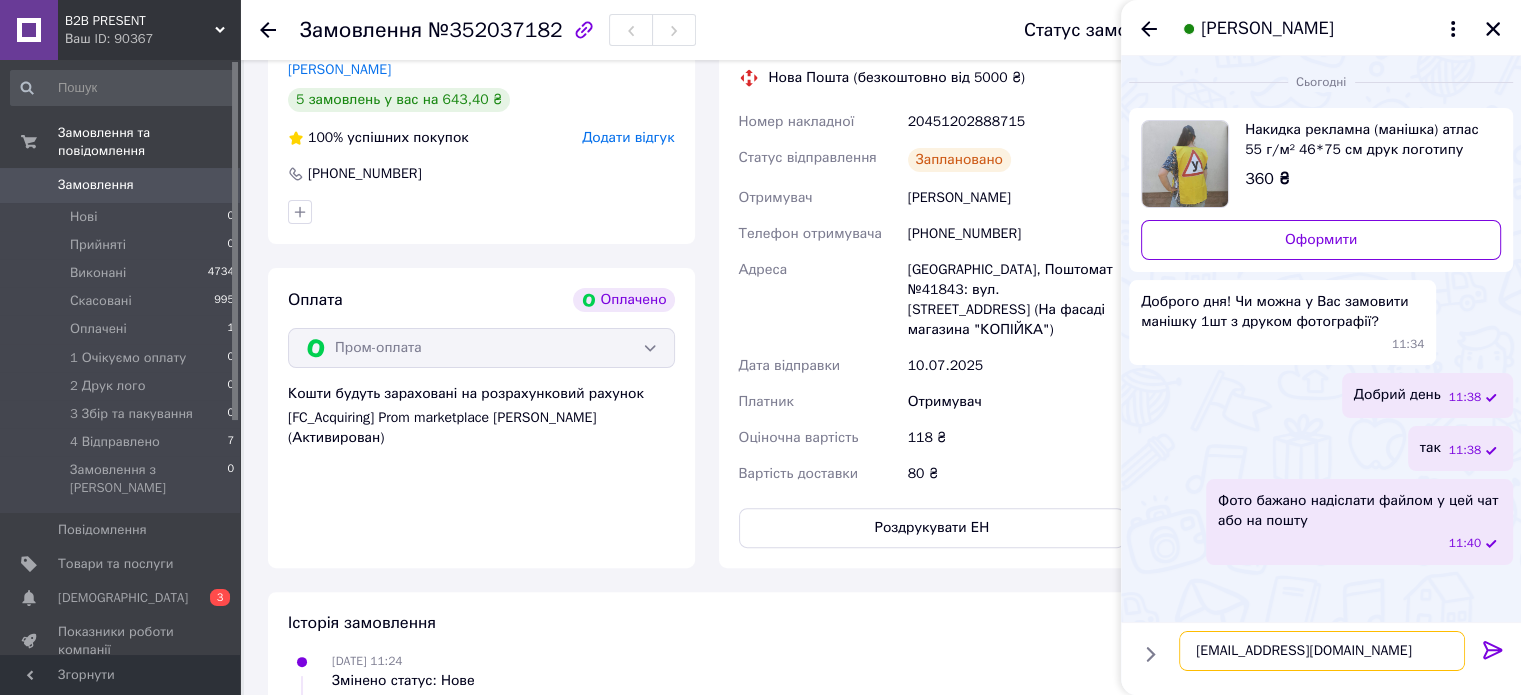 type 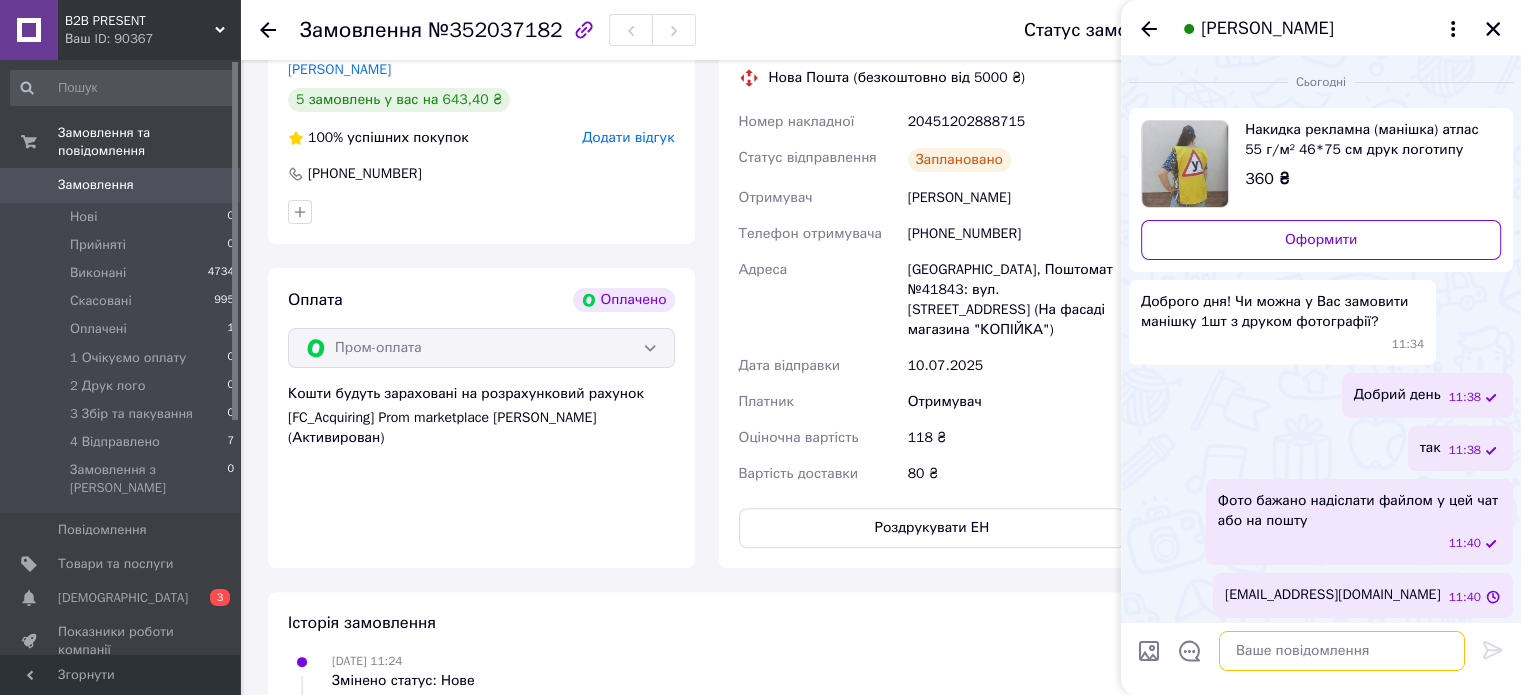 scroll, scrollTop: 3, scrollLeft: 0, axis: vertical 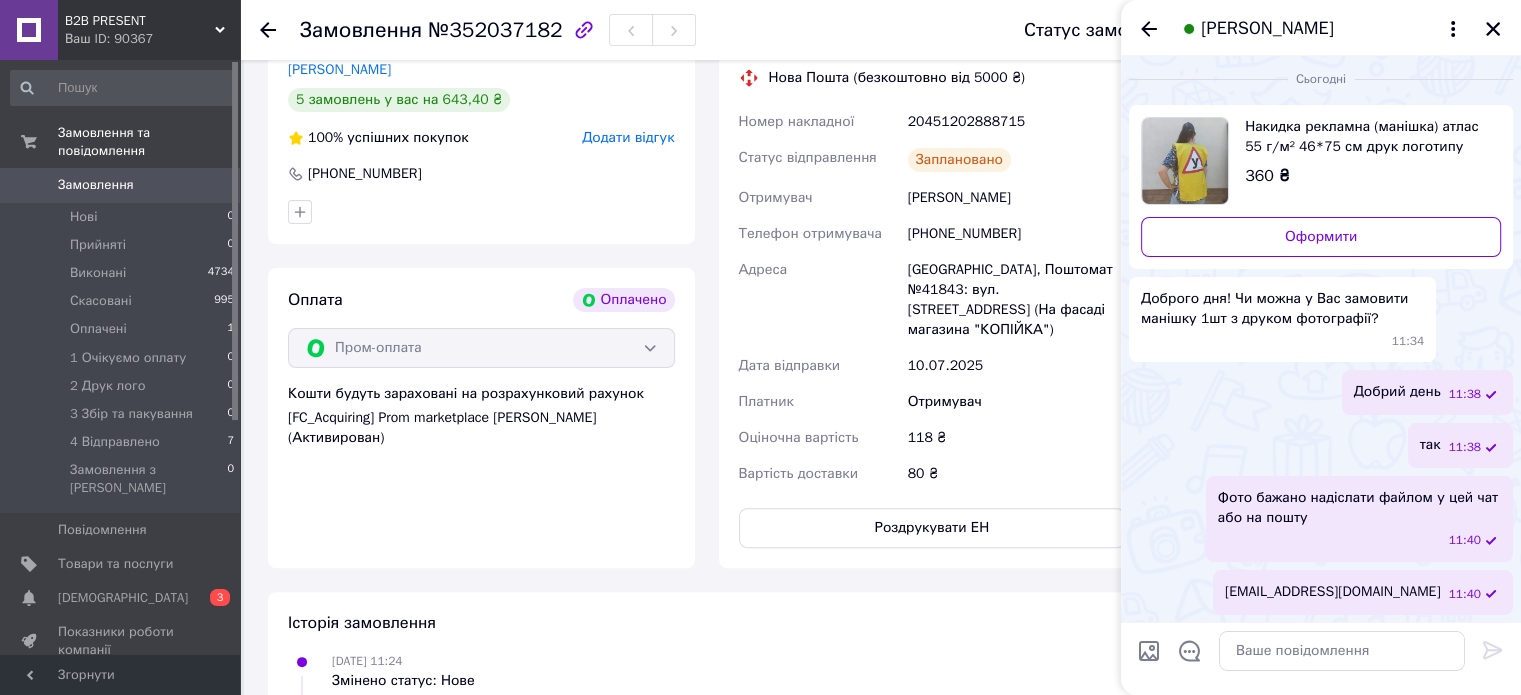 click on "[PERSON_NAME]" at bounding box center [1267, 29] 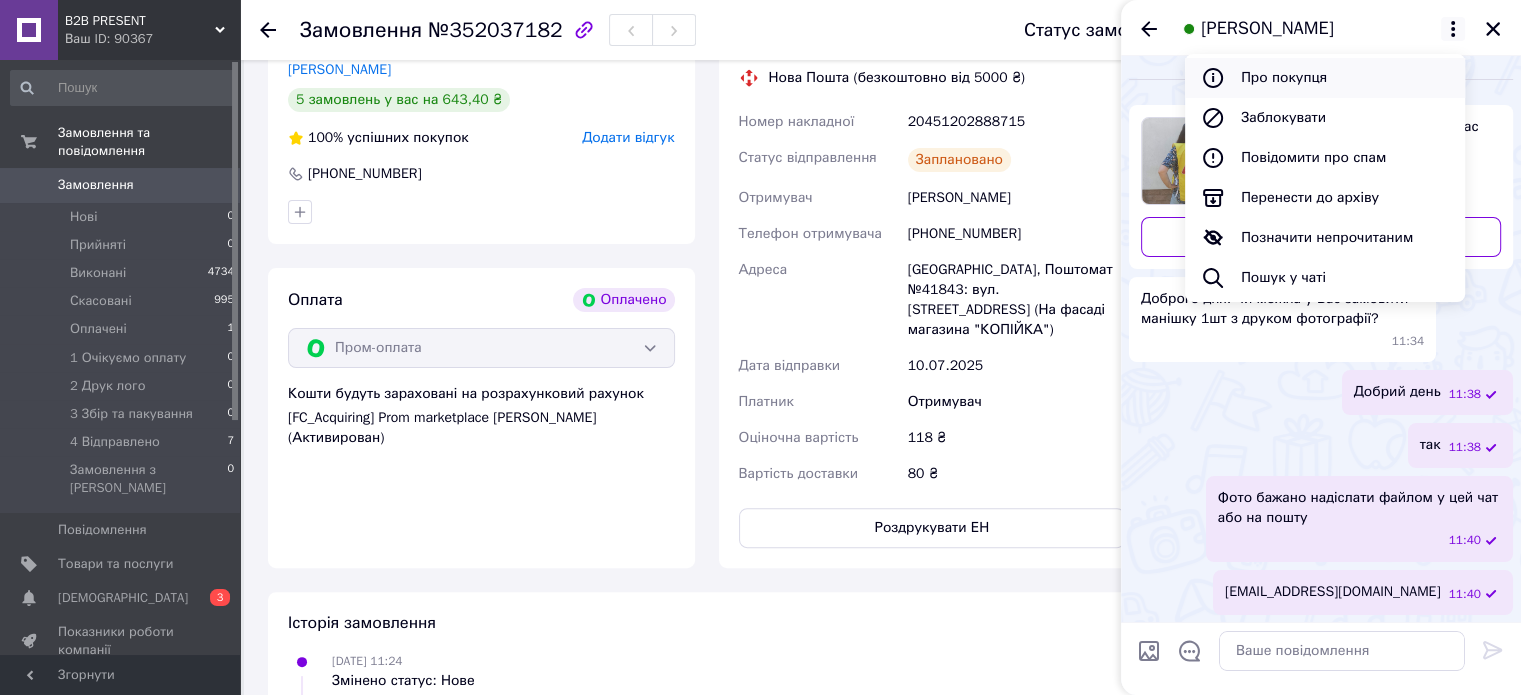 click on "Про покупця" at bounding box center (1325, 78) 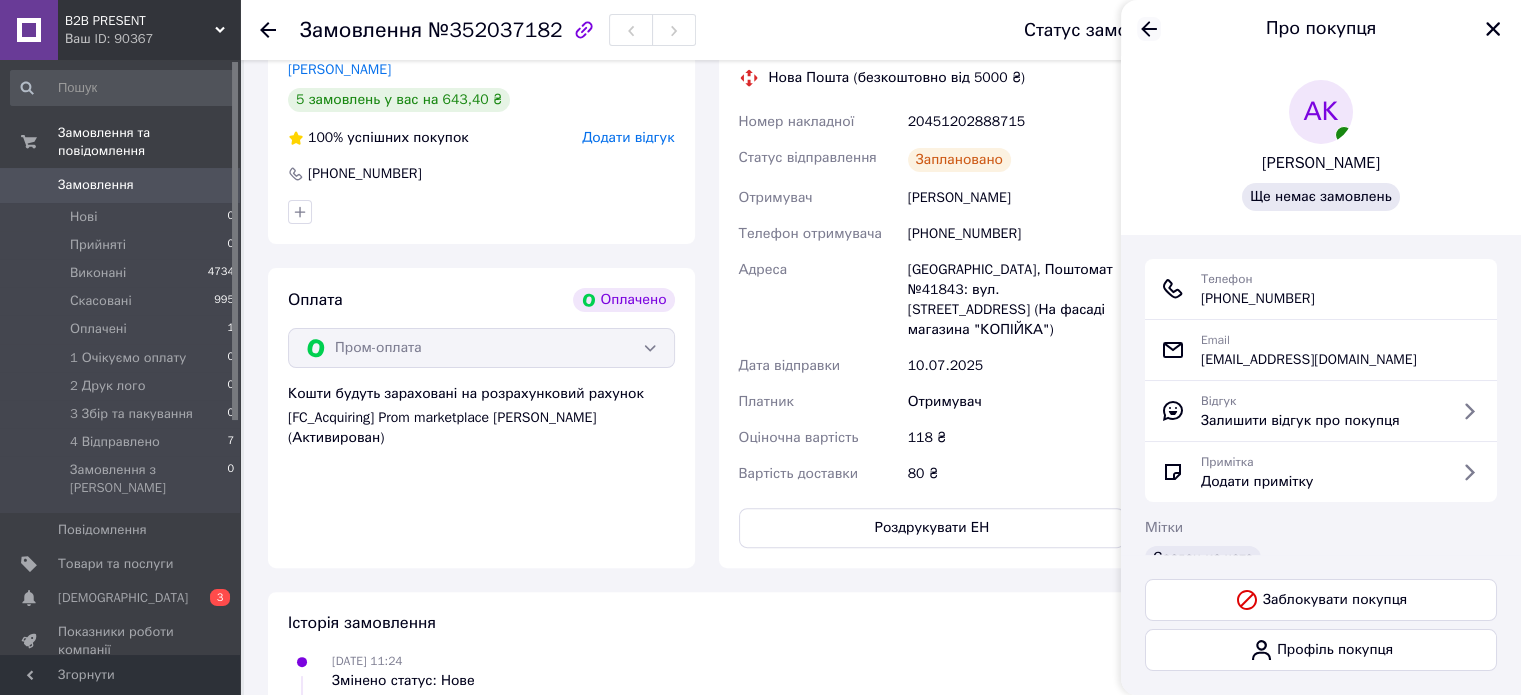 click 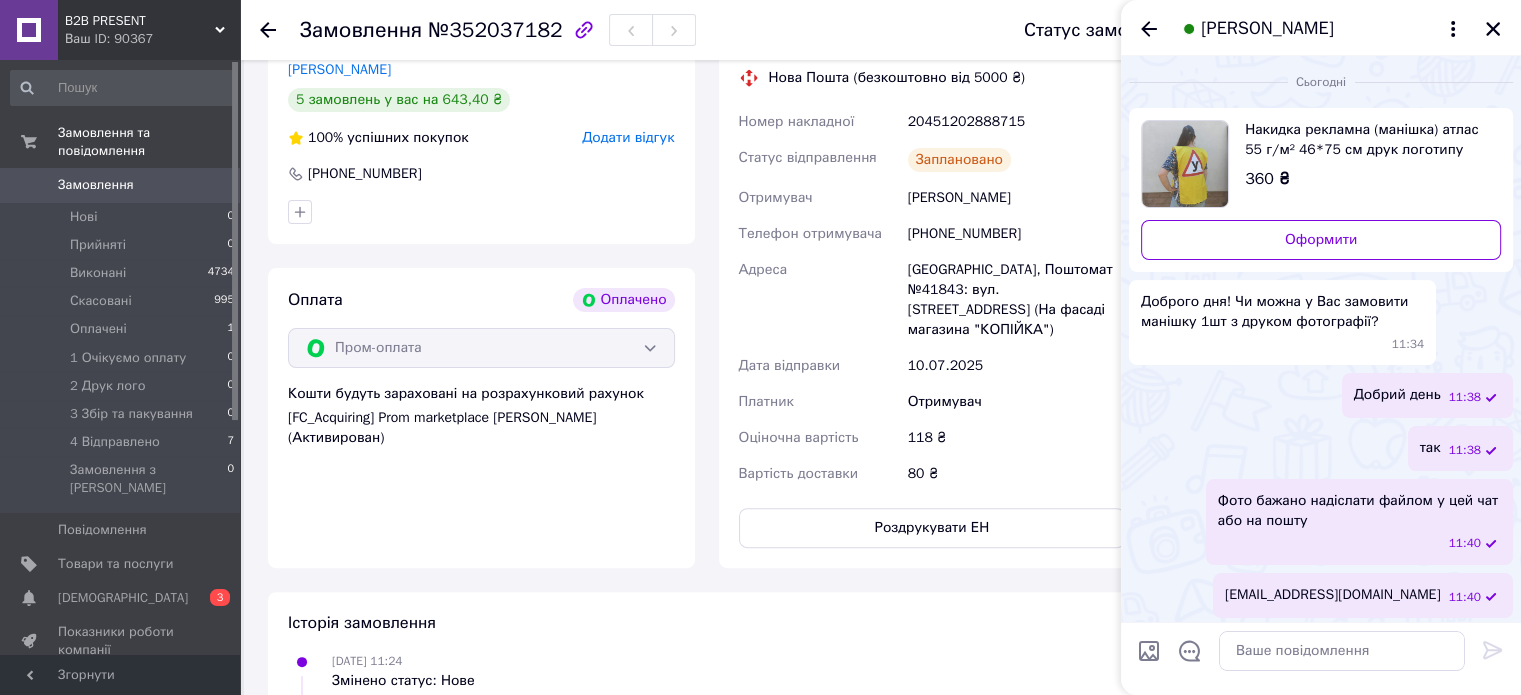 scroll, scrollTop: 3, scrollLeft: 0, axis: vertical 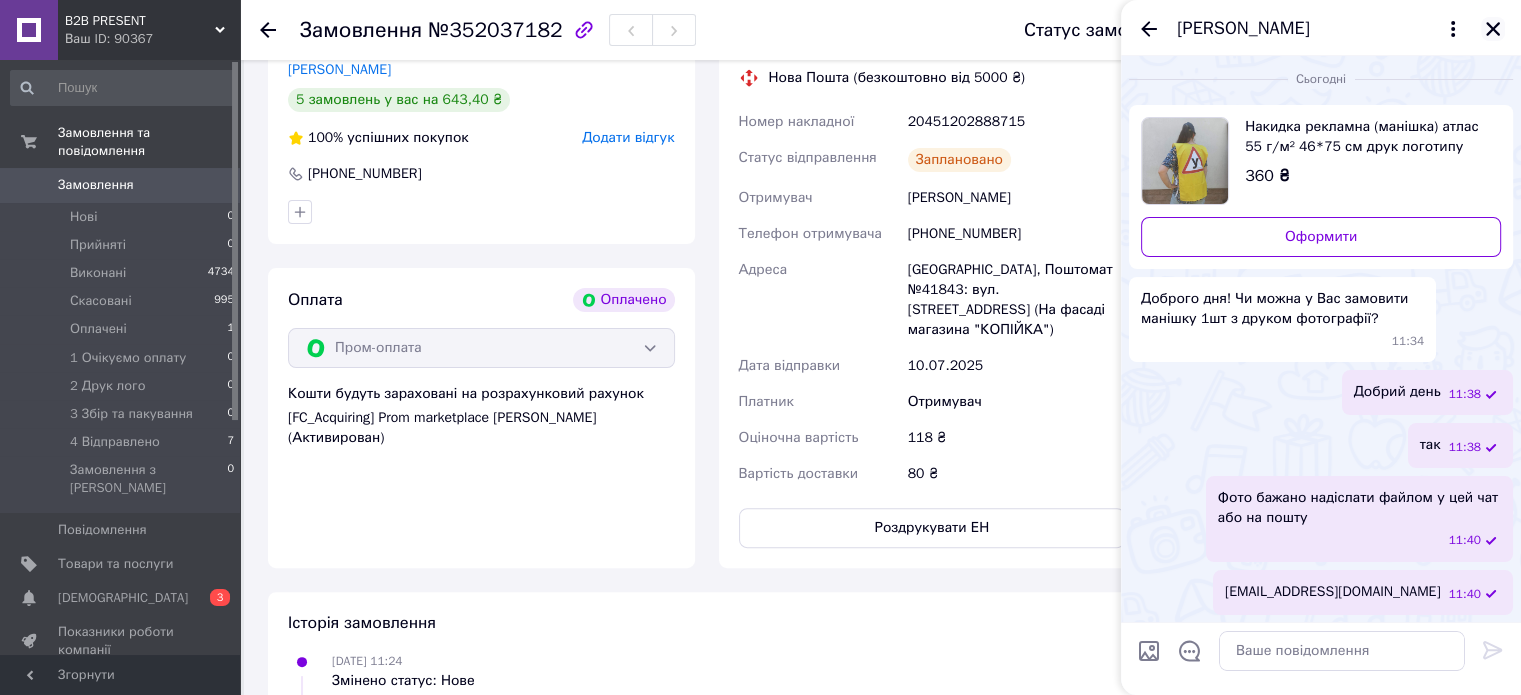 click 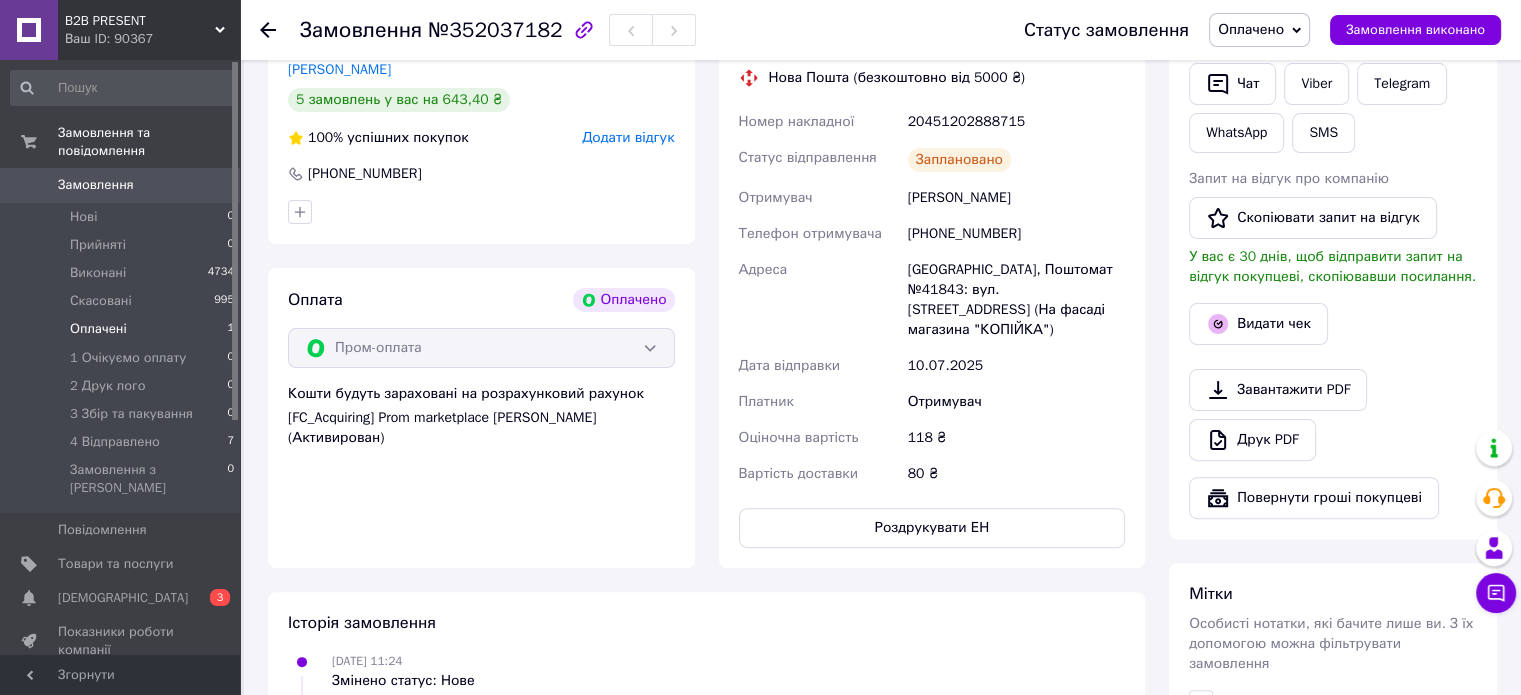 click on "Оплачені" at bounding box center [98, 329] 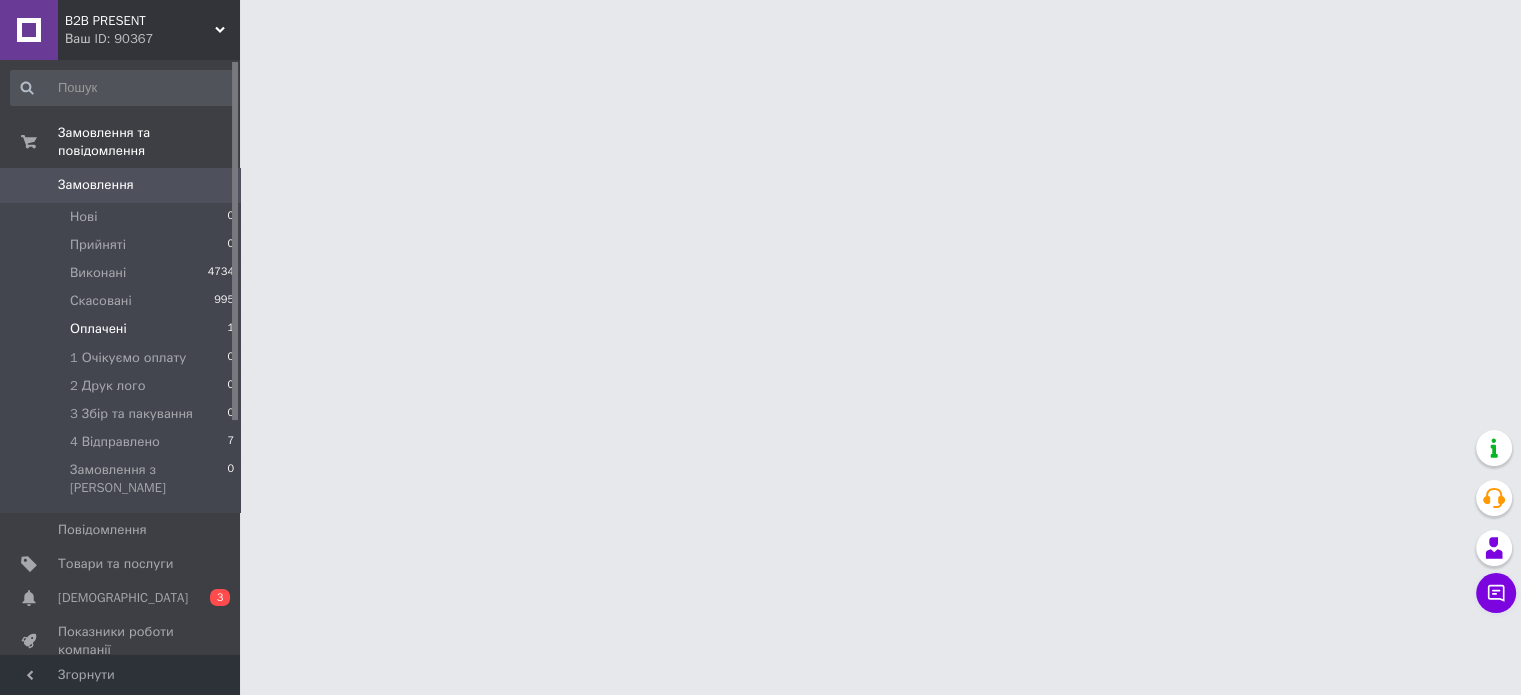 scroll, scrollTop: 0, scrollLeft: 0, axis: both 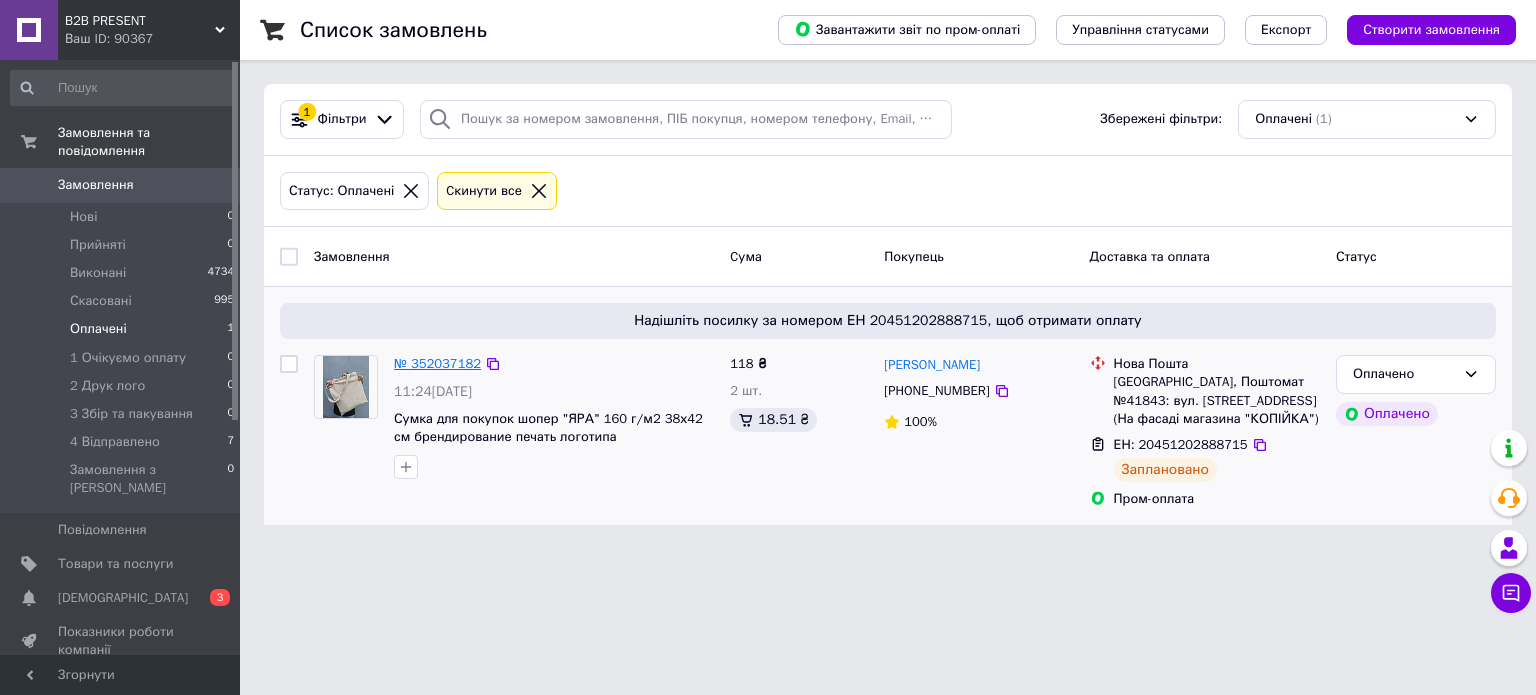 click on "№ 352037182" at bounding box center (437, 363) 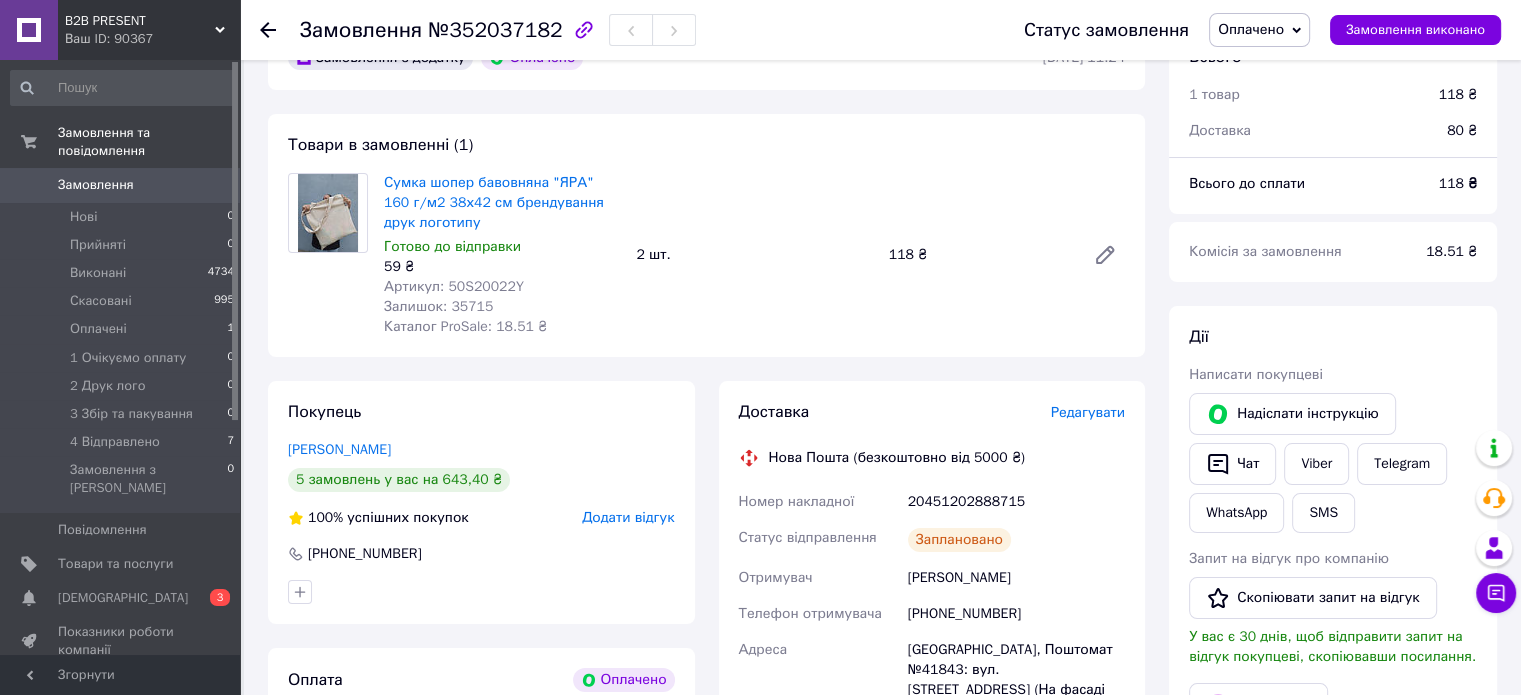 scroll, scrollTop: 400, scrollLeft: 0, axis: vertical 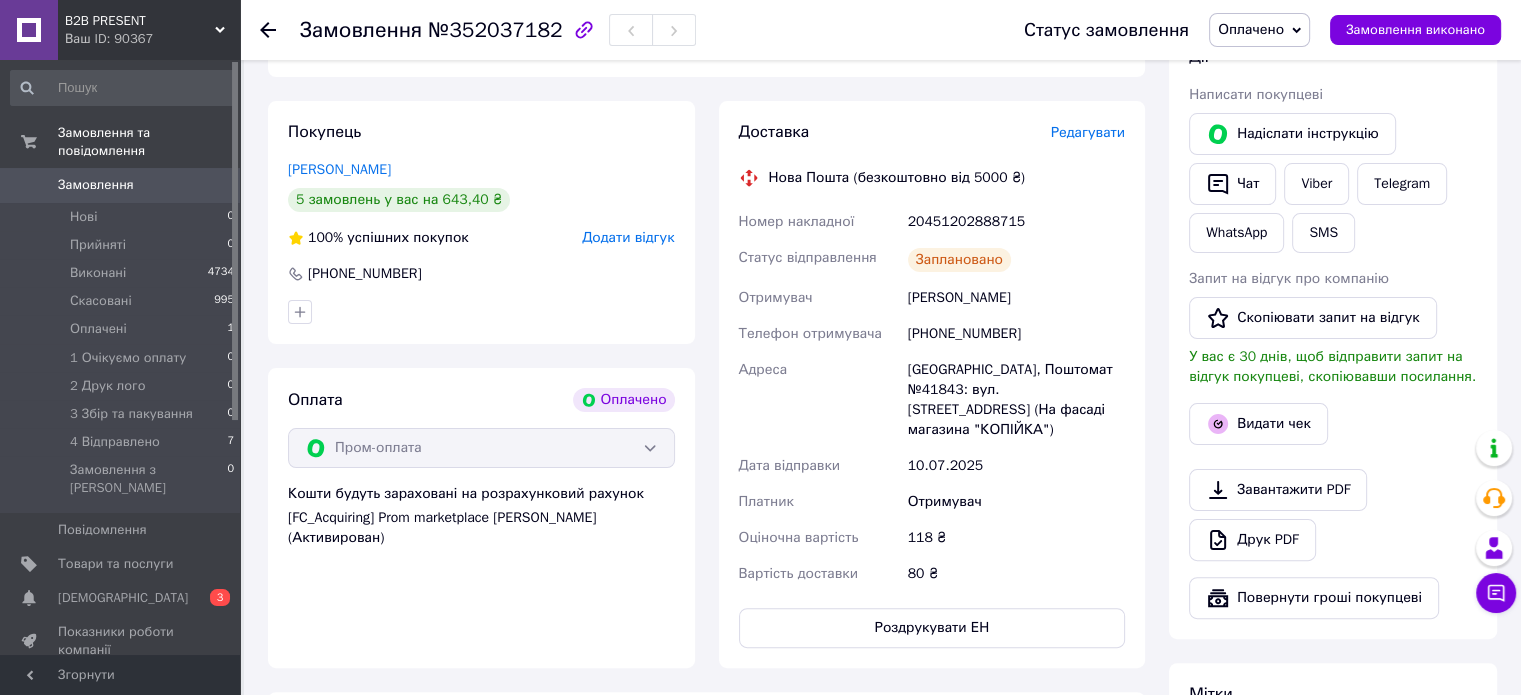 click on "Редагувати" at bounding box center (1088, 132) 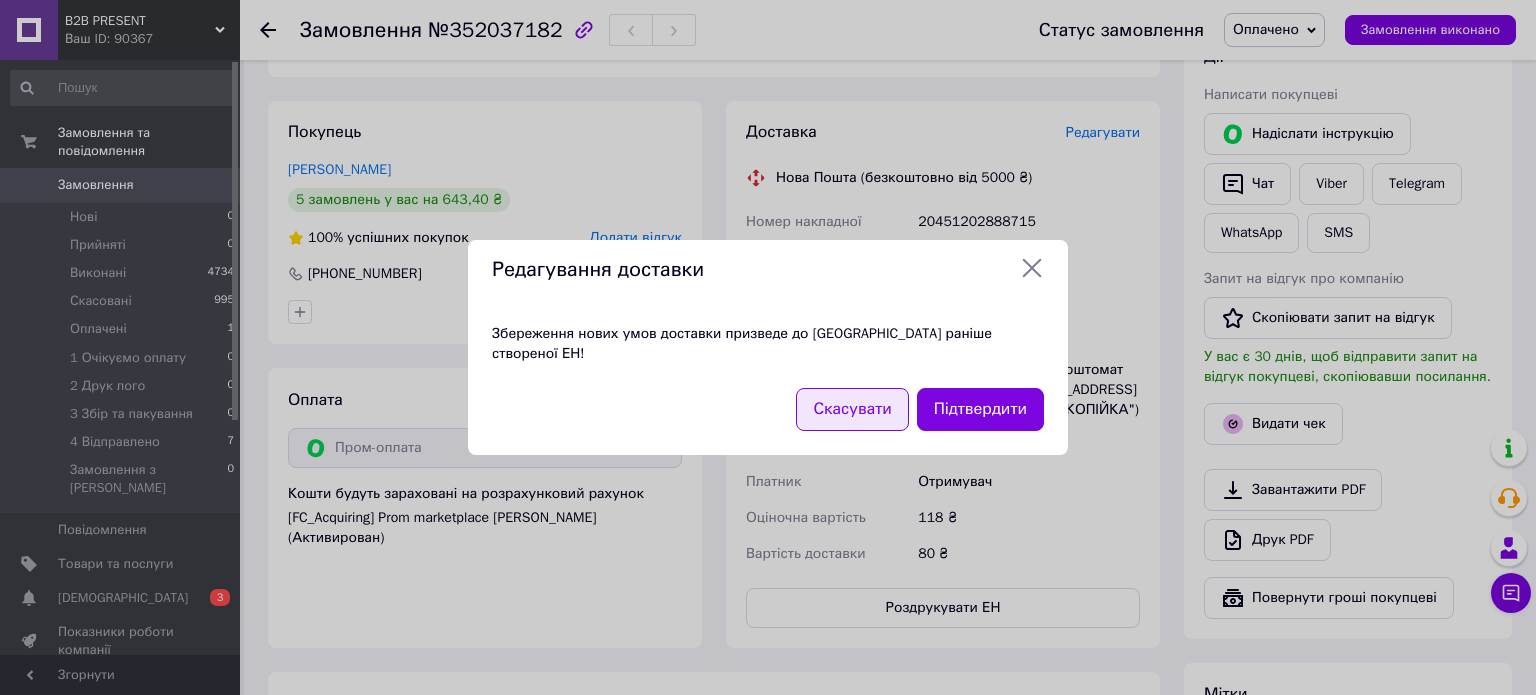 click on "Скасувати" at bounding box center [852, 409] 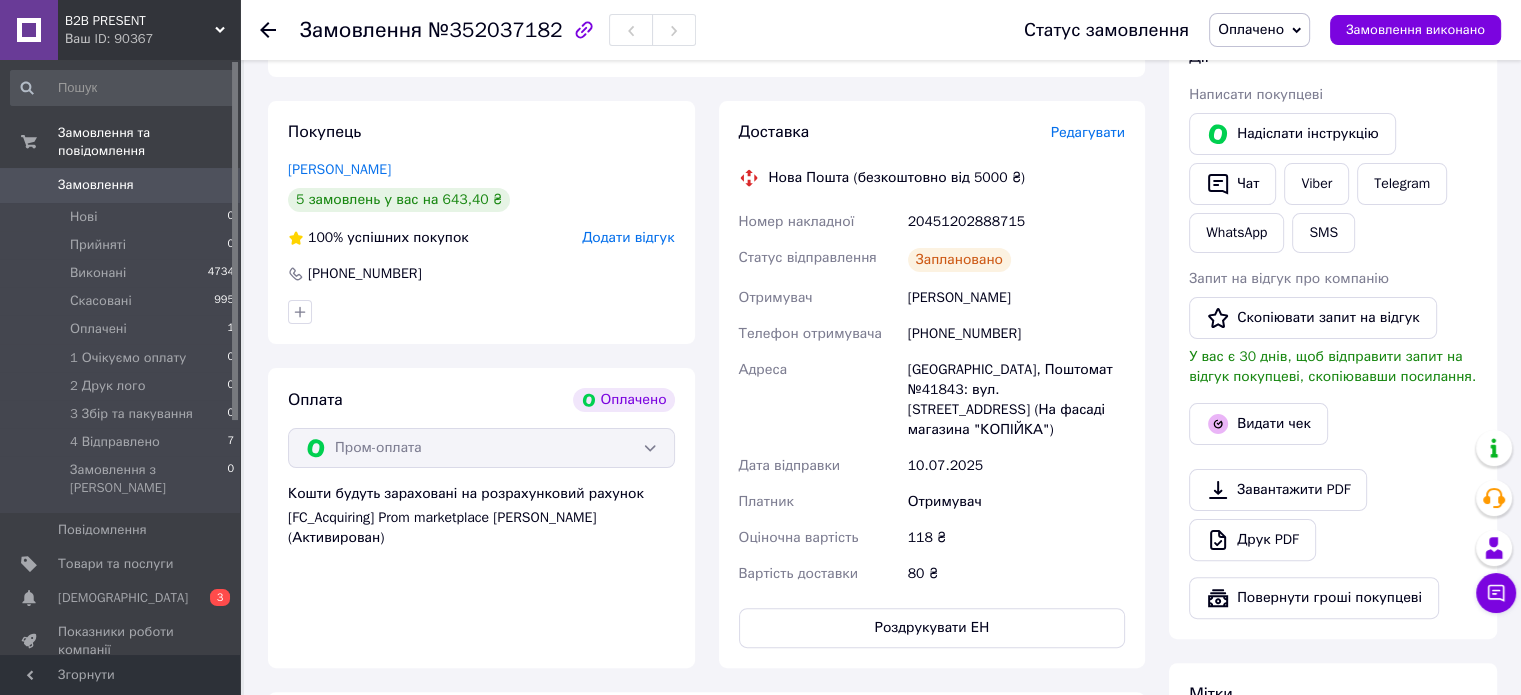 click on "20451202888715" at bounding box center (1016, 222) 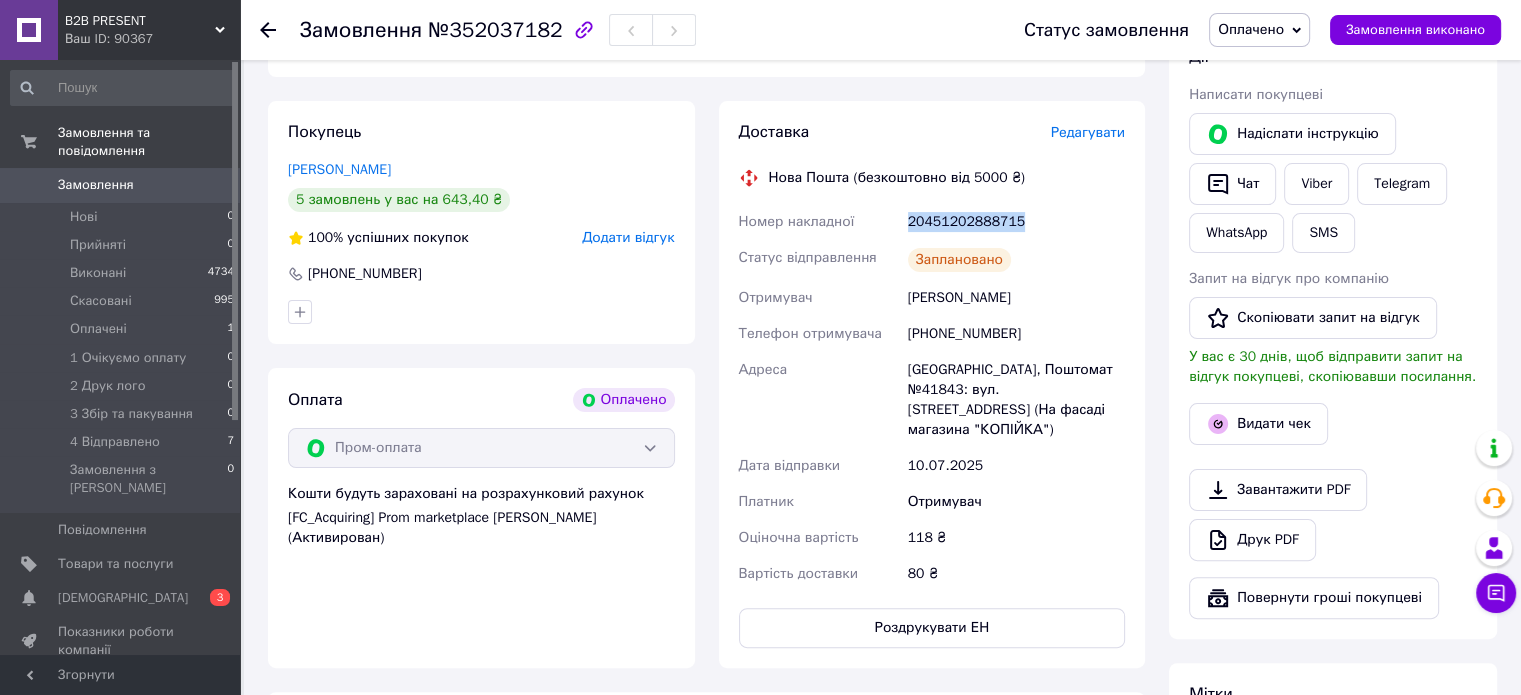click on "20451202888715" at bounding box center (1016, 222) 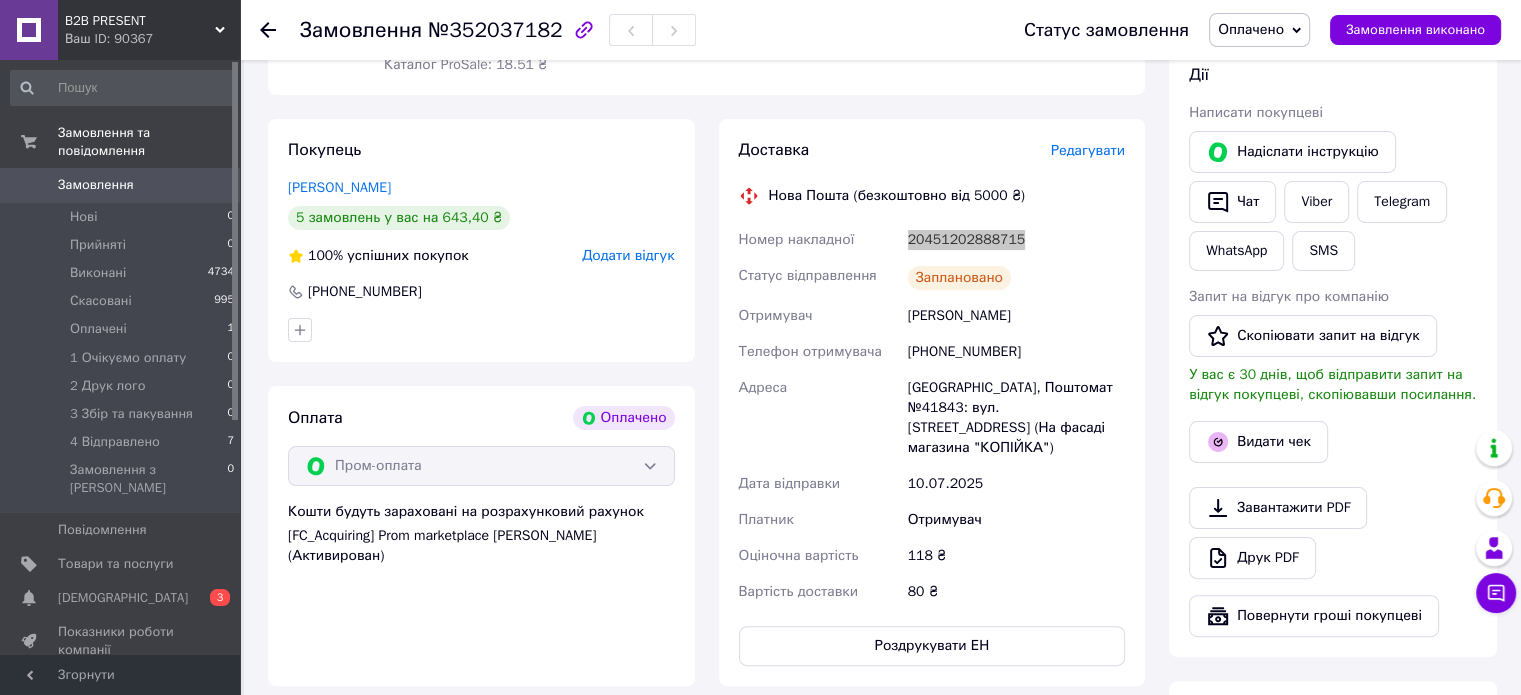 scroll, scrollTop: 330, scrollLeft: 0, axis: vertical 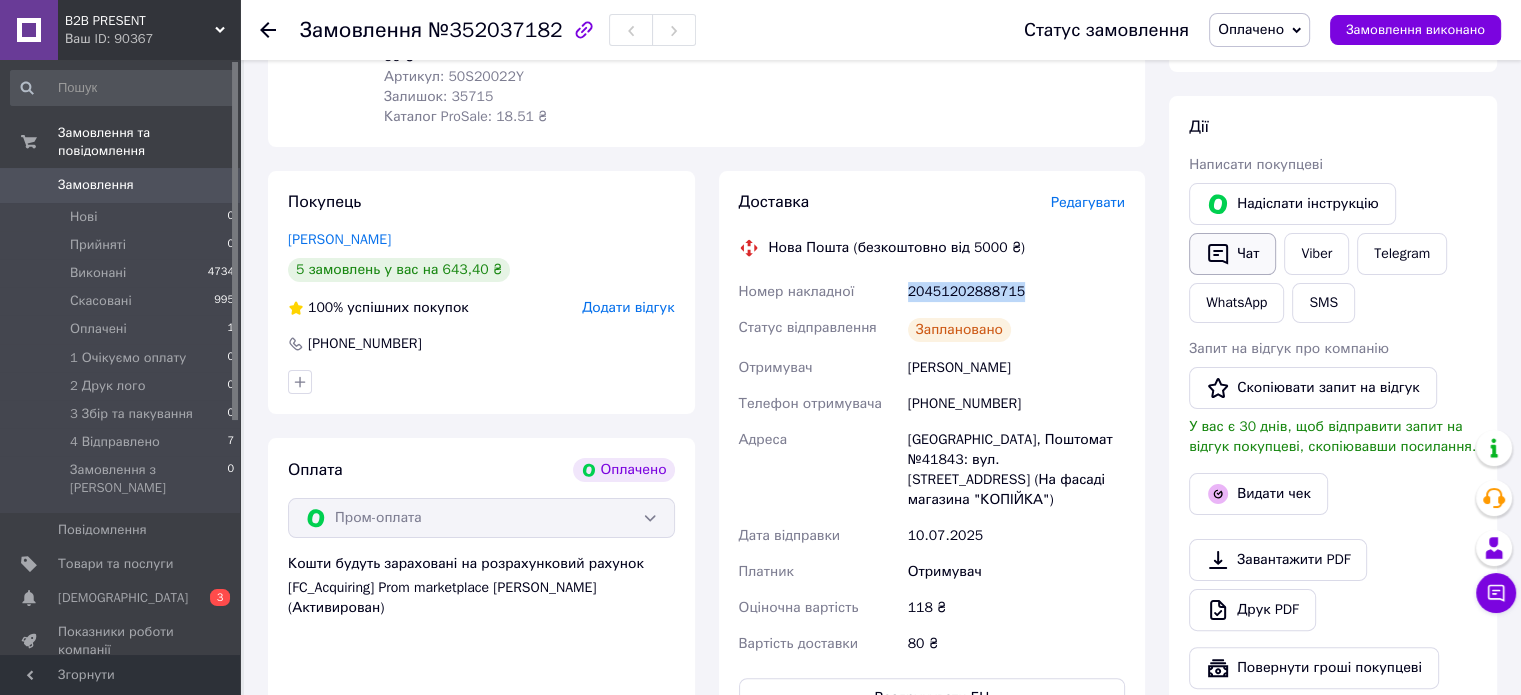 click on "Чат" at bounding box center [1232, 254] 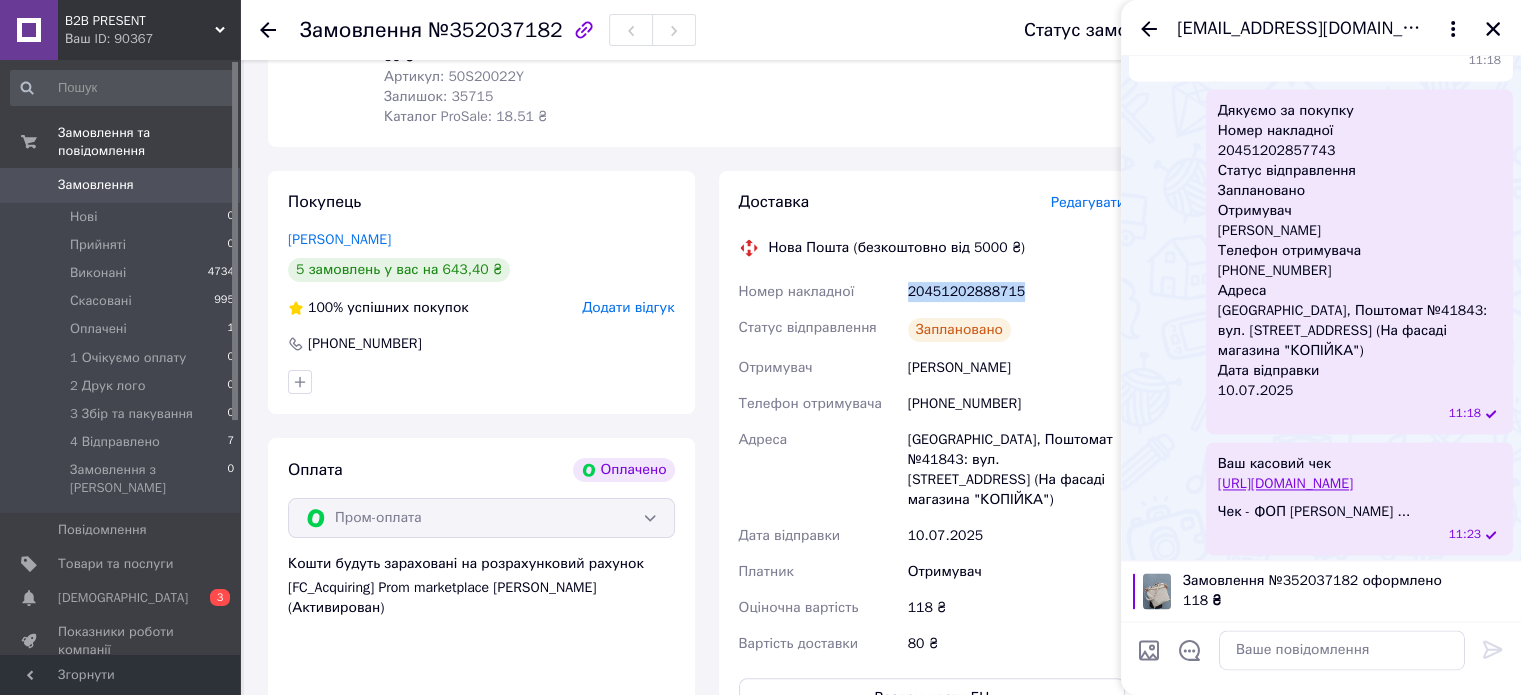 scroll, scrollTop: 2917, scrollLeft: 0, axis: vertical 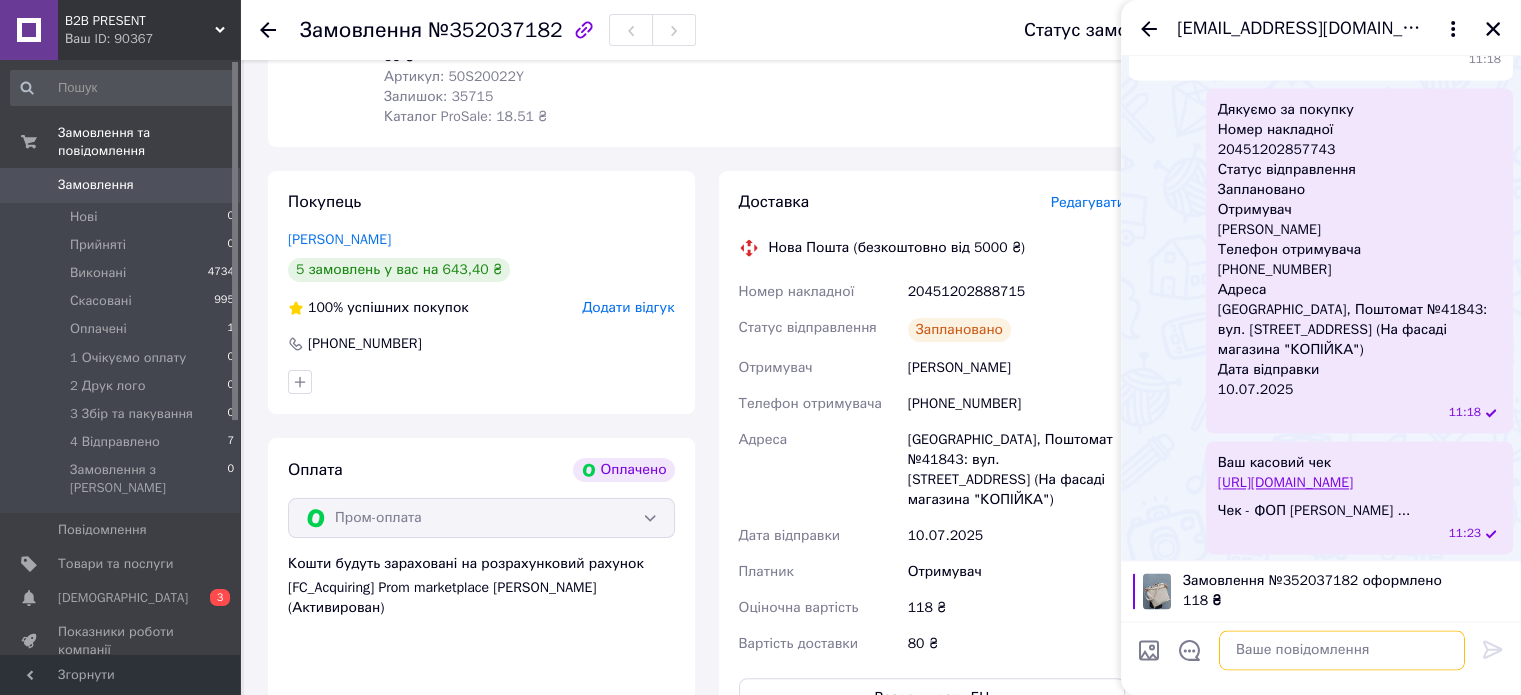 click at bounding box center [1342, 651] 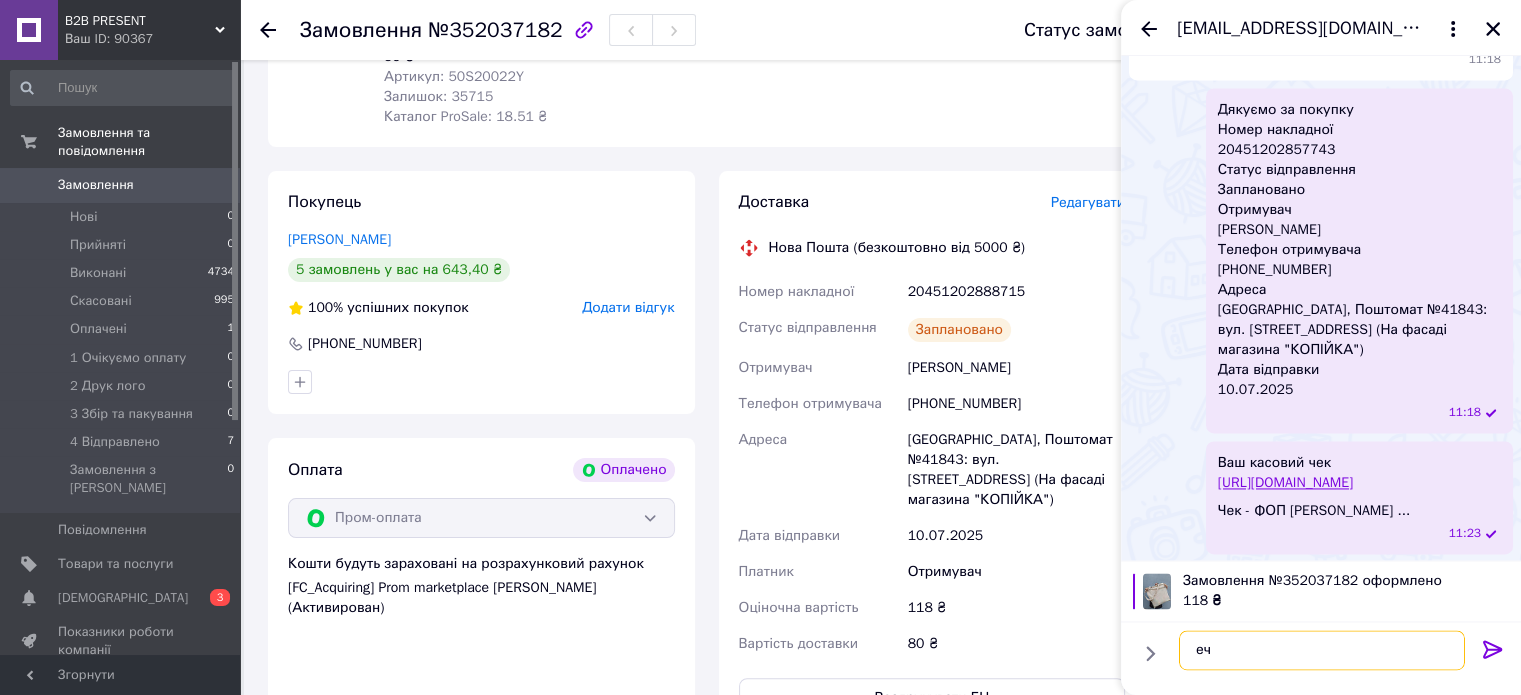 type on "е" 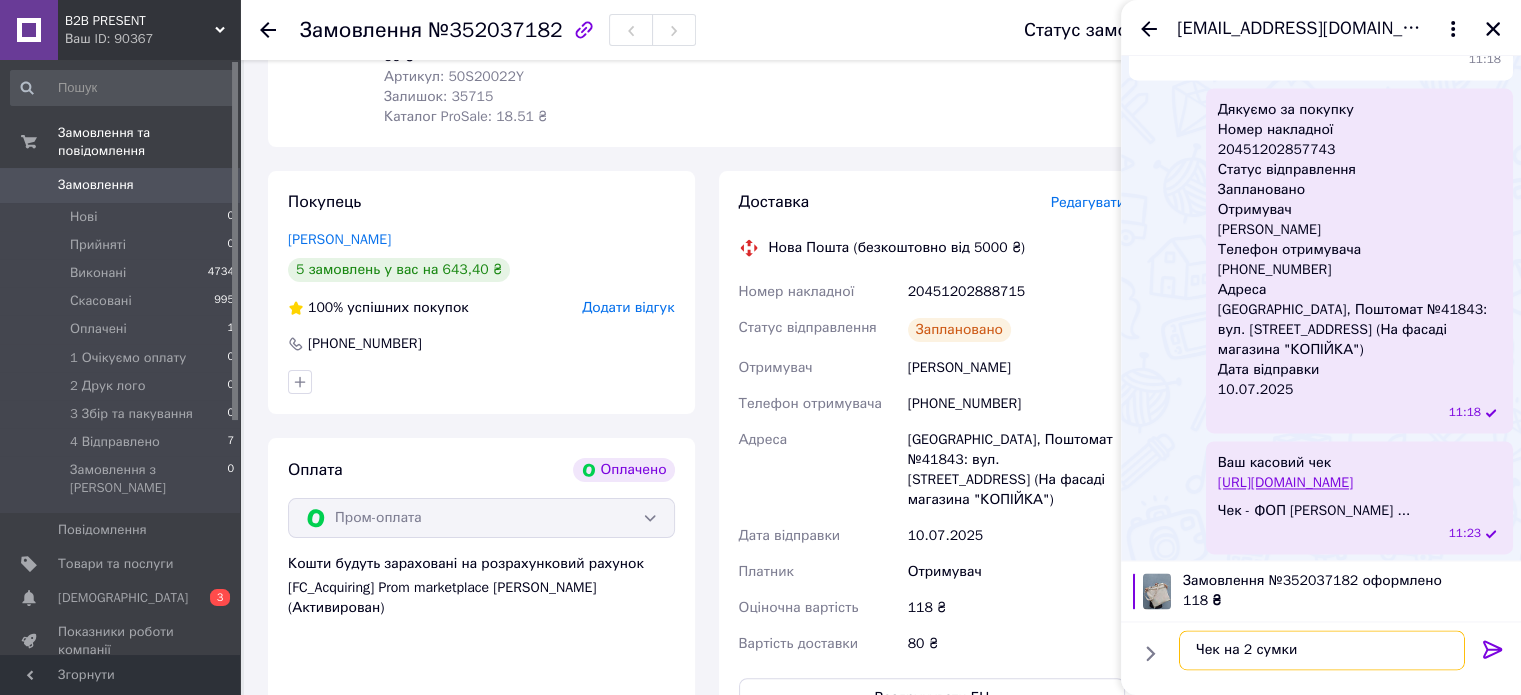 paste on "[URL][DOMAIN_NAME]" 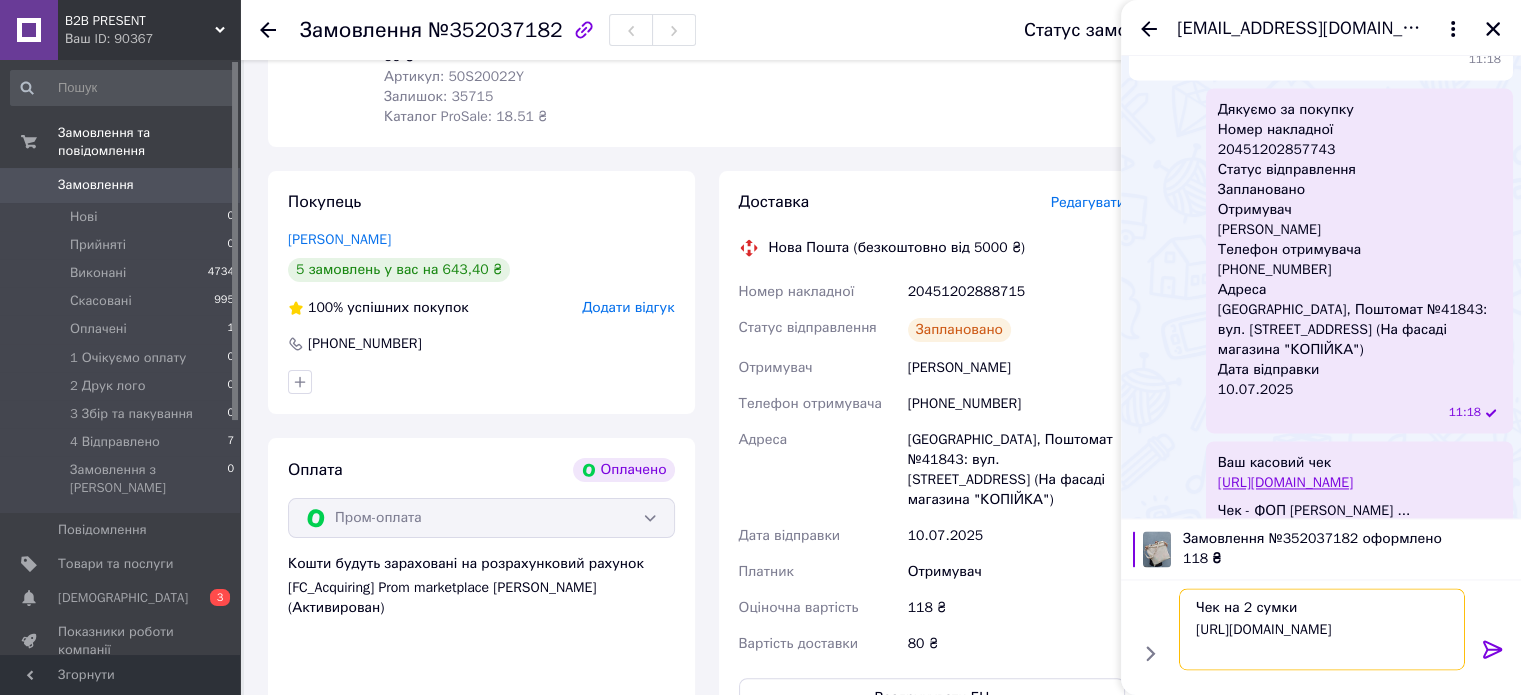 scroll, scrollTop: 1, scrollLeft: 0, axis: vertical 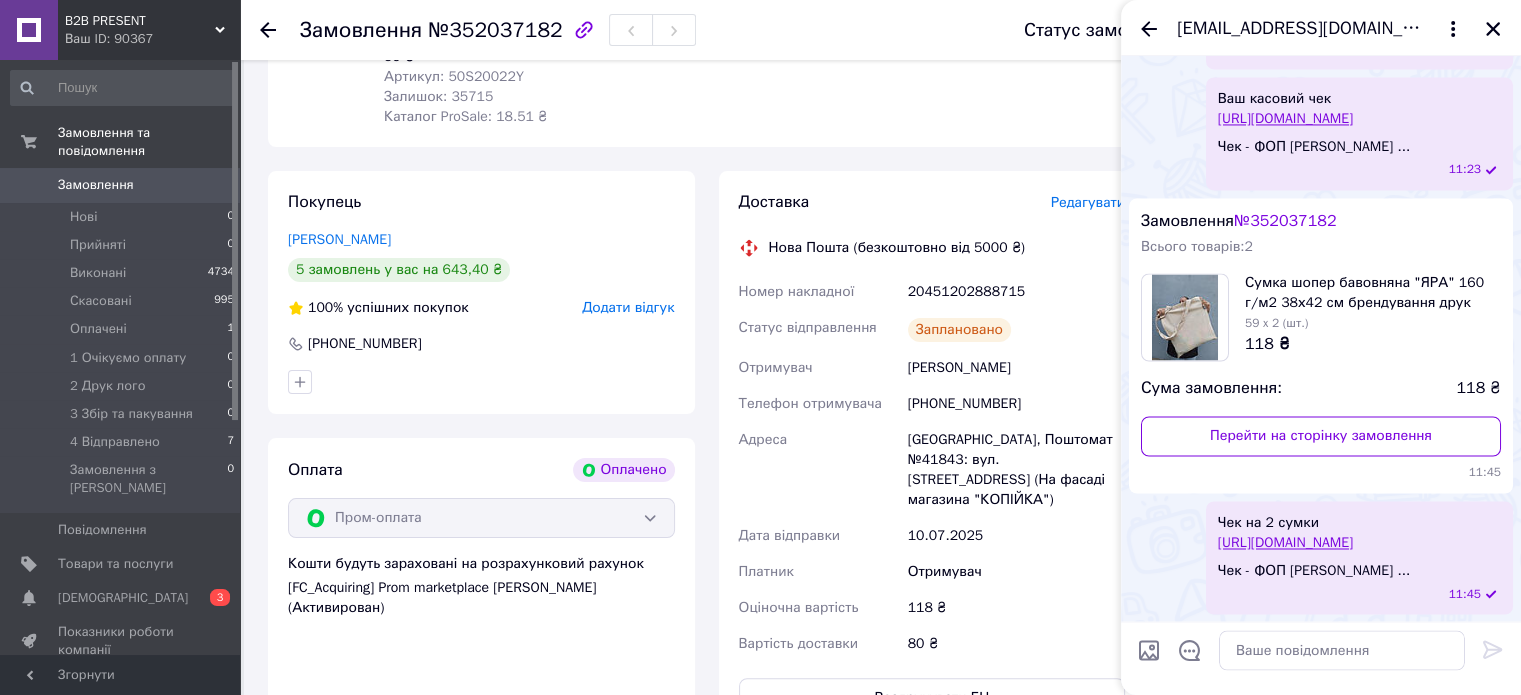 click on "Замовлення" at bounding box center (96, 185) 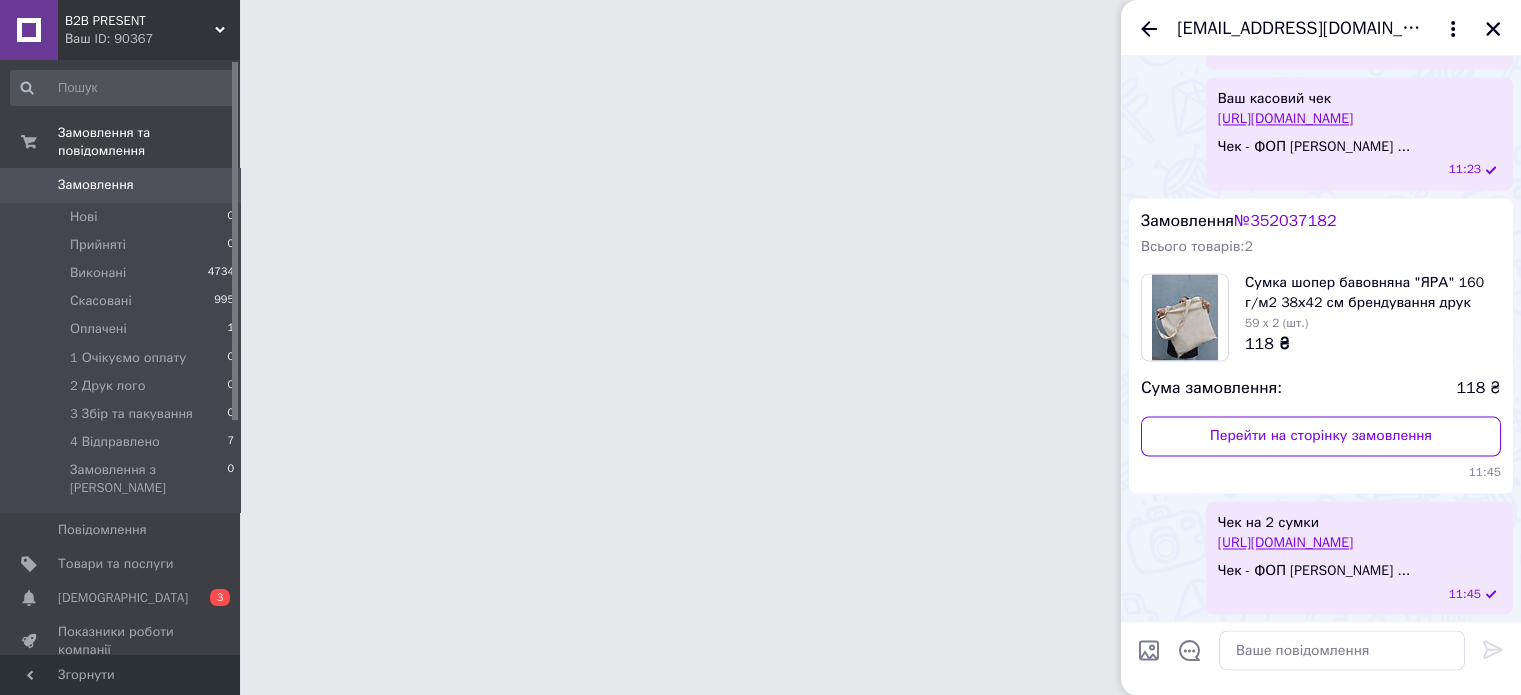 scroll, scrollTop: 0, scrollLeft: 0, axis: both 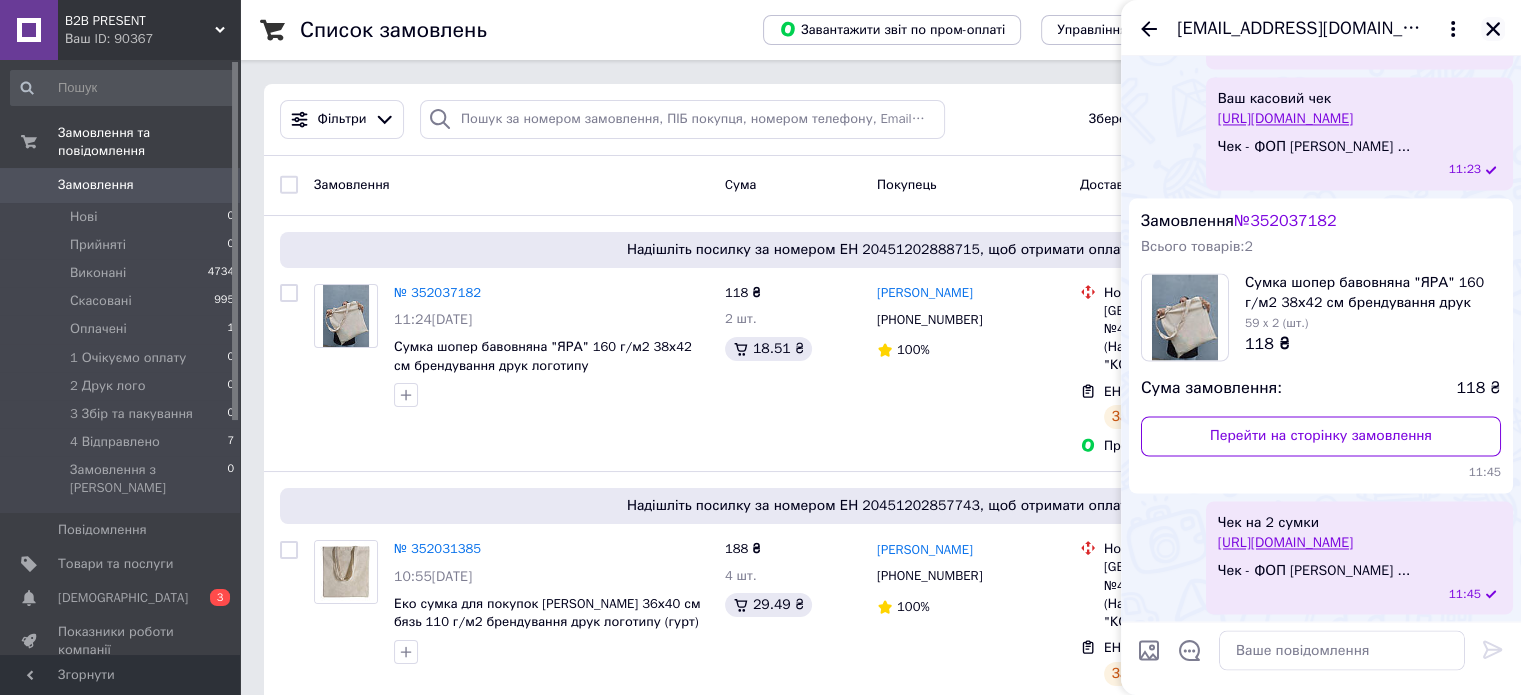 click 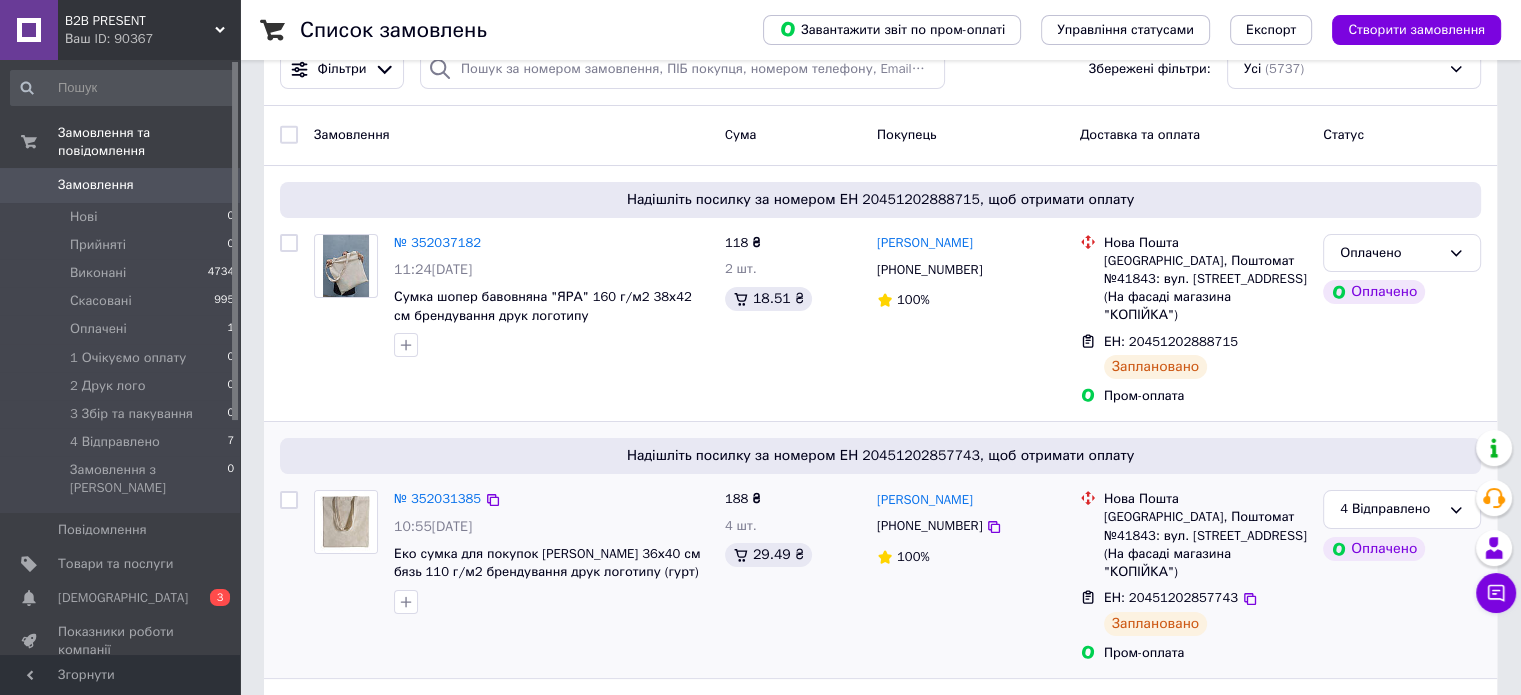 scroll, scrollTop: 0, scrollLeft: 0, axis: both 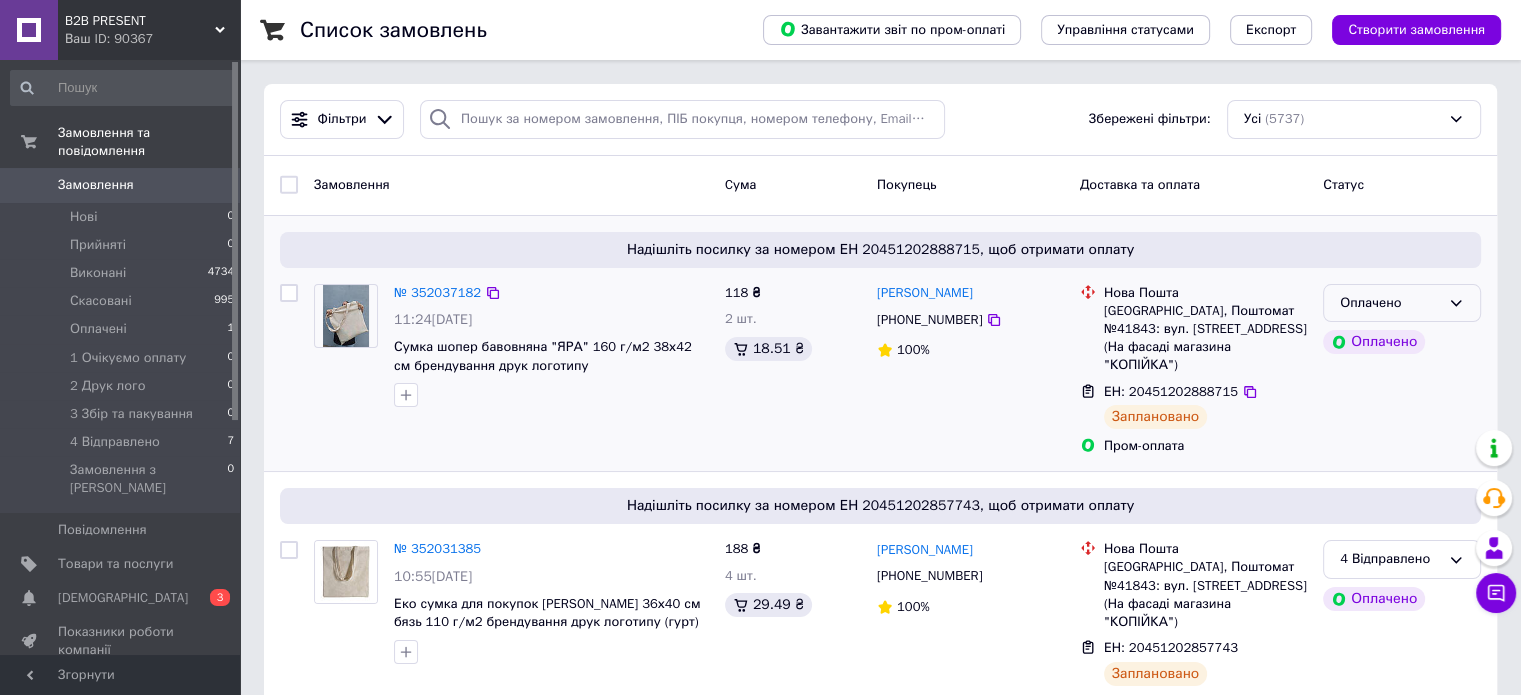 click on "Оплачено" at bounding box center [1402, 303] 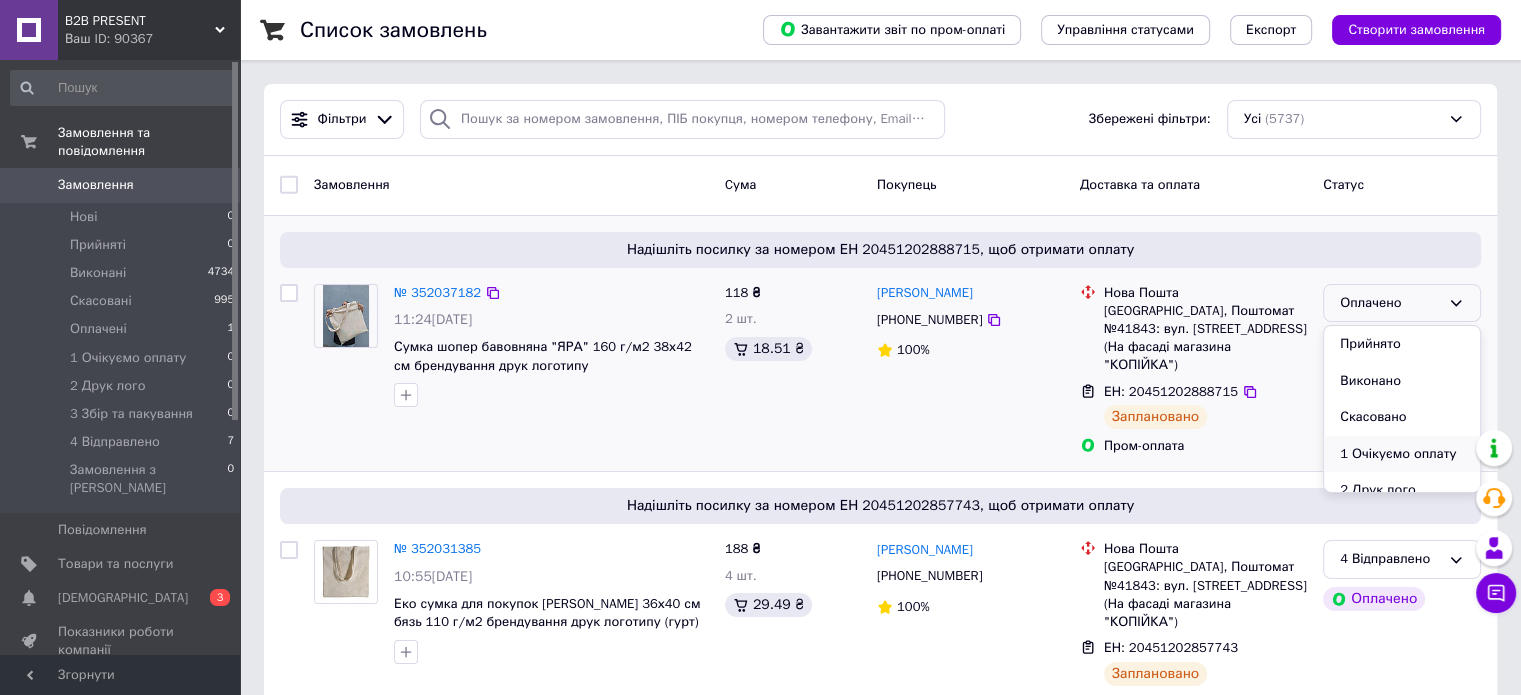 scroll, scrollTop: 89, scrollLeft: 0, axis: vertical 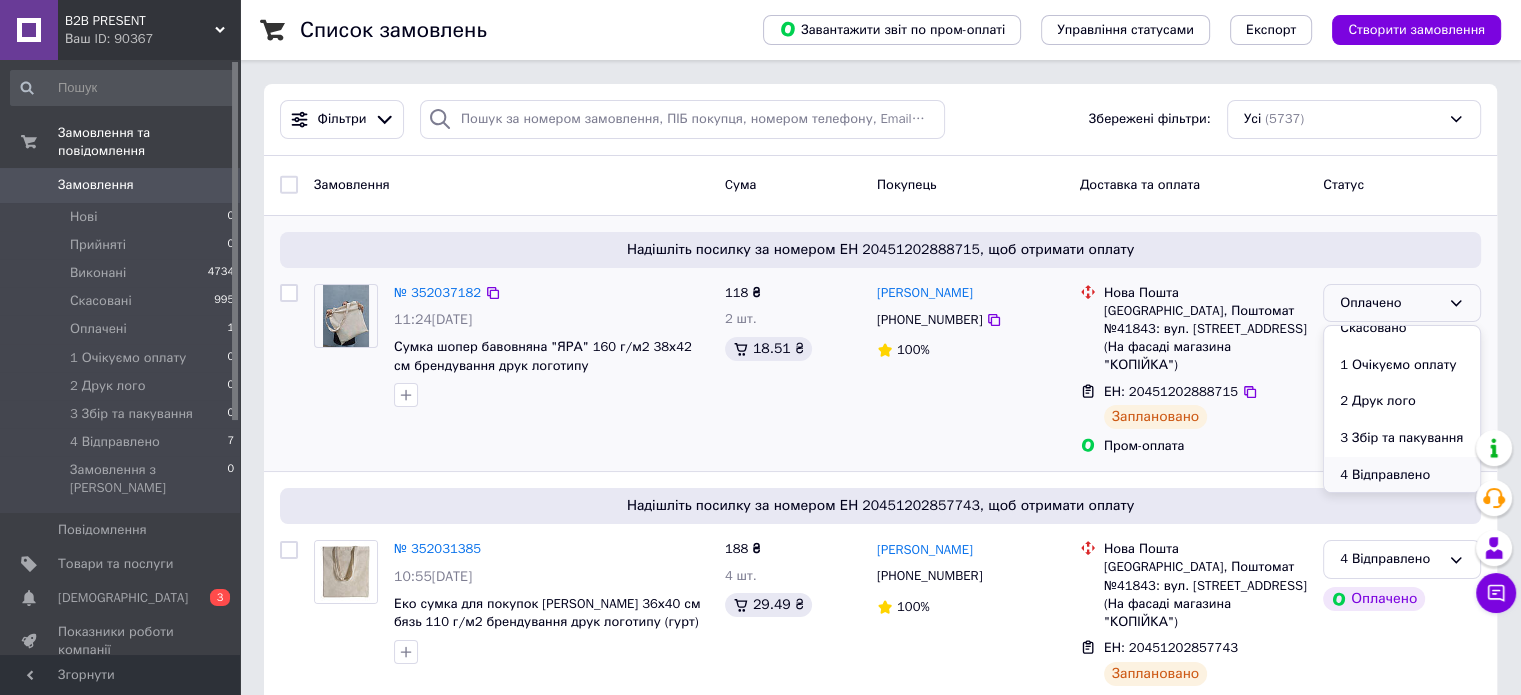 click on "4   Відправлено" at bounding box center [1402, 475] 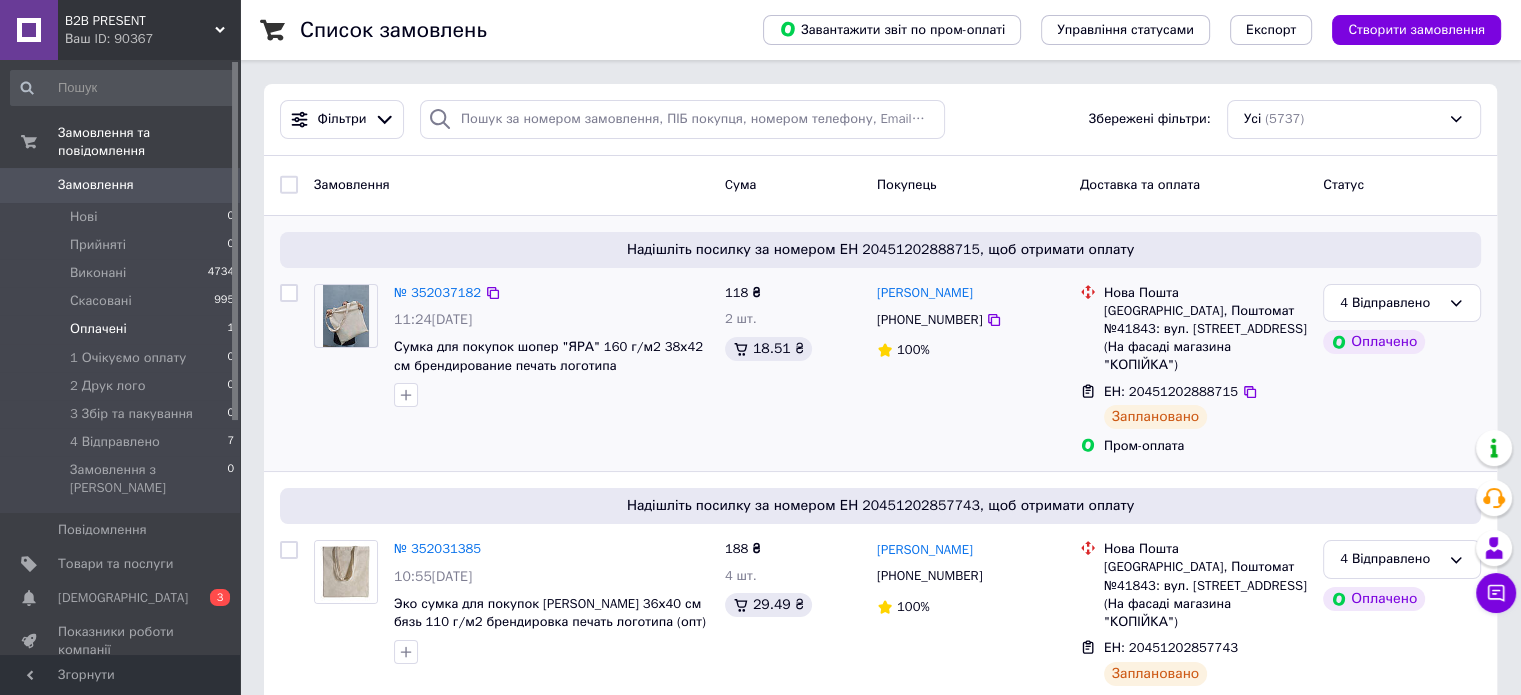 click on "Оплачені" at bounding box center [98, 329] 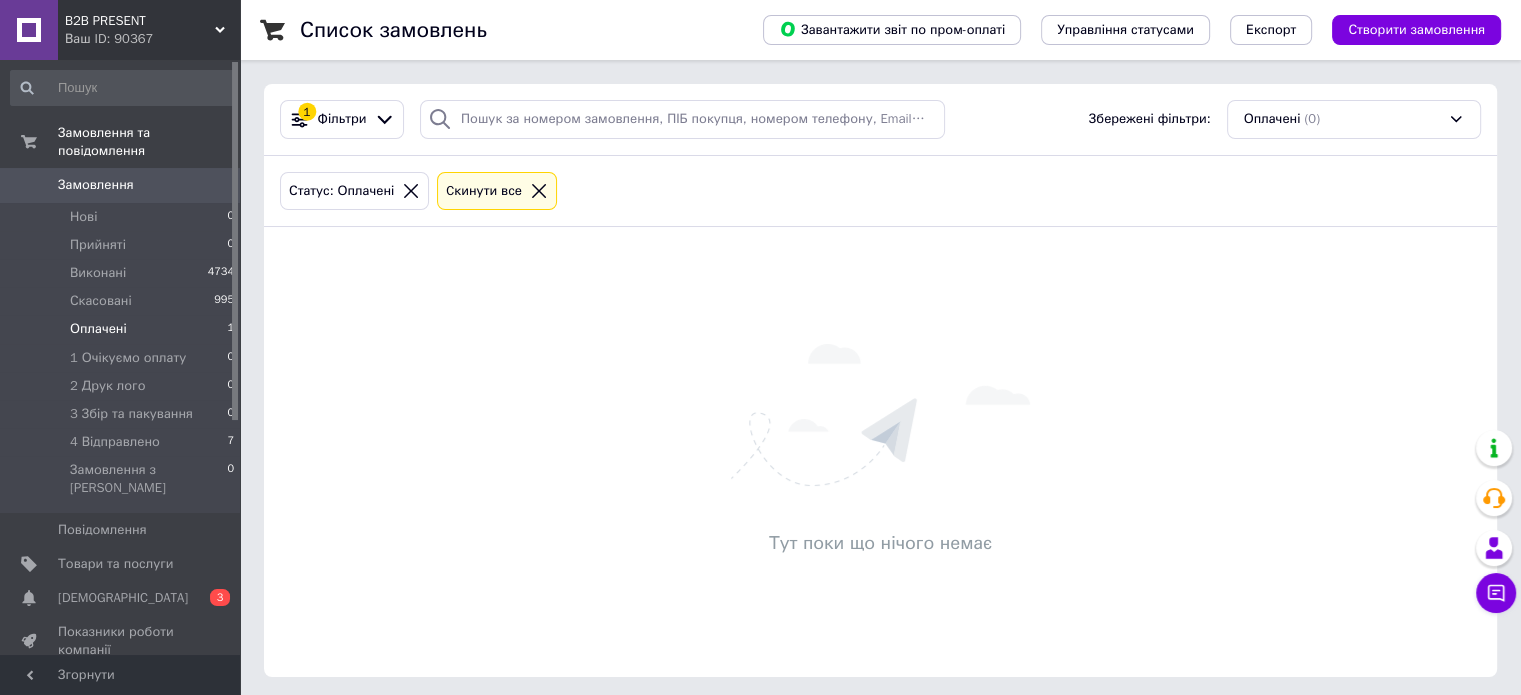 click on "Оплачені" at bounding box center [98, 329] 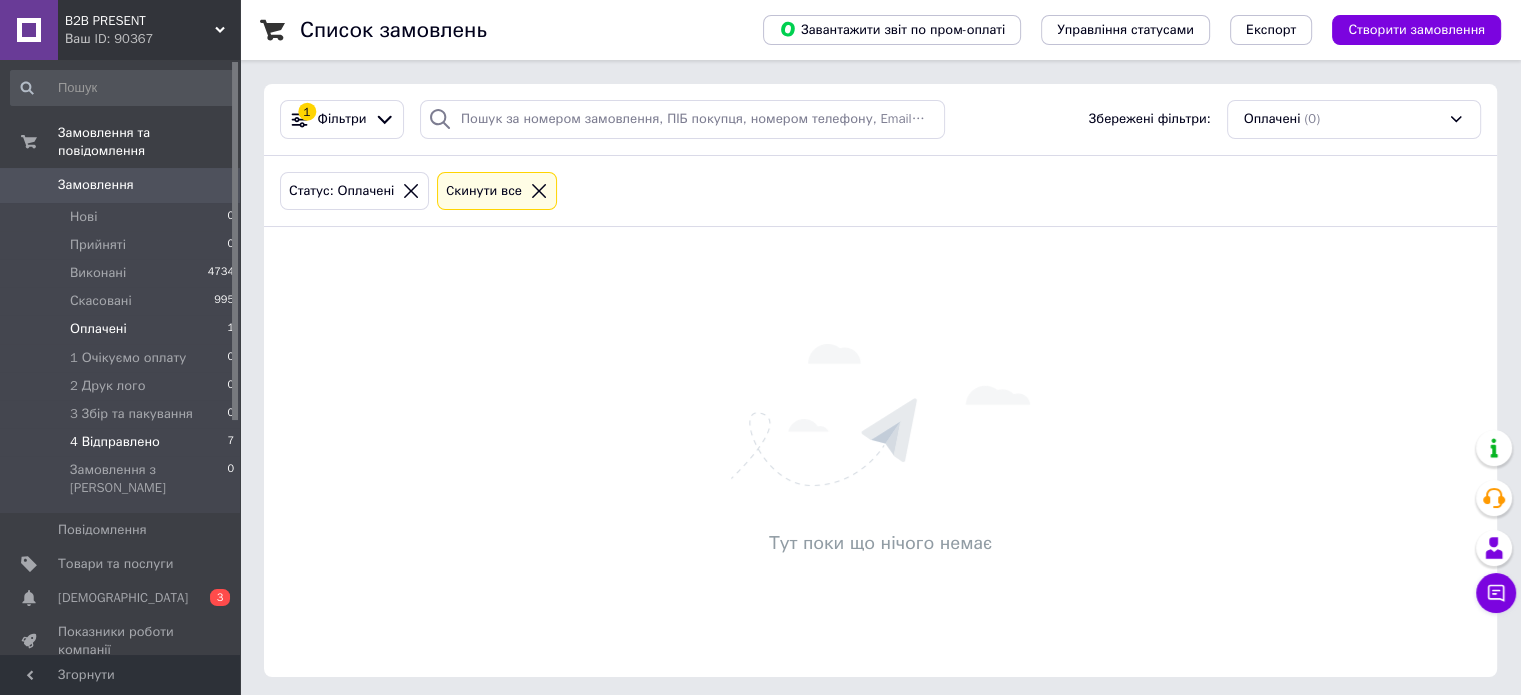 click on "4   Відправлено" at bounding box center (115, 442) 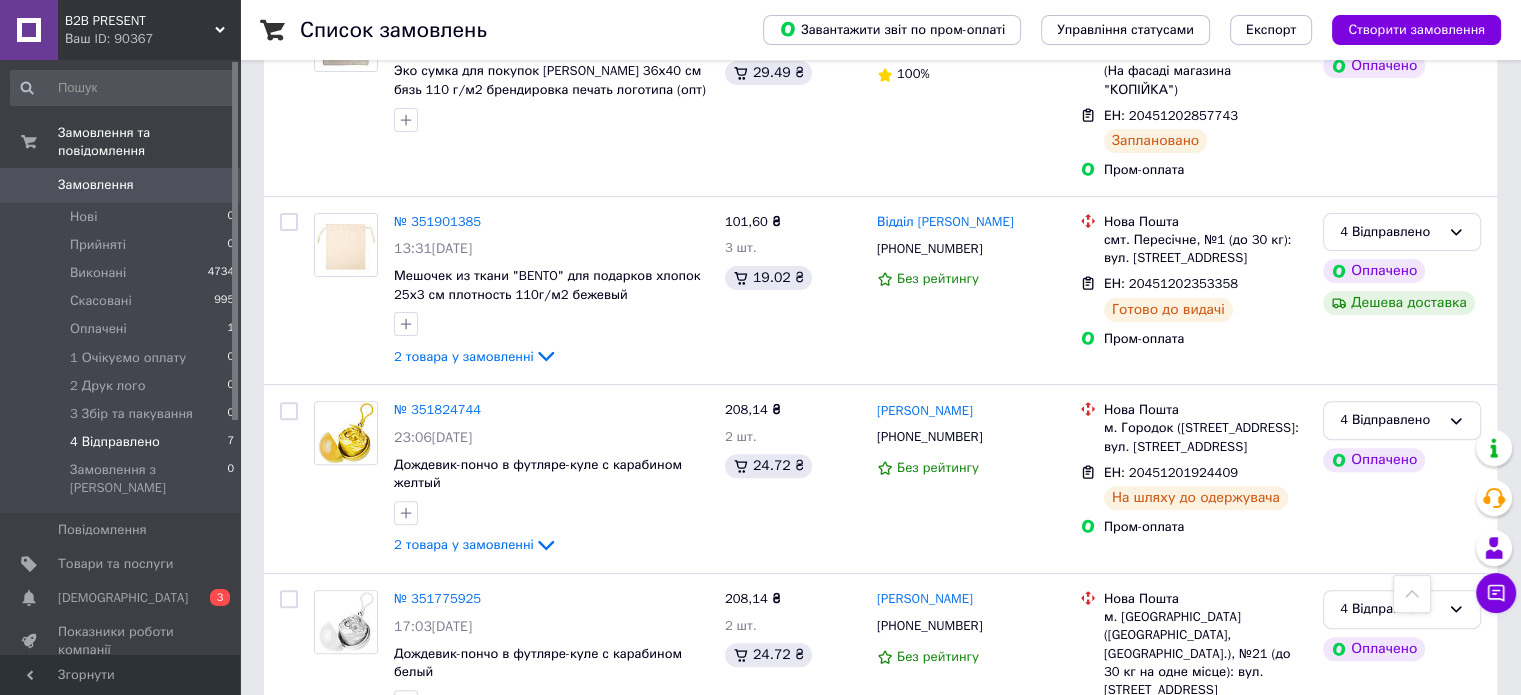 scroll, scrollTop: 904, scrollLeft: 0, axis: vertical 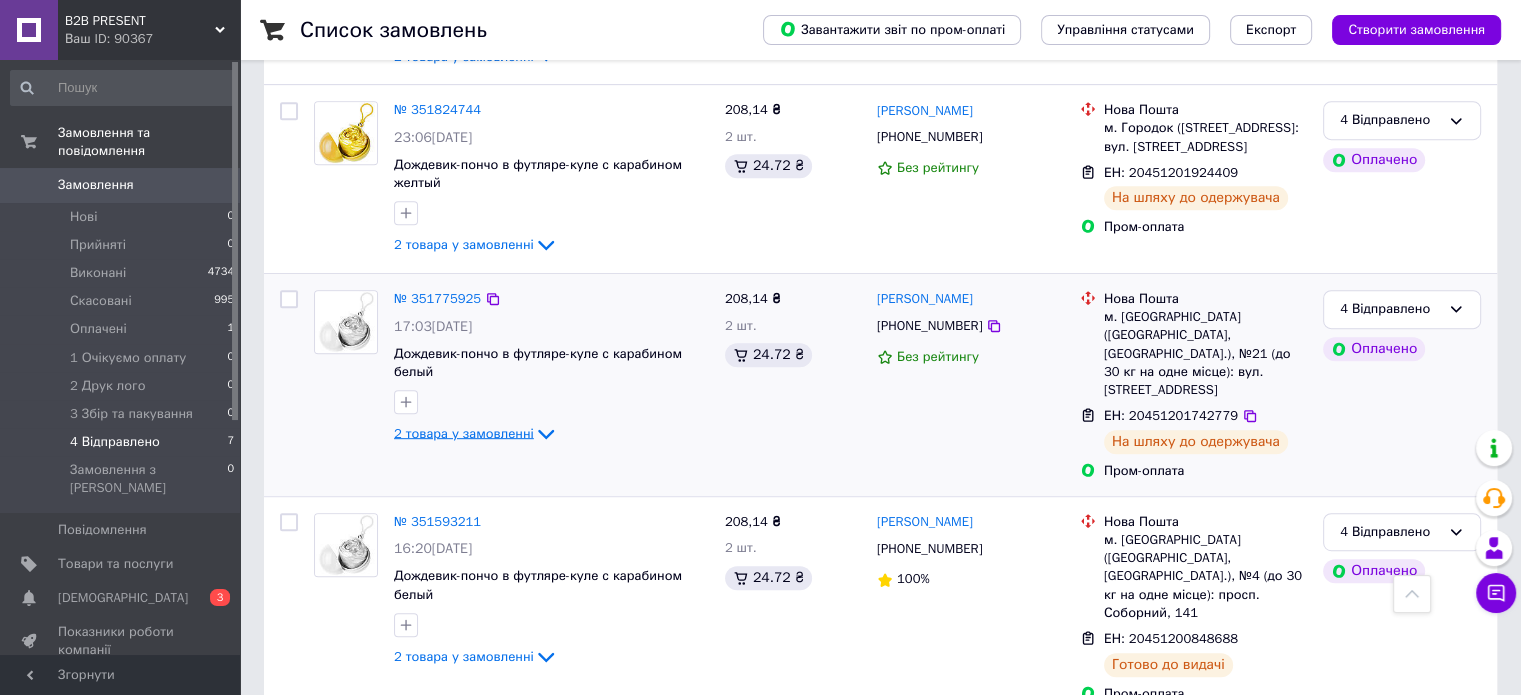 click on "2 товара у замовленні" 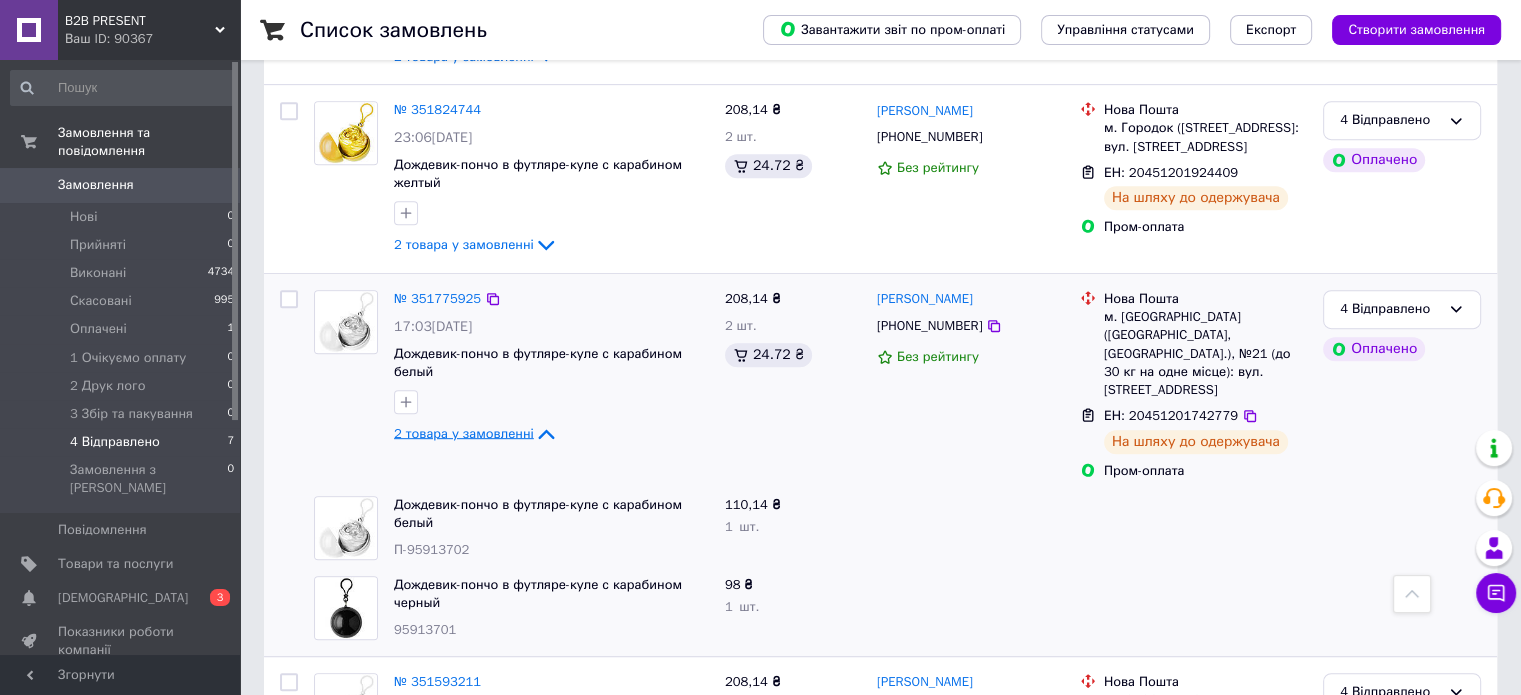 click on "2 товара у замовленні" at bounding box center (464, 432) 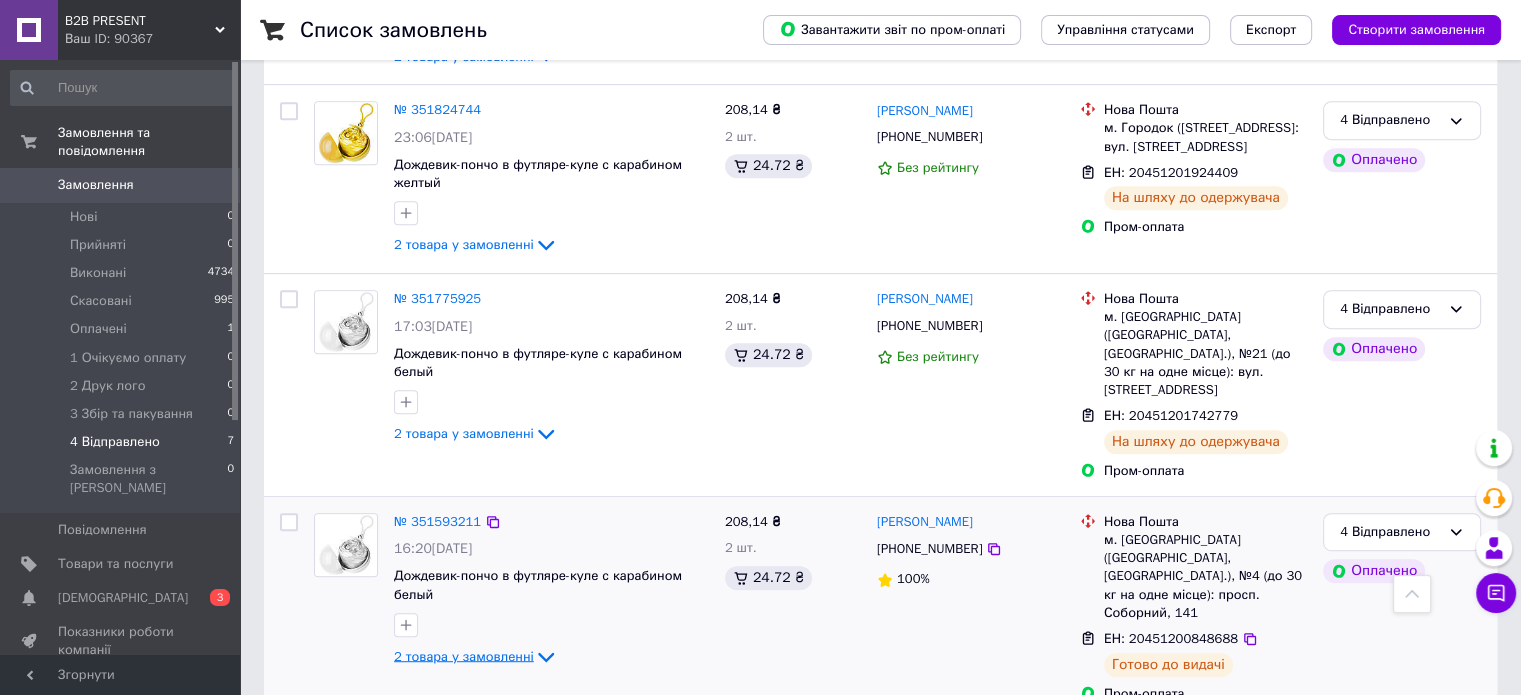 click on "2 товара у замовленні" at bounding box center [464, 655] 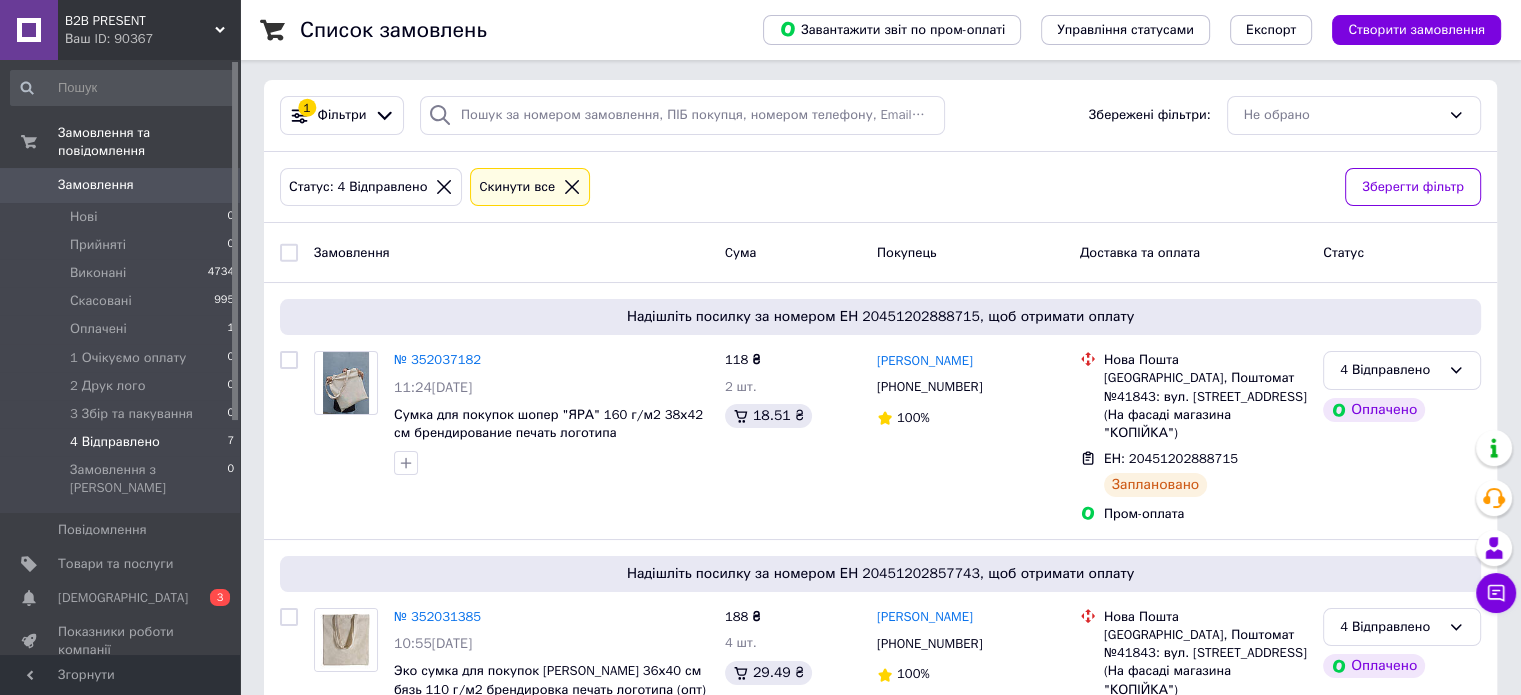 scroll, scrollTop: 0, scrollLeft: 0, axis: both 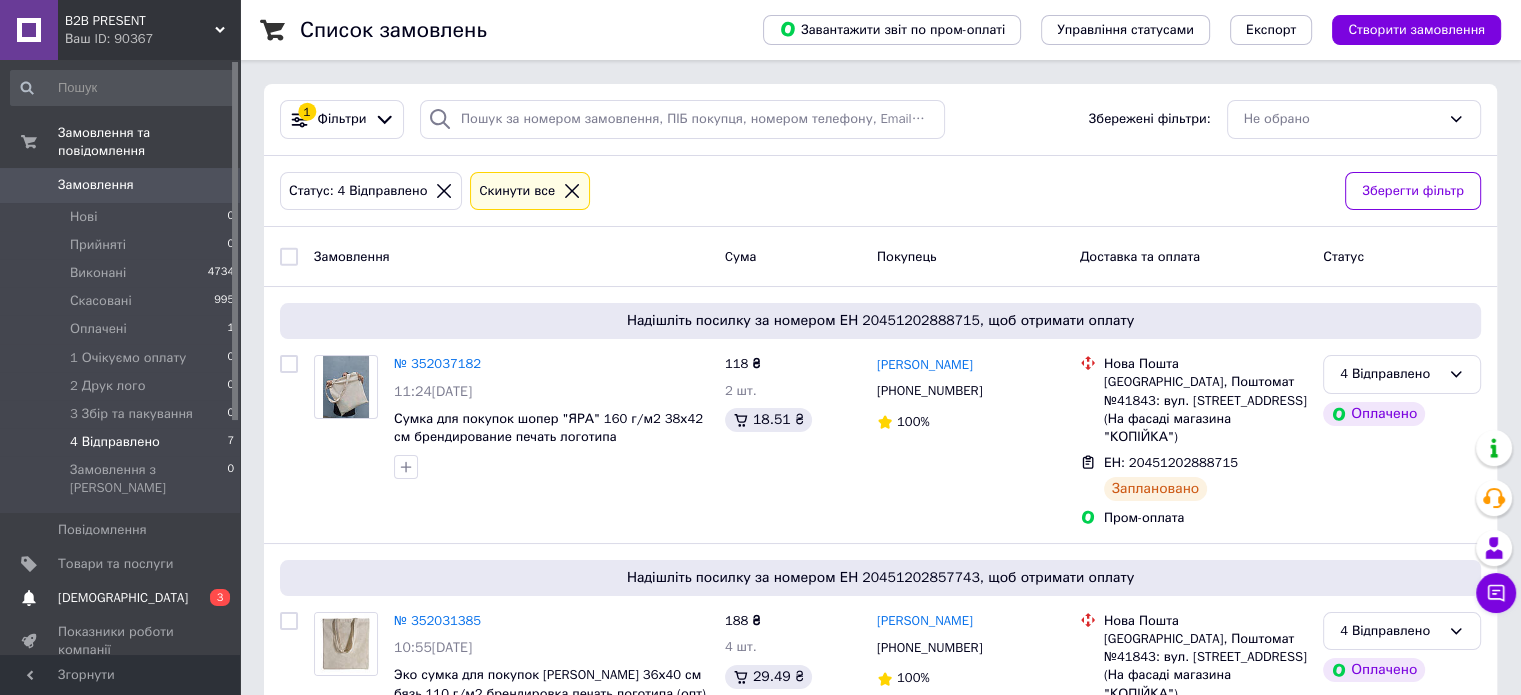 click on "[DEMOGRAPHIC_DATA]" at bounding box center [123, 598] 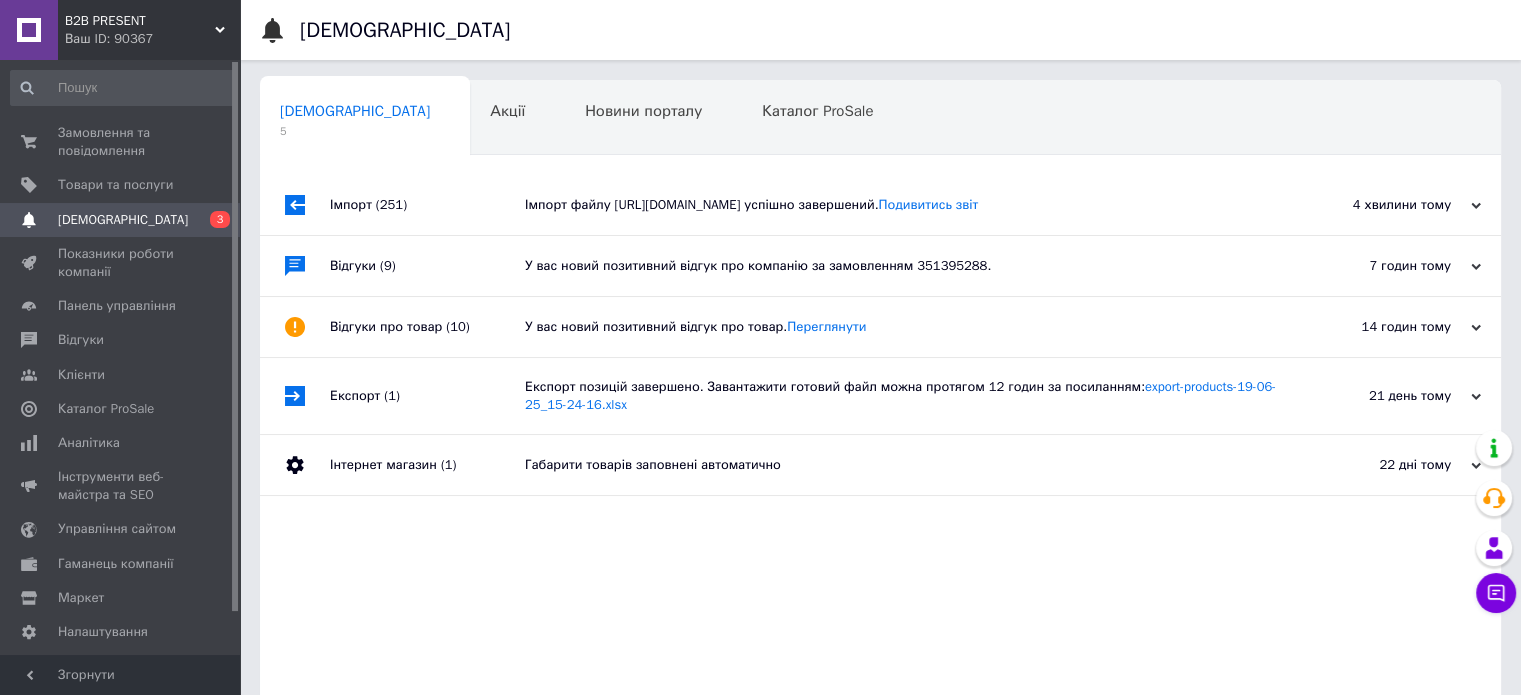 click on "(251)" at bounding box center [391, 204] 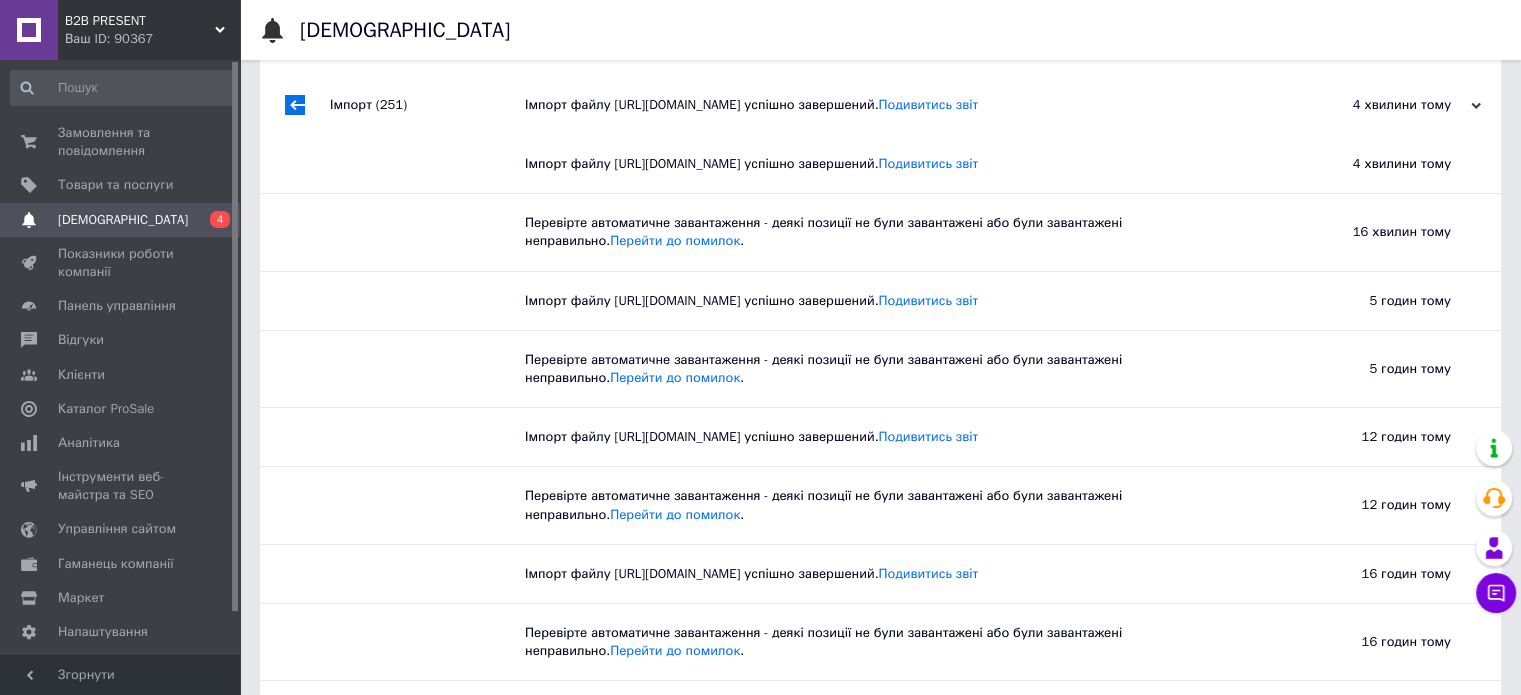 scroll, scrollTop: 0, scrollLeft: 0, axis: both 